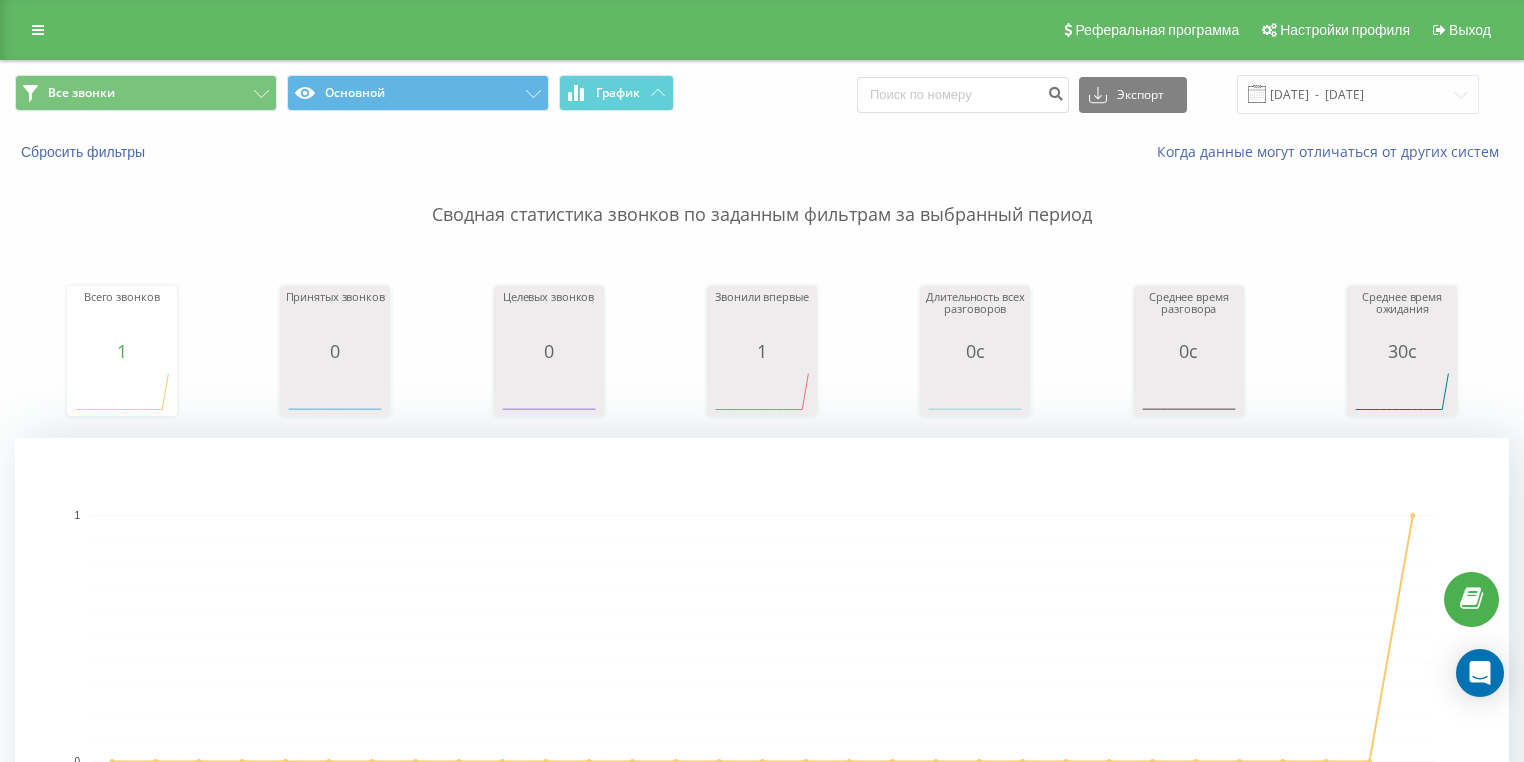 scroll, scrollTop: 716, scrollLeft: 0, axis: vertical 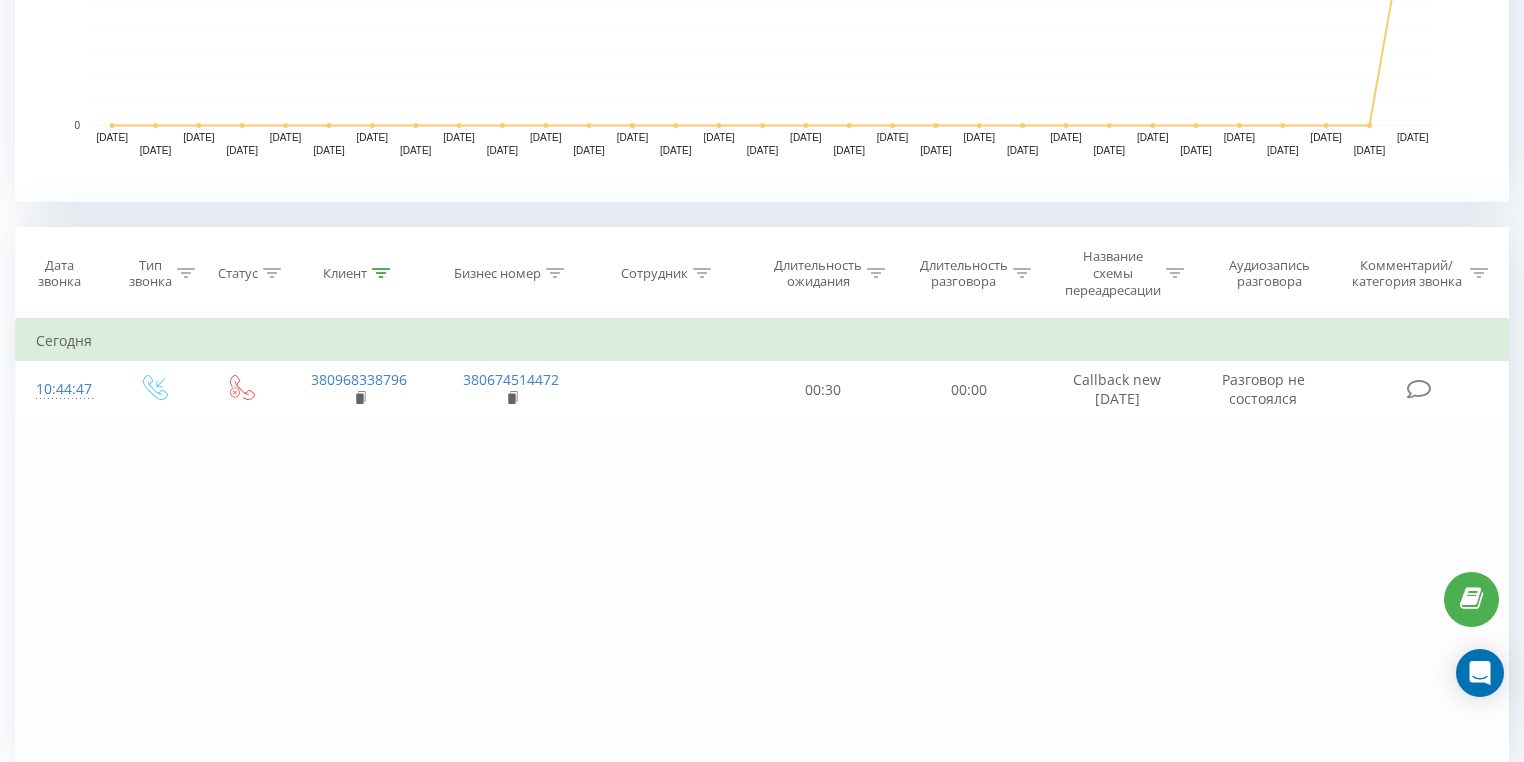 click 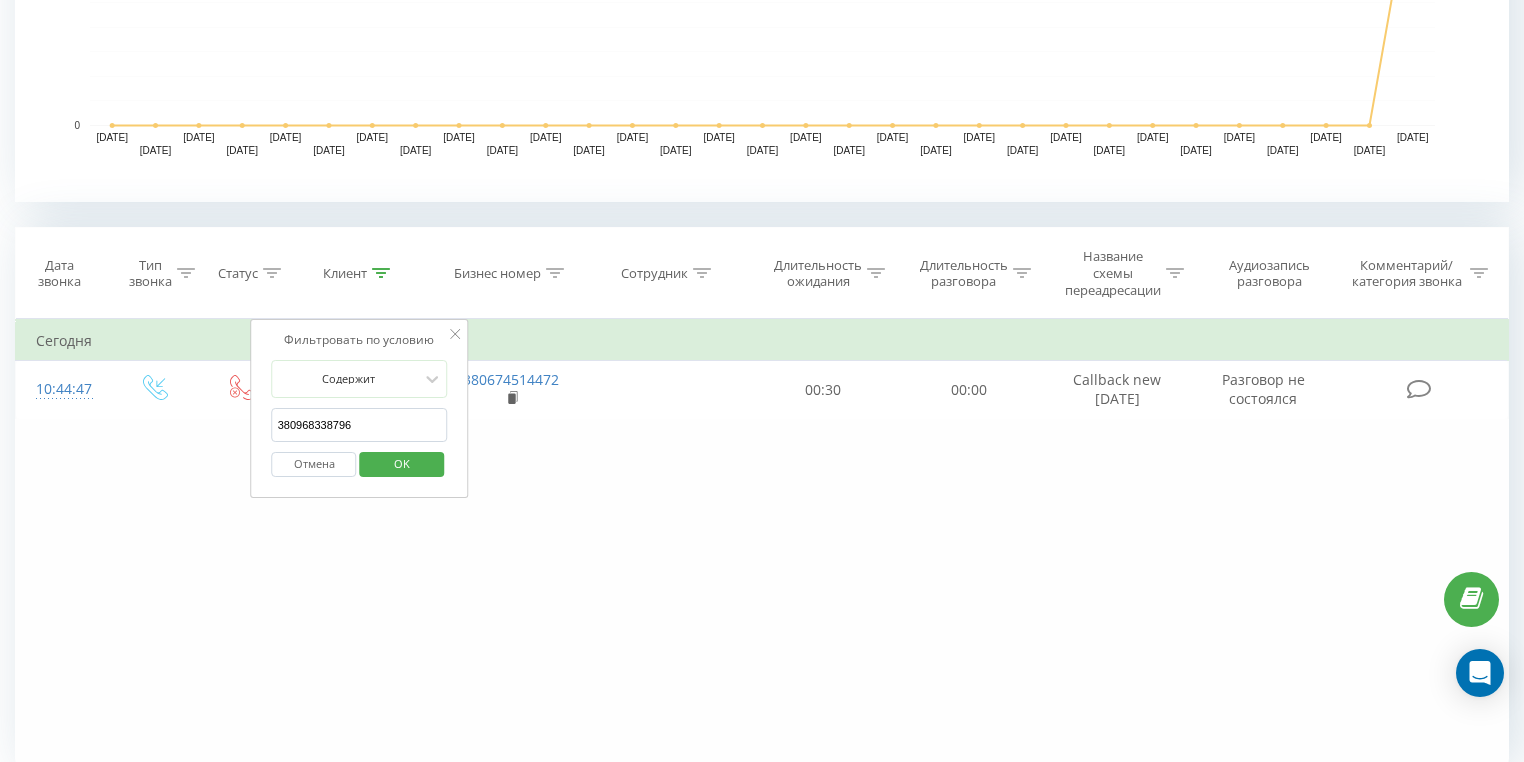 click on "Отмена" at bounding box center (314, 464) 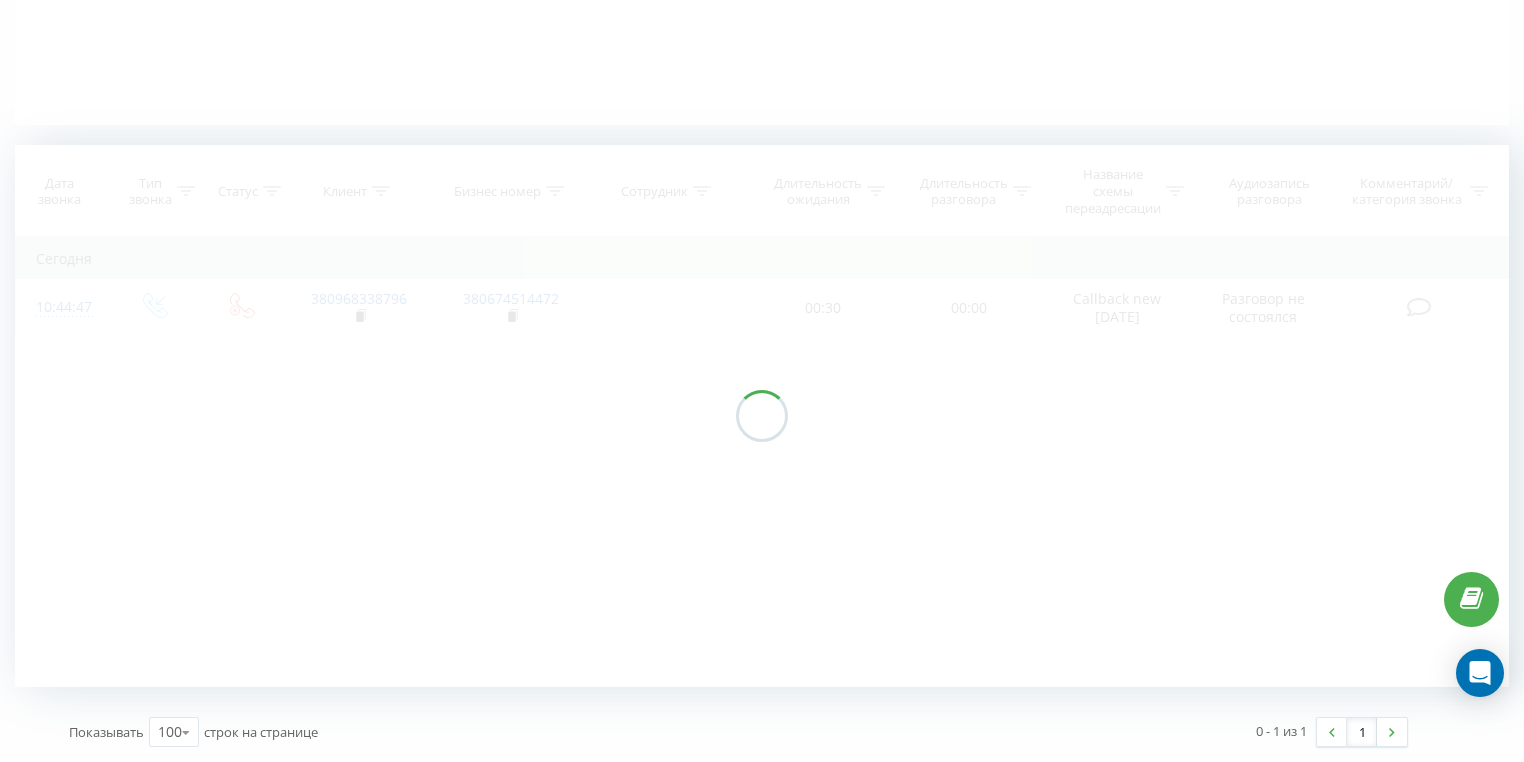 scroll, scrollTop: 436, scrollLeft: 0, axis: vertical 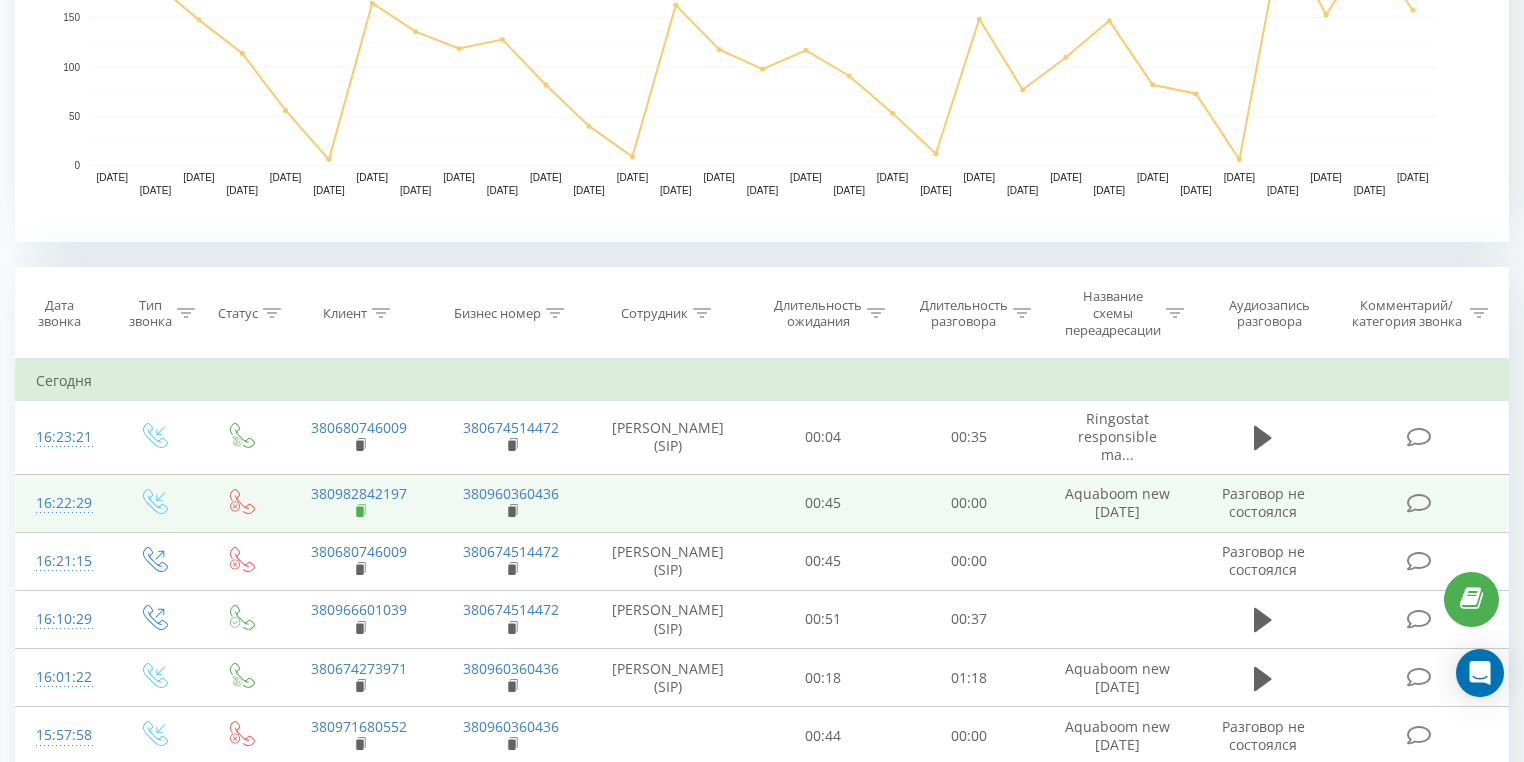 click 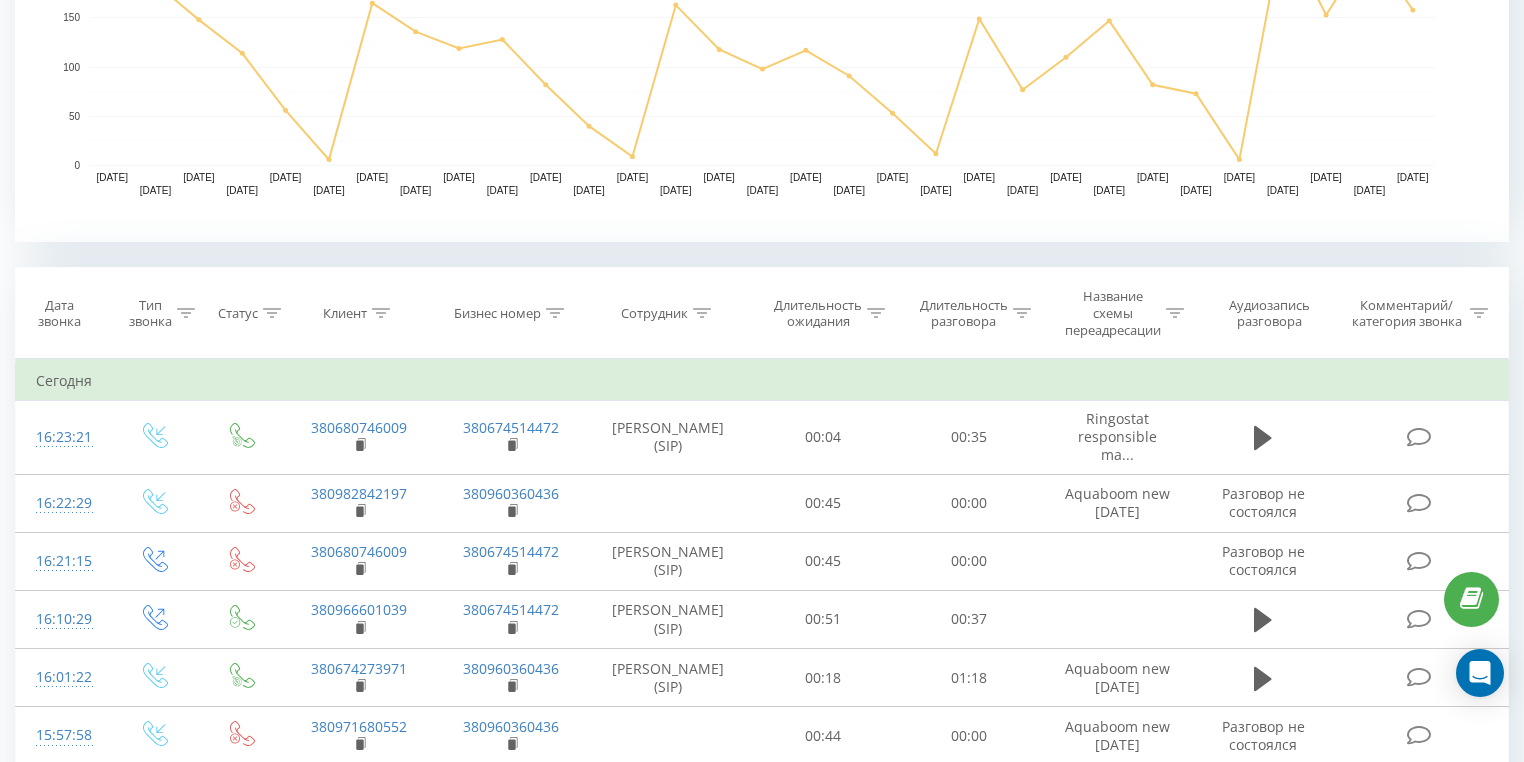 click at bounding box center [381, 313] 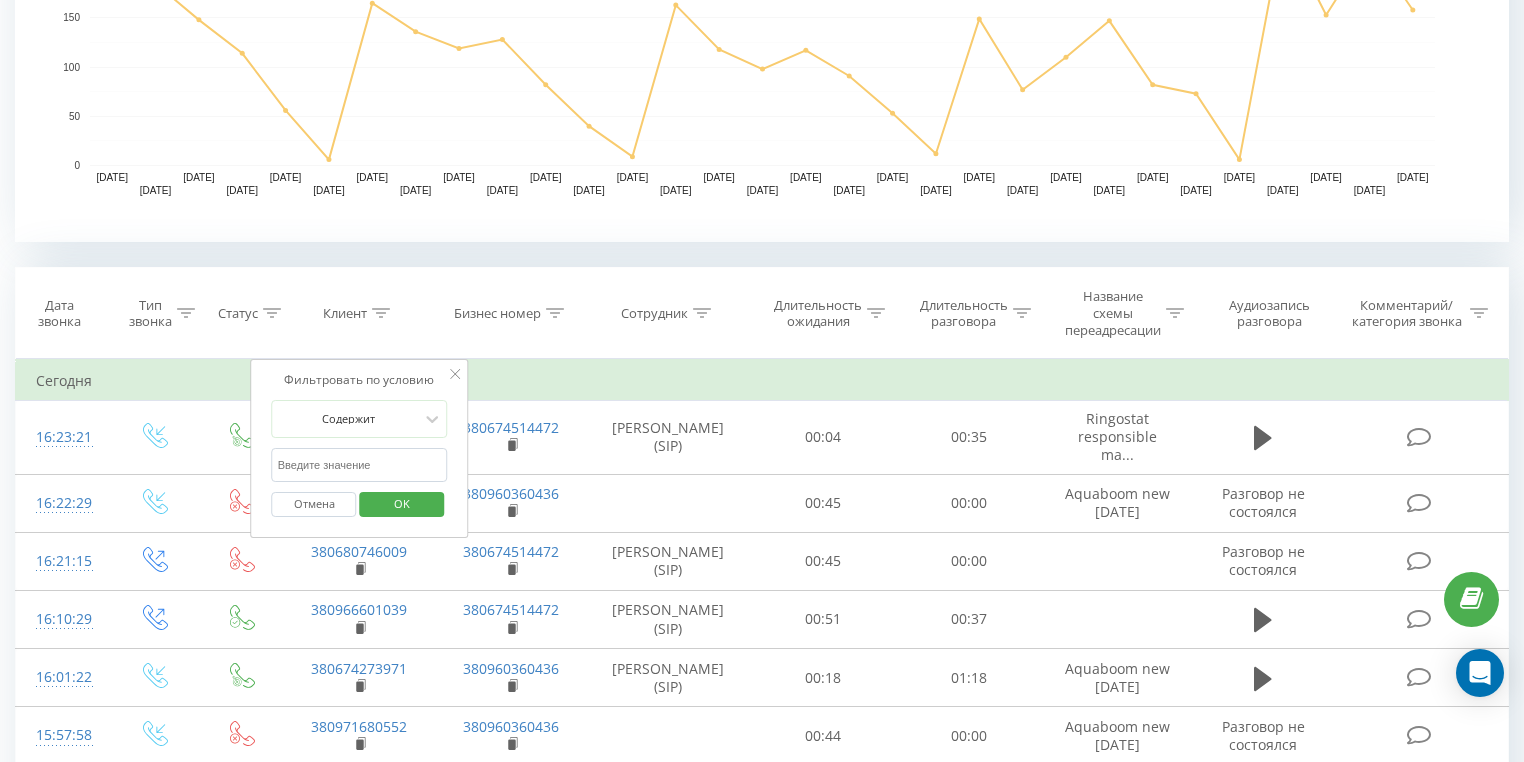 click on "380968338796" at bounding box center (360, 465) 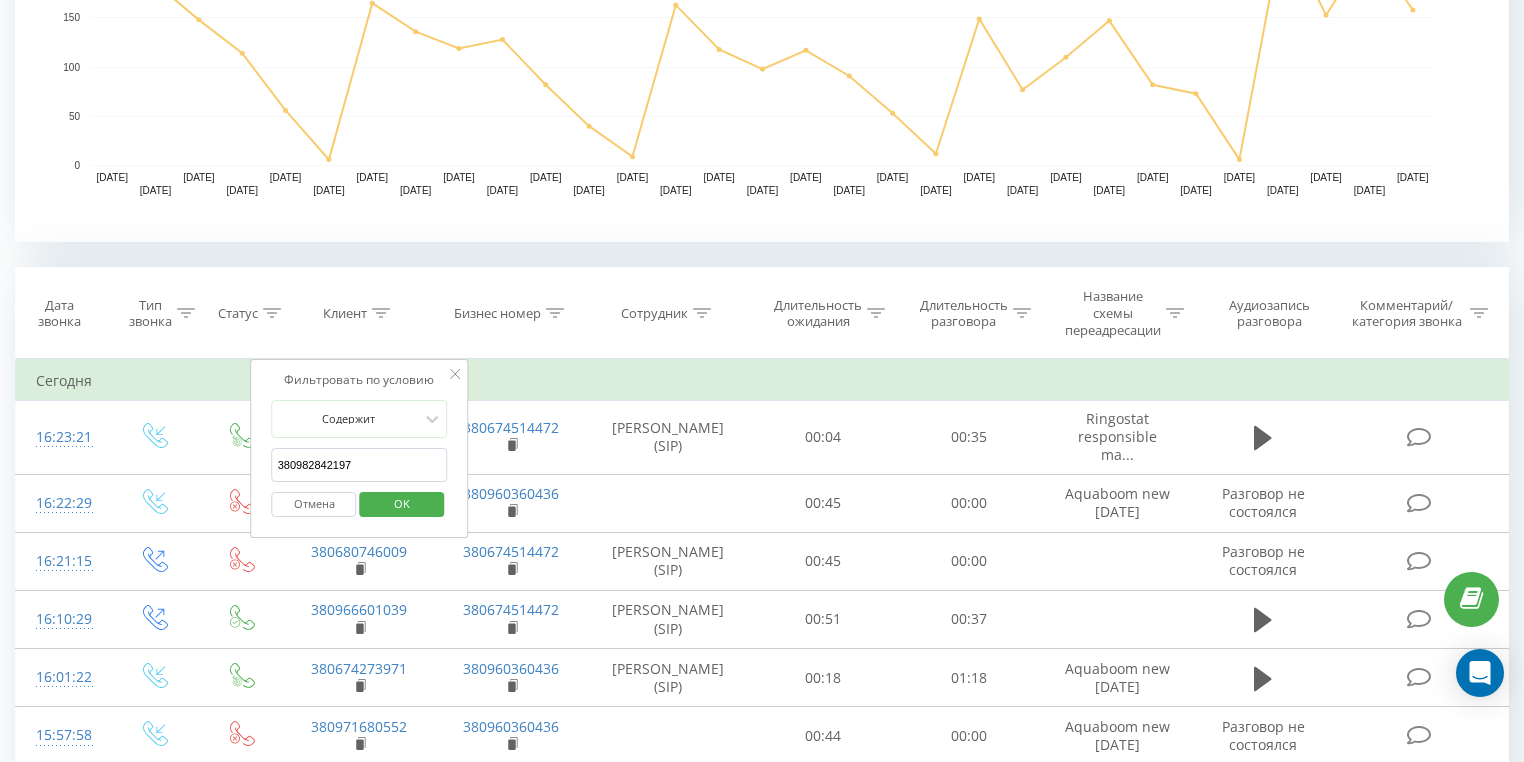 type on "380982842197" 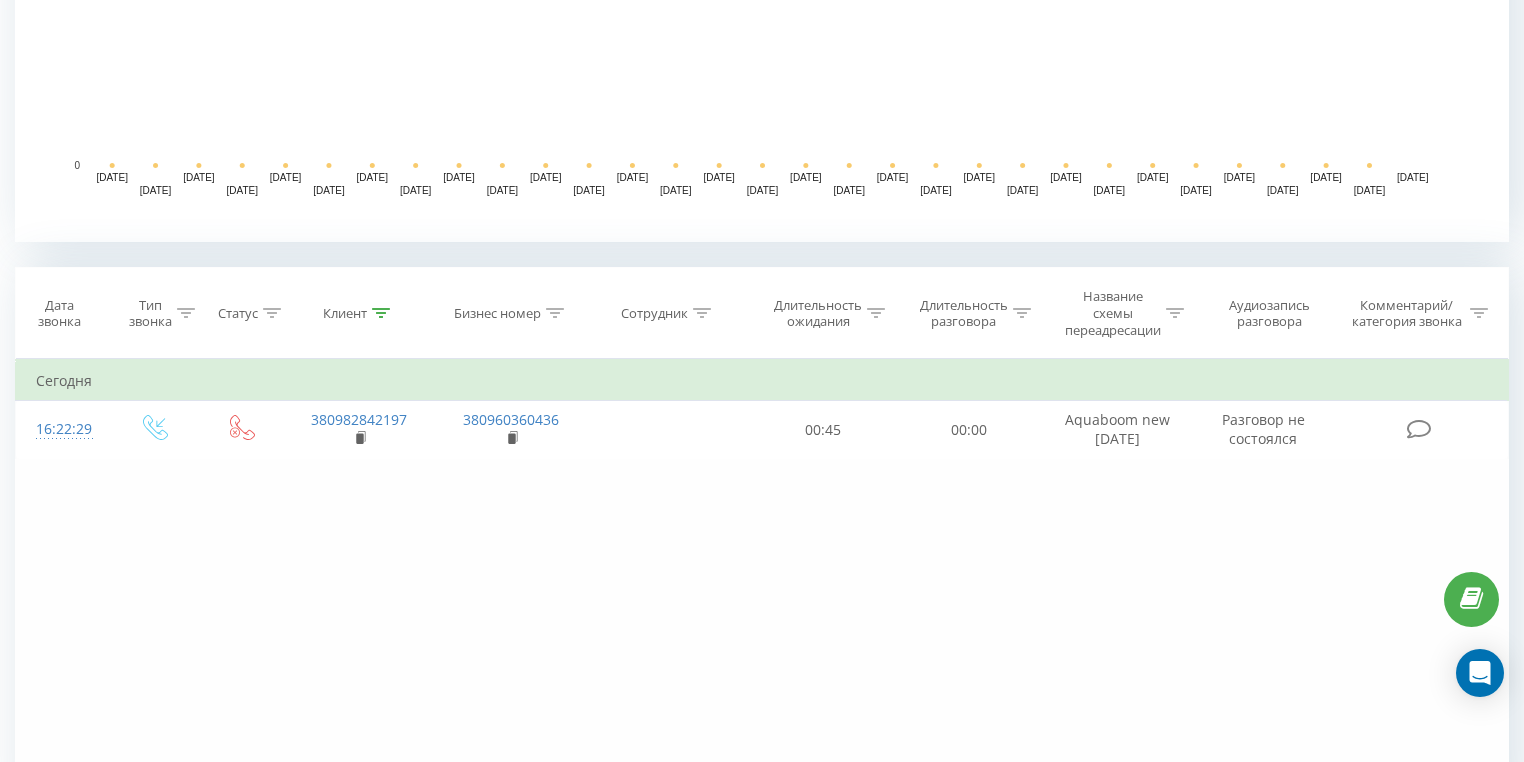 scroll, scrollTop: 716, scrollLeft: 0, axis: vertical 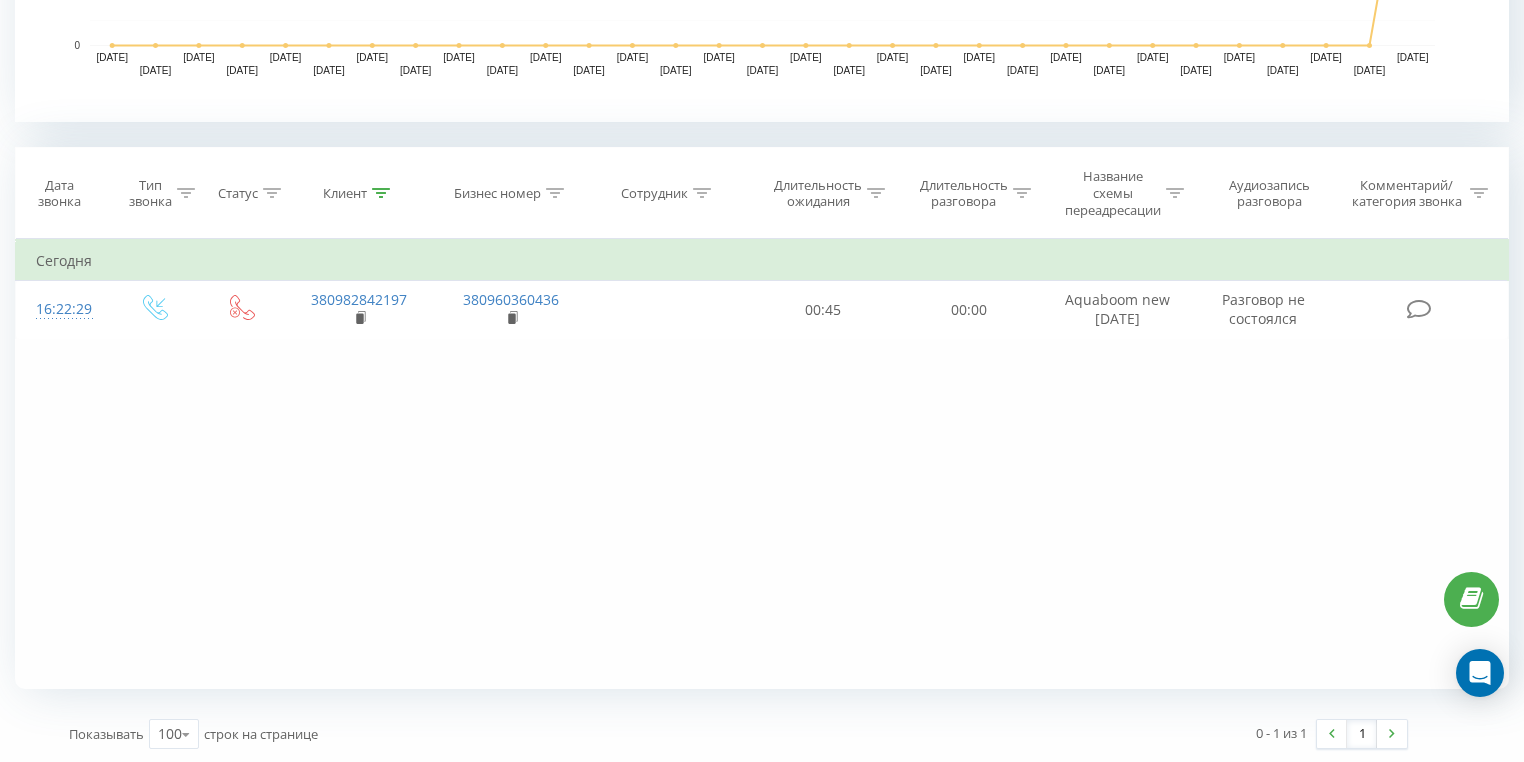 click 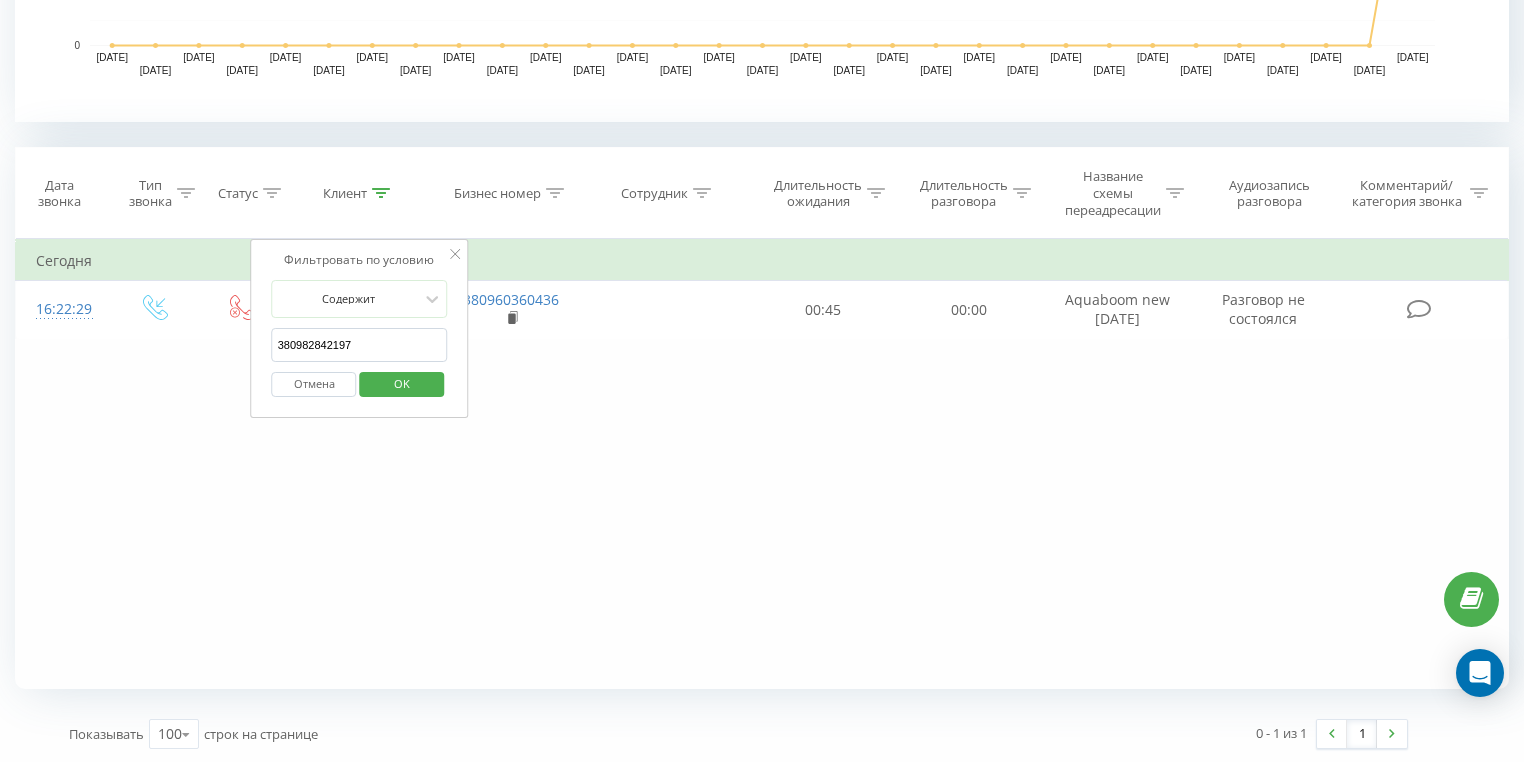 click on "Отмена" at bounding box center (314, 384) 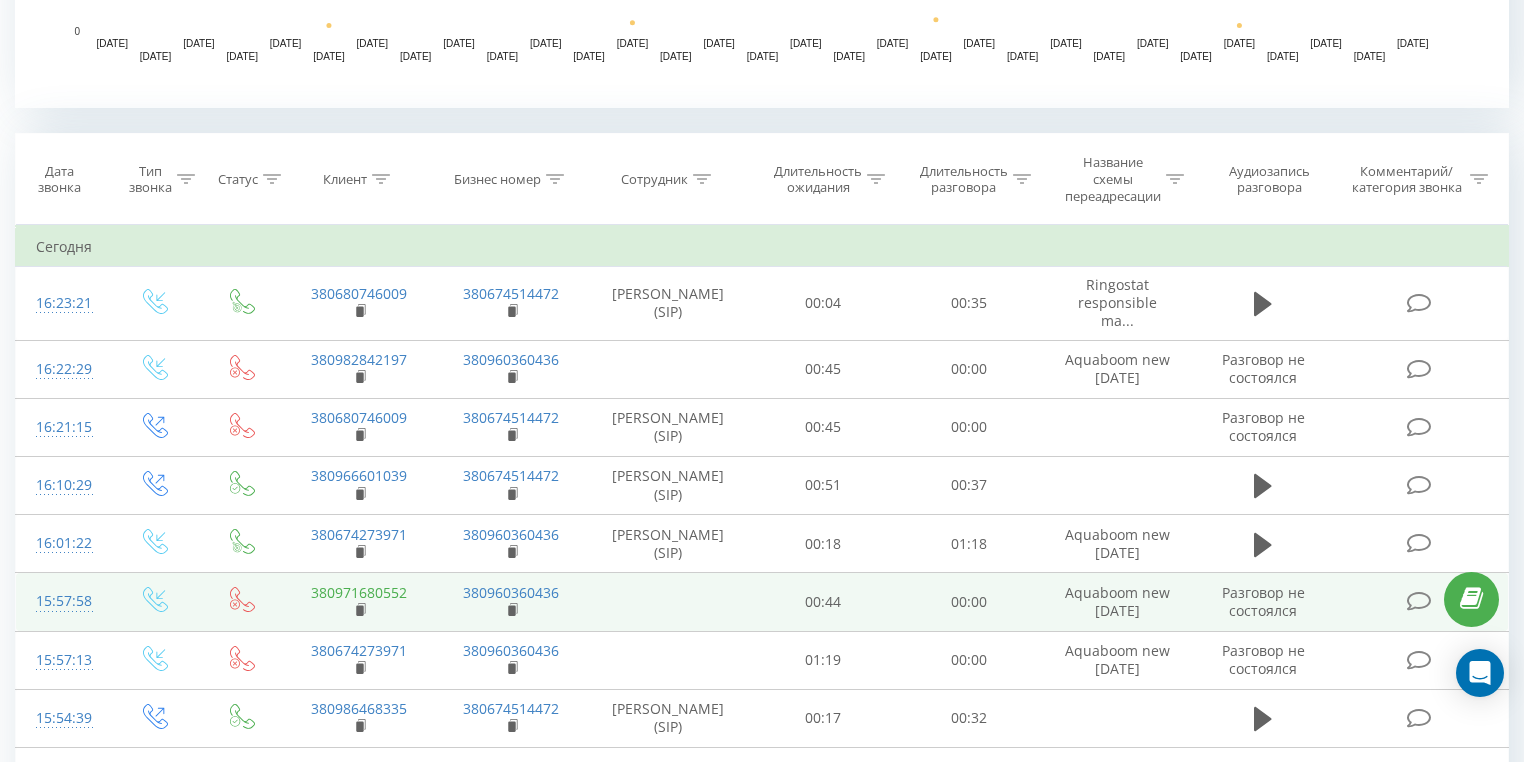 scroll, scrollTop: 756, scrollLeft: 0, axis: vertical 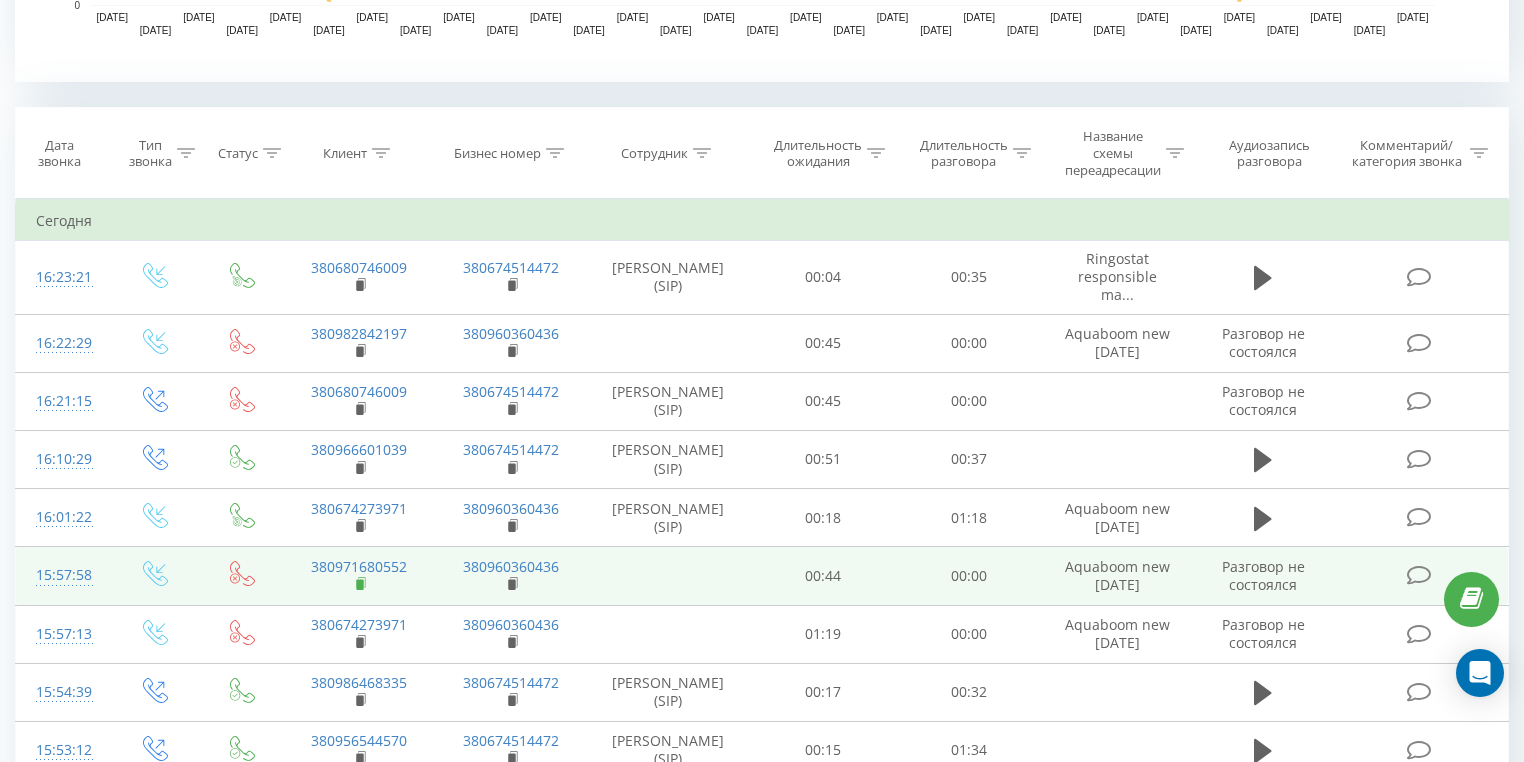click 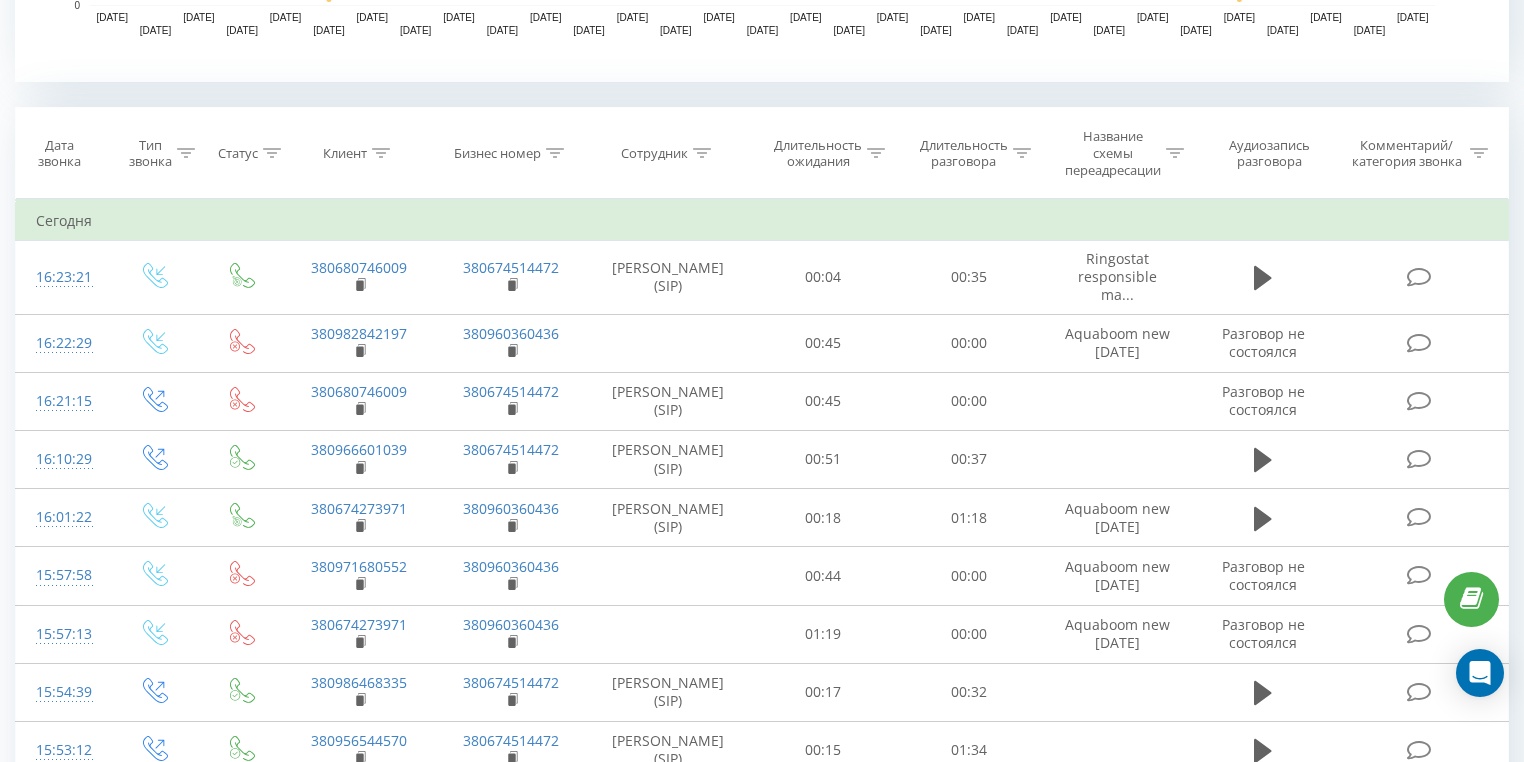 click on "Клиент" at bounding box center [360, 153] 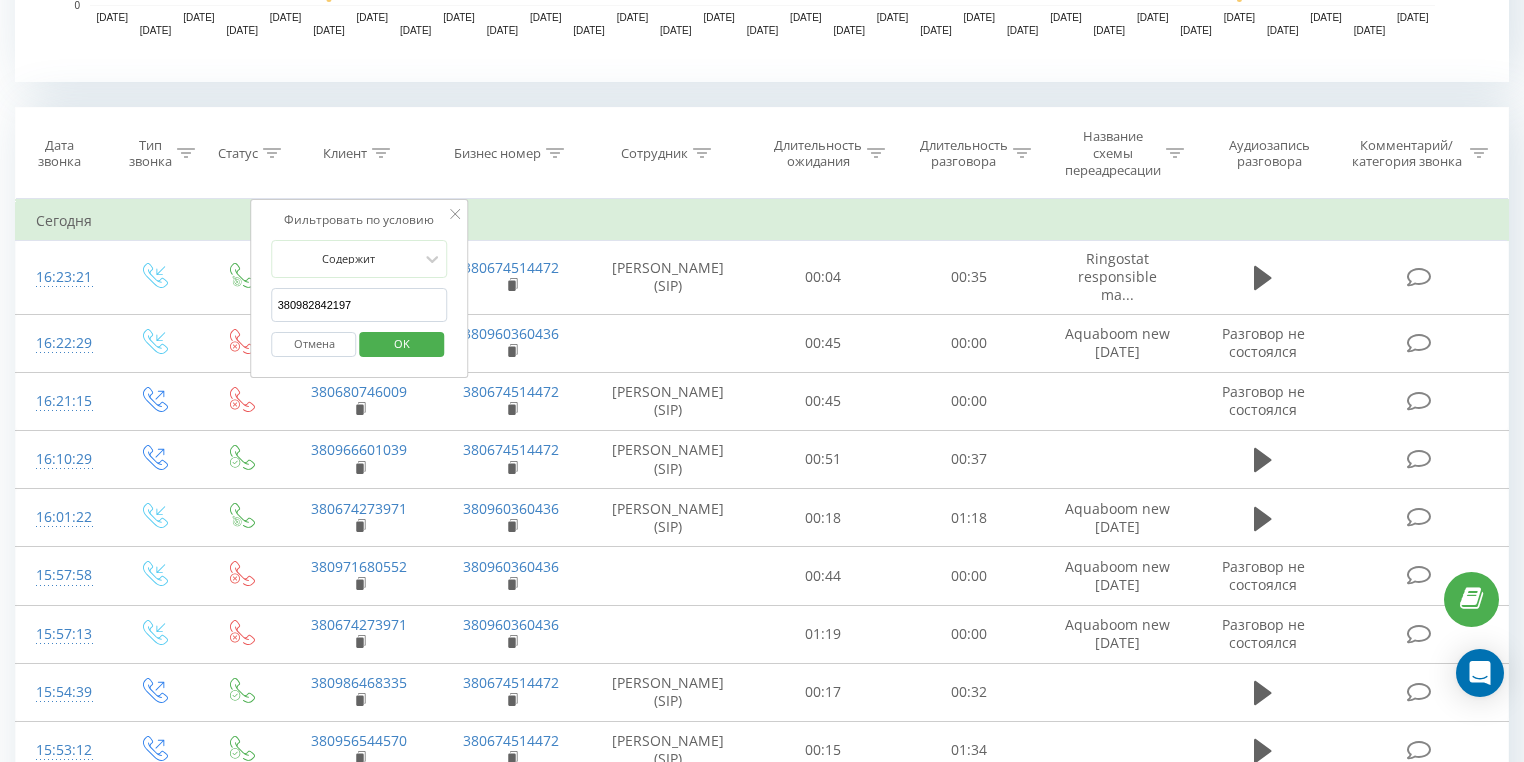 click on "380982842197" at bounding box center (360, 305) 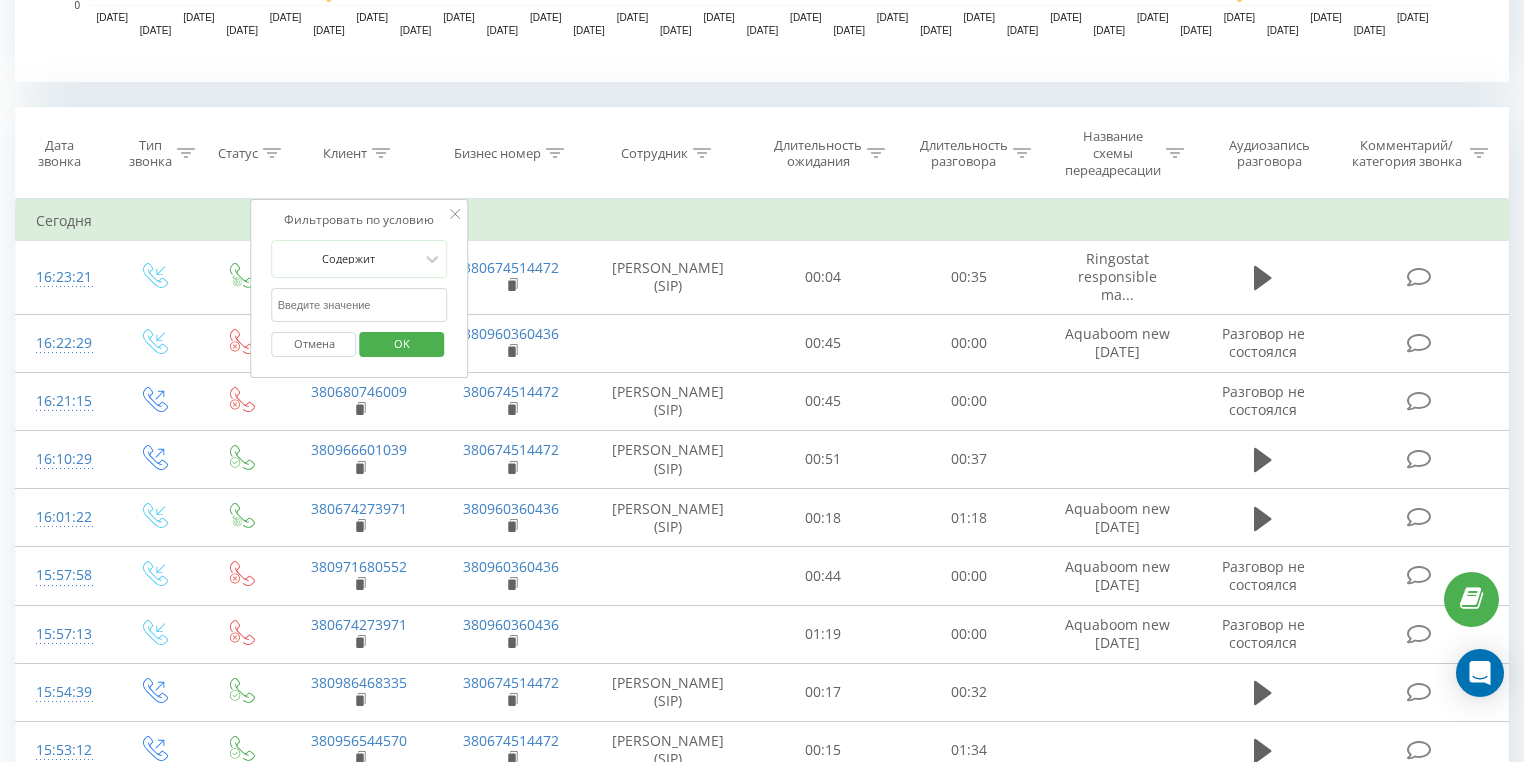 paste on "380971680552" 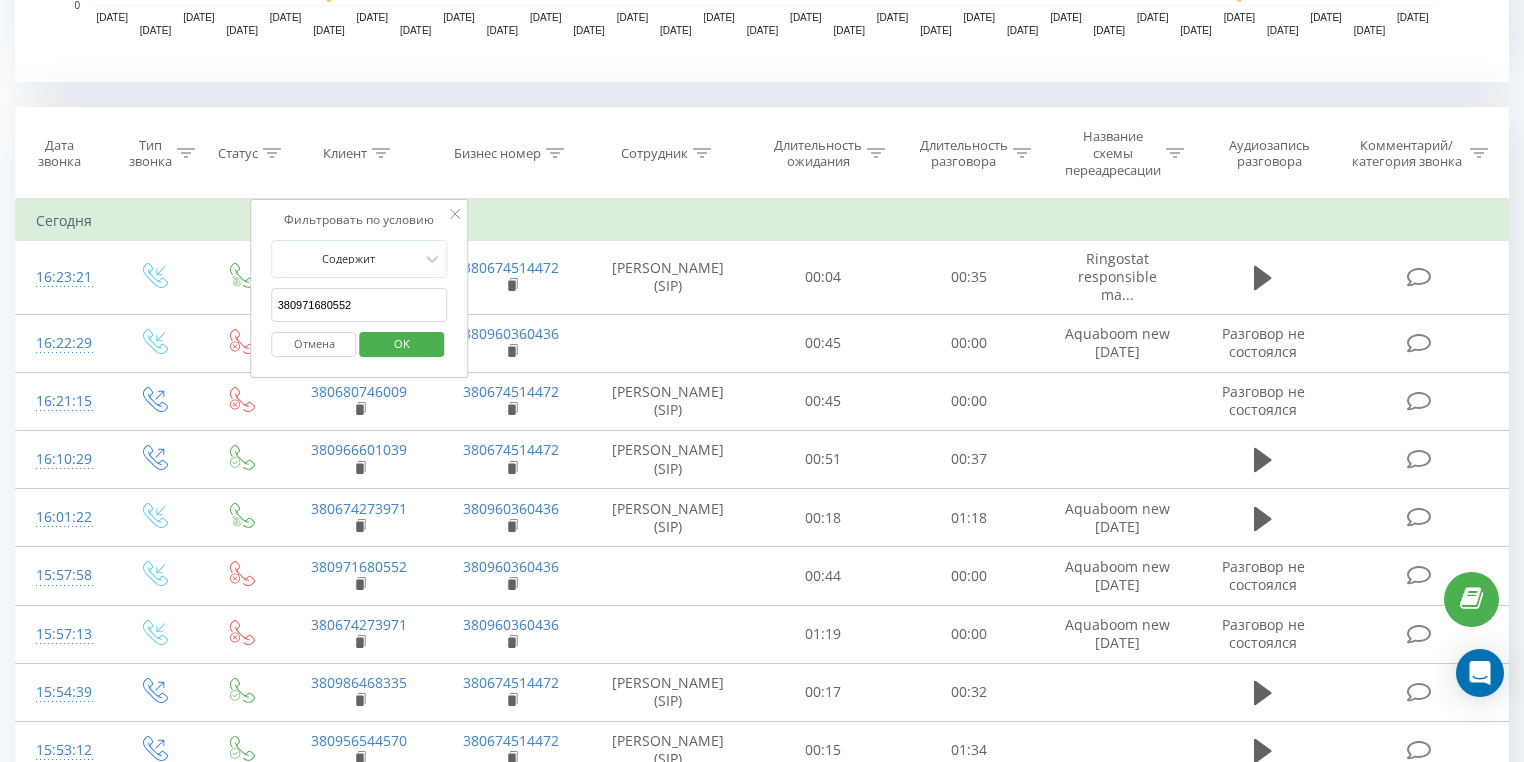 type on "380971680552" 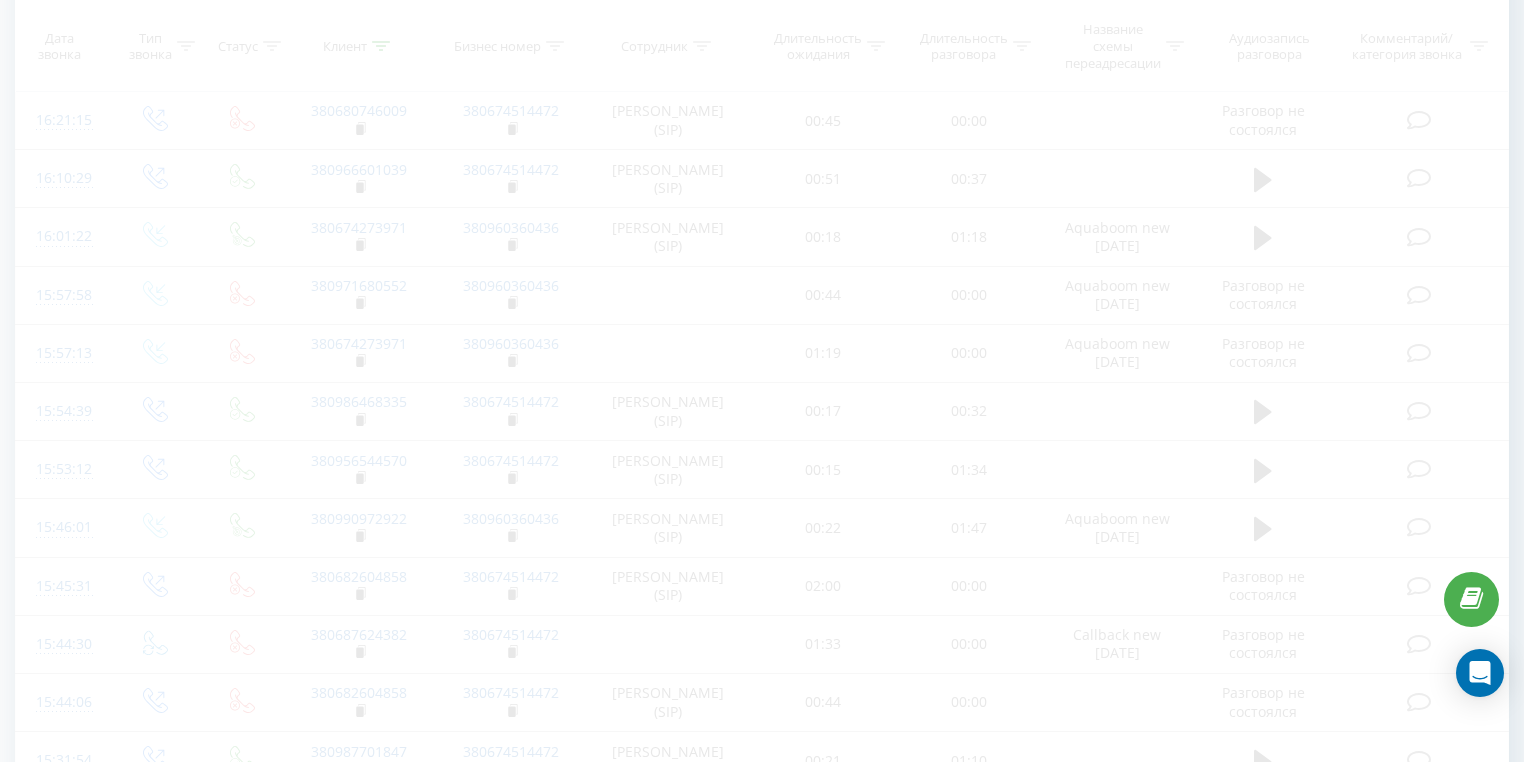 scroll, scrollTop: 716, scrollLeft: 0, axis: vertical 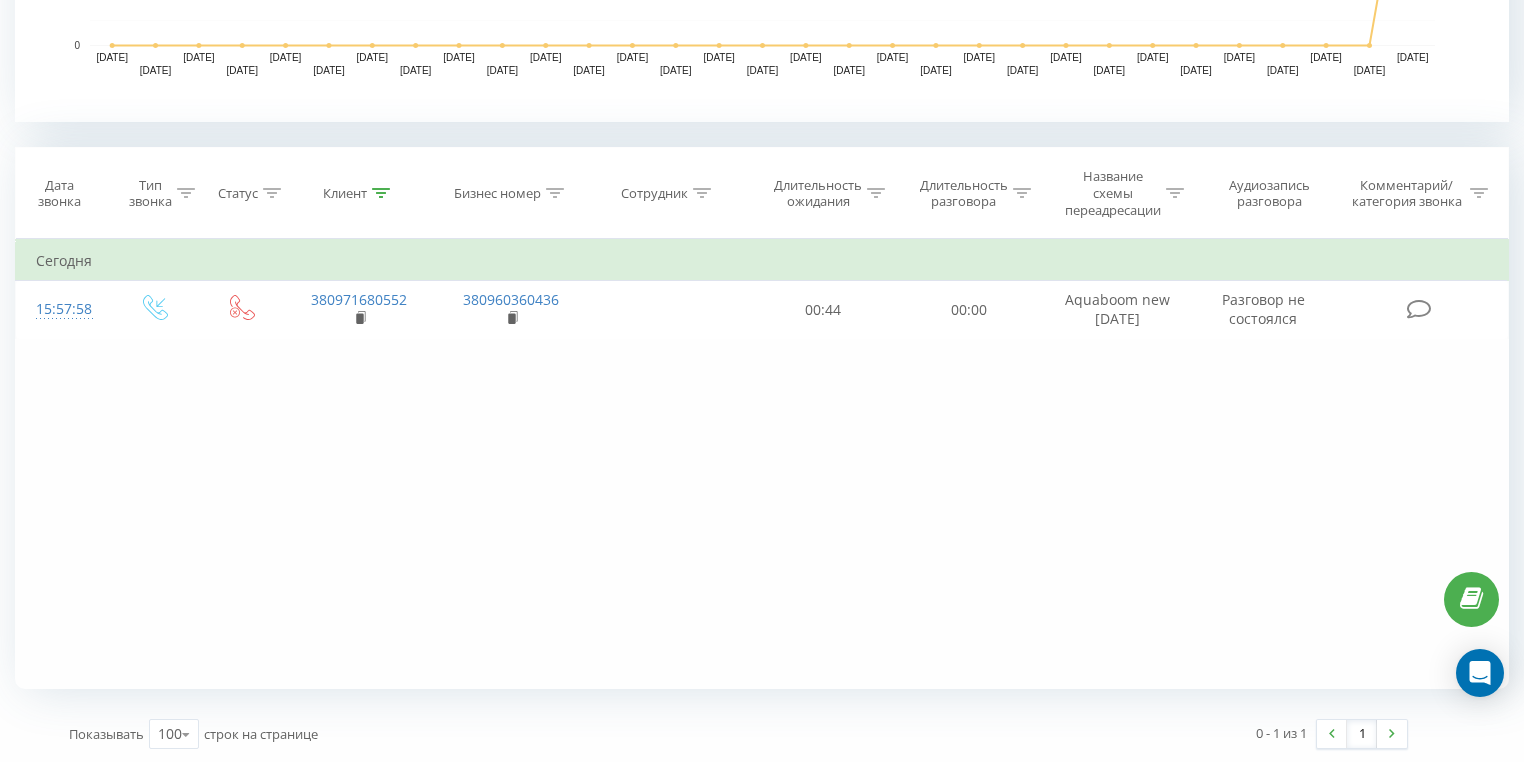 click 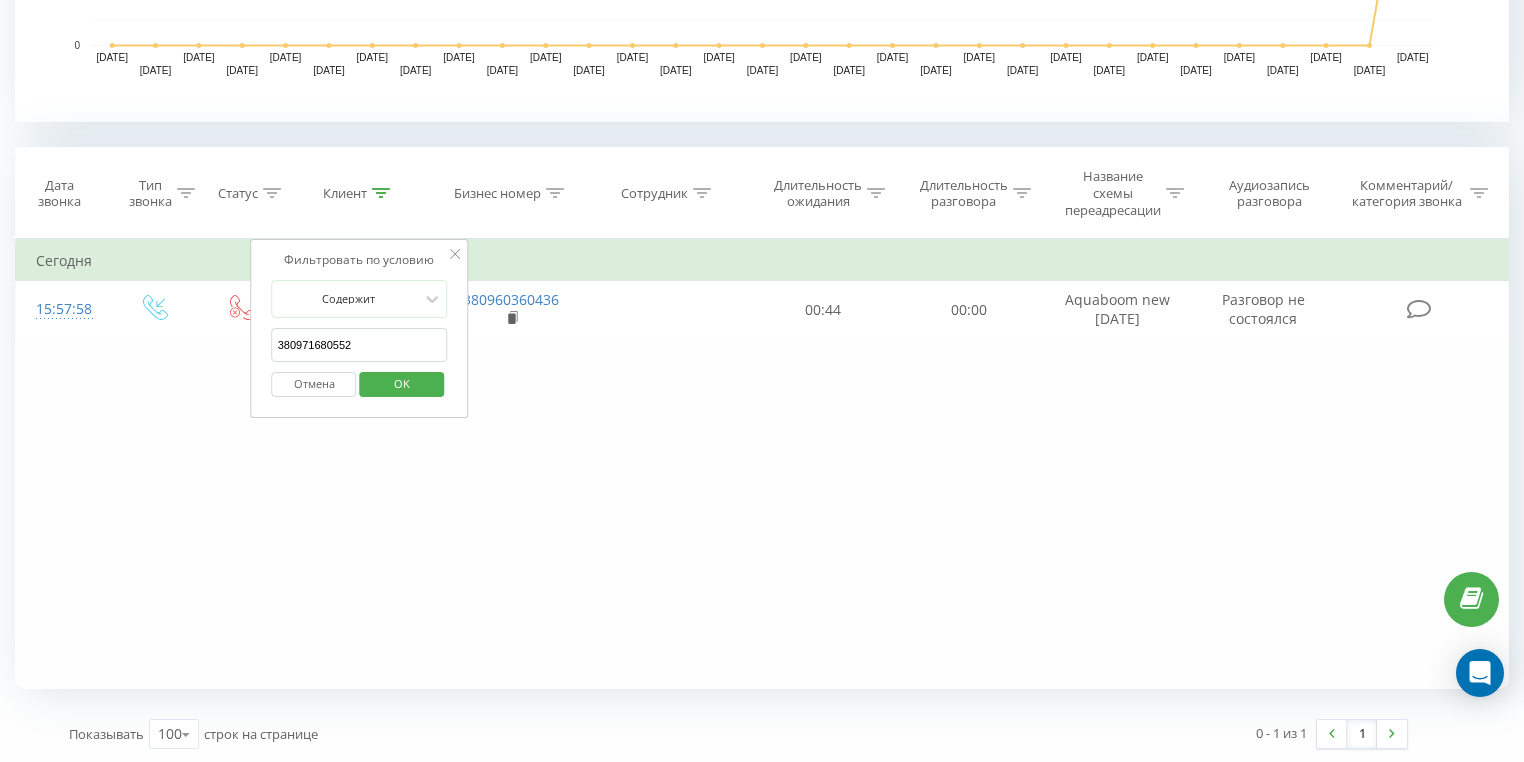 click on "Отмена" at bounding box center [314, 384] 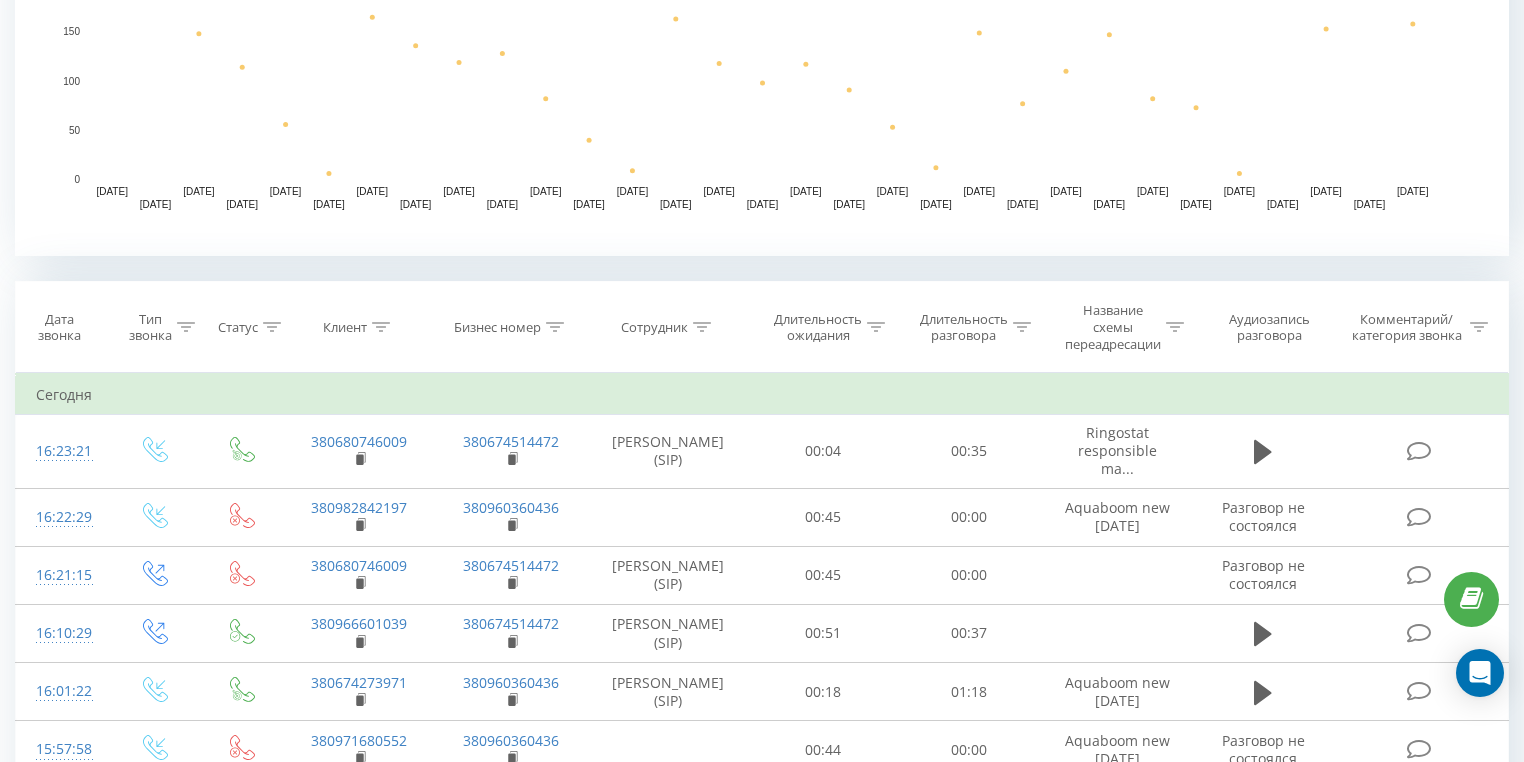 scroll, scrollTop: 756, scrollLeft: 0, axis: vertical 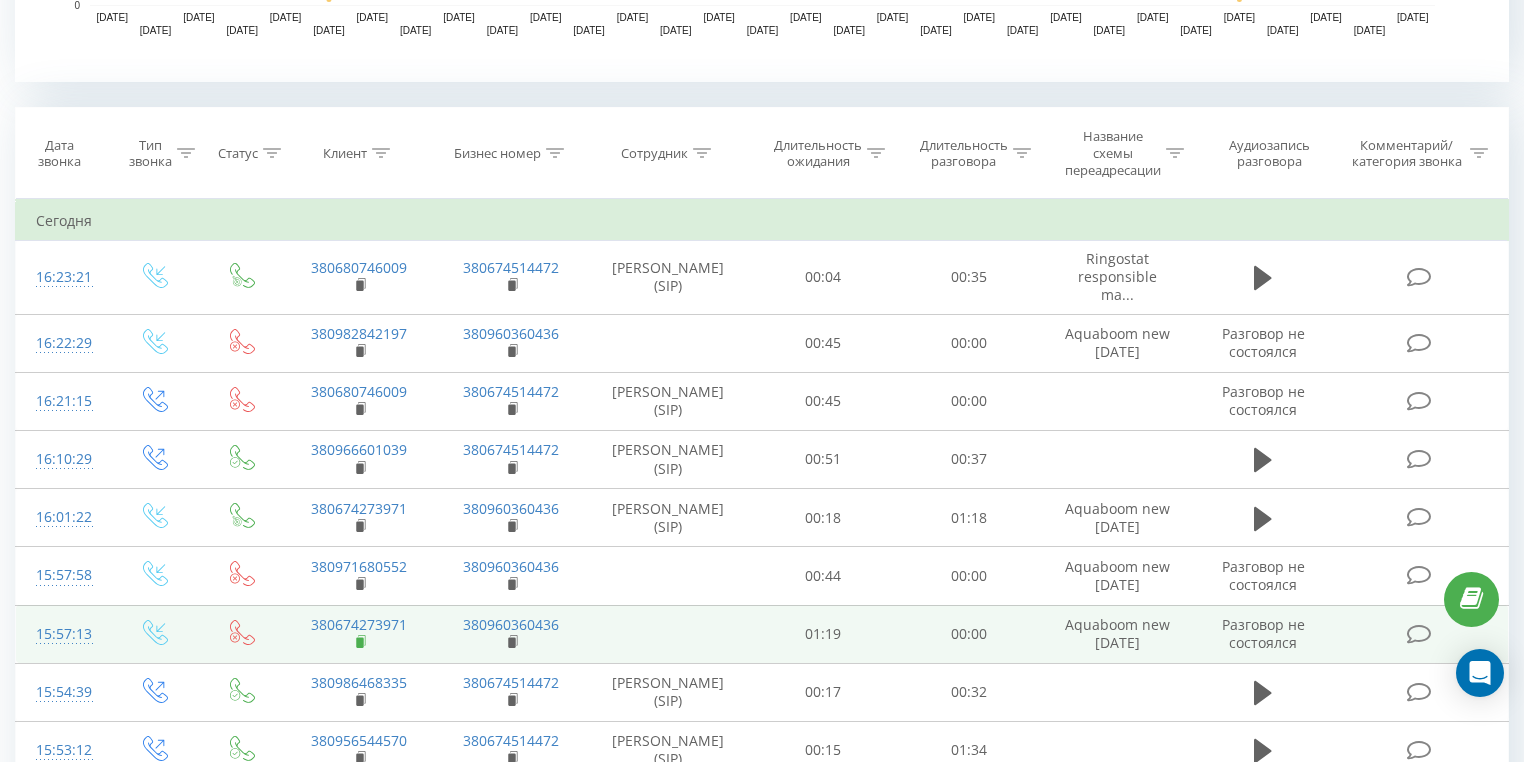 click 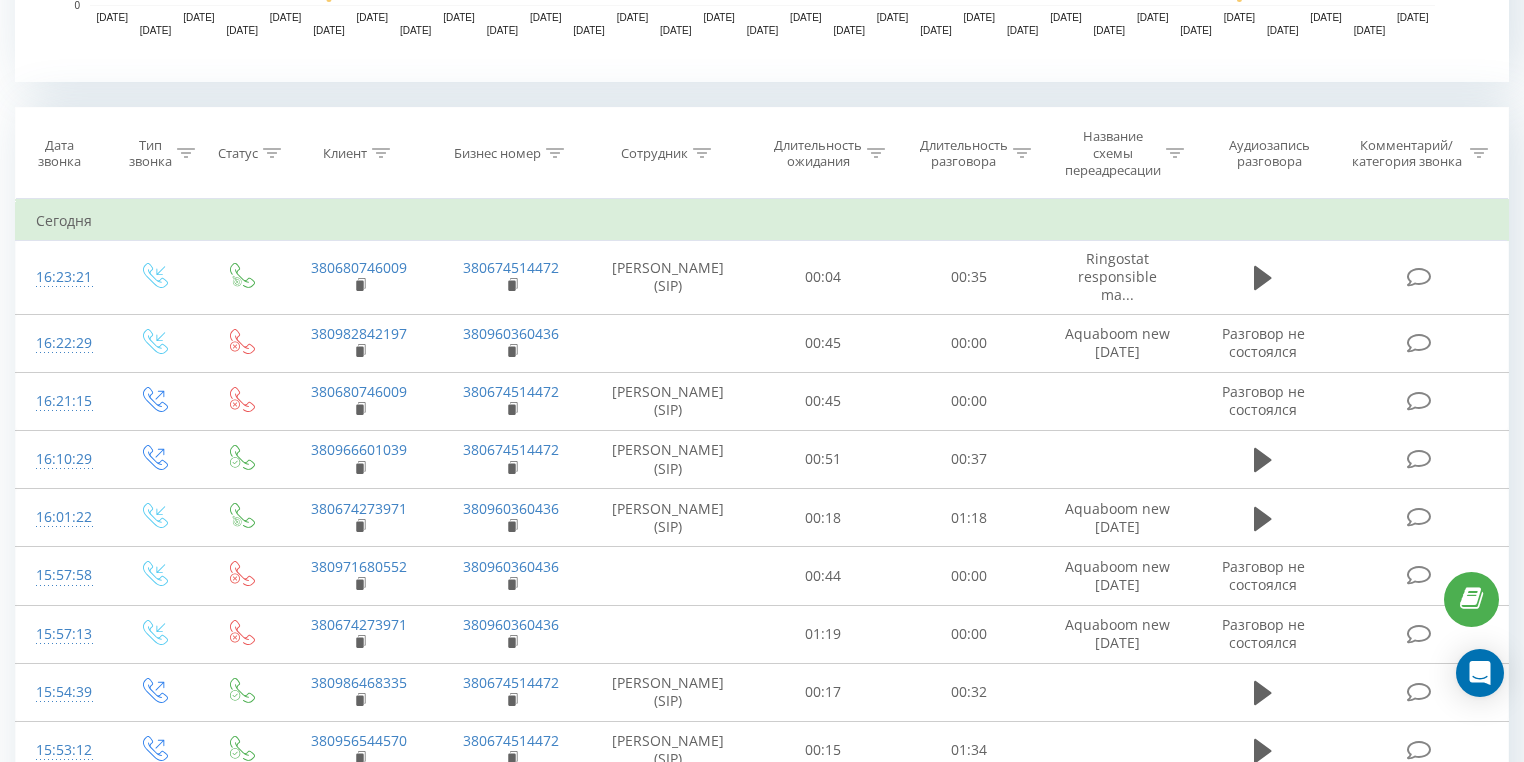 click 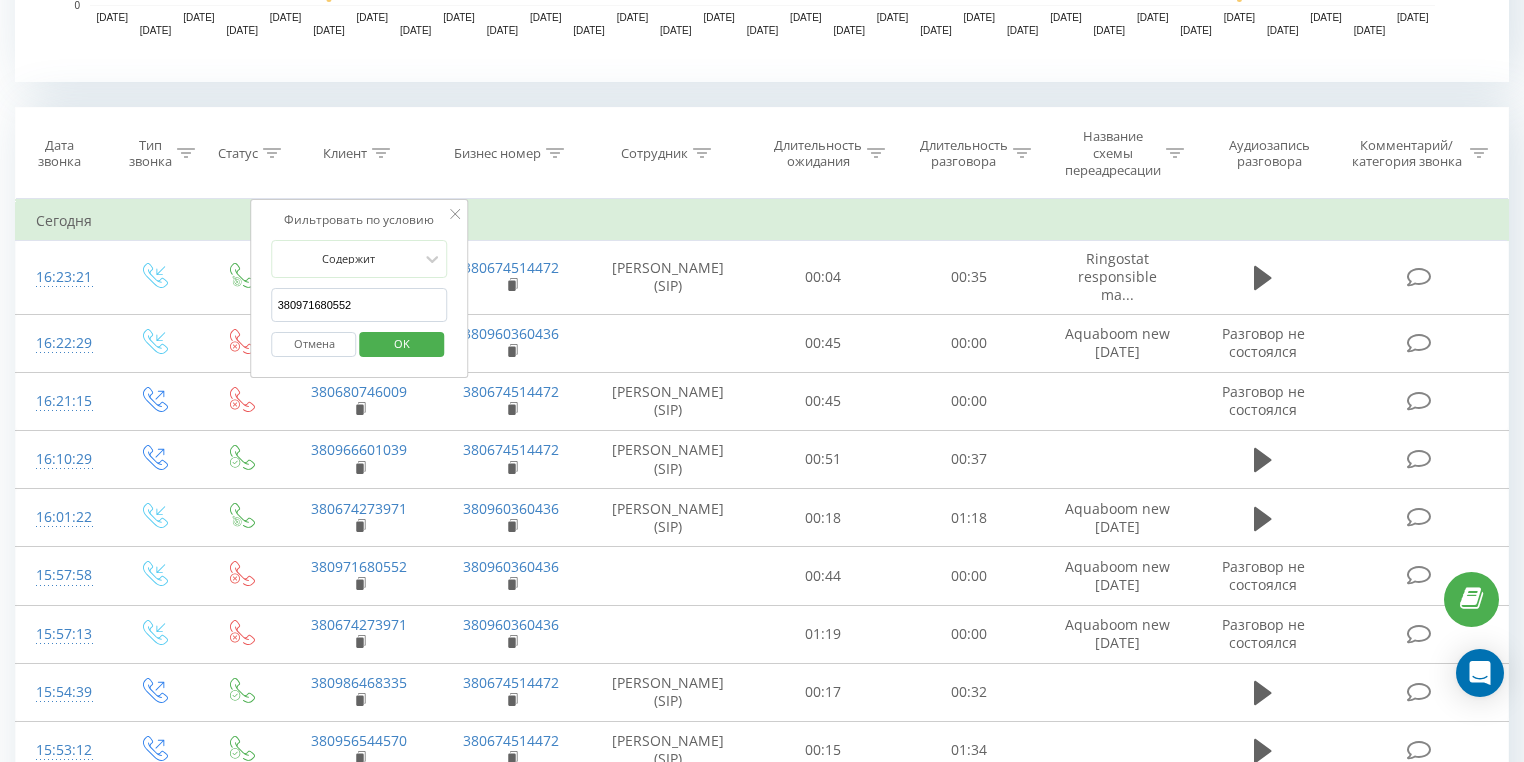 click on "380971680552" at bounding box center (360, 305) 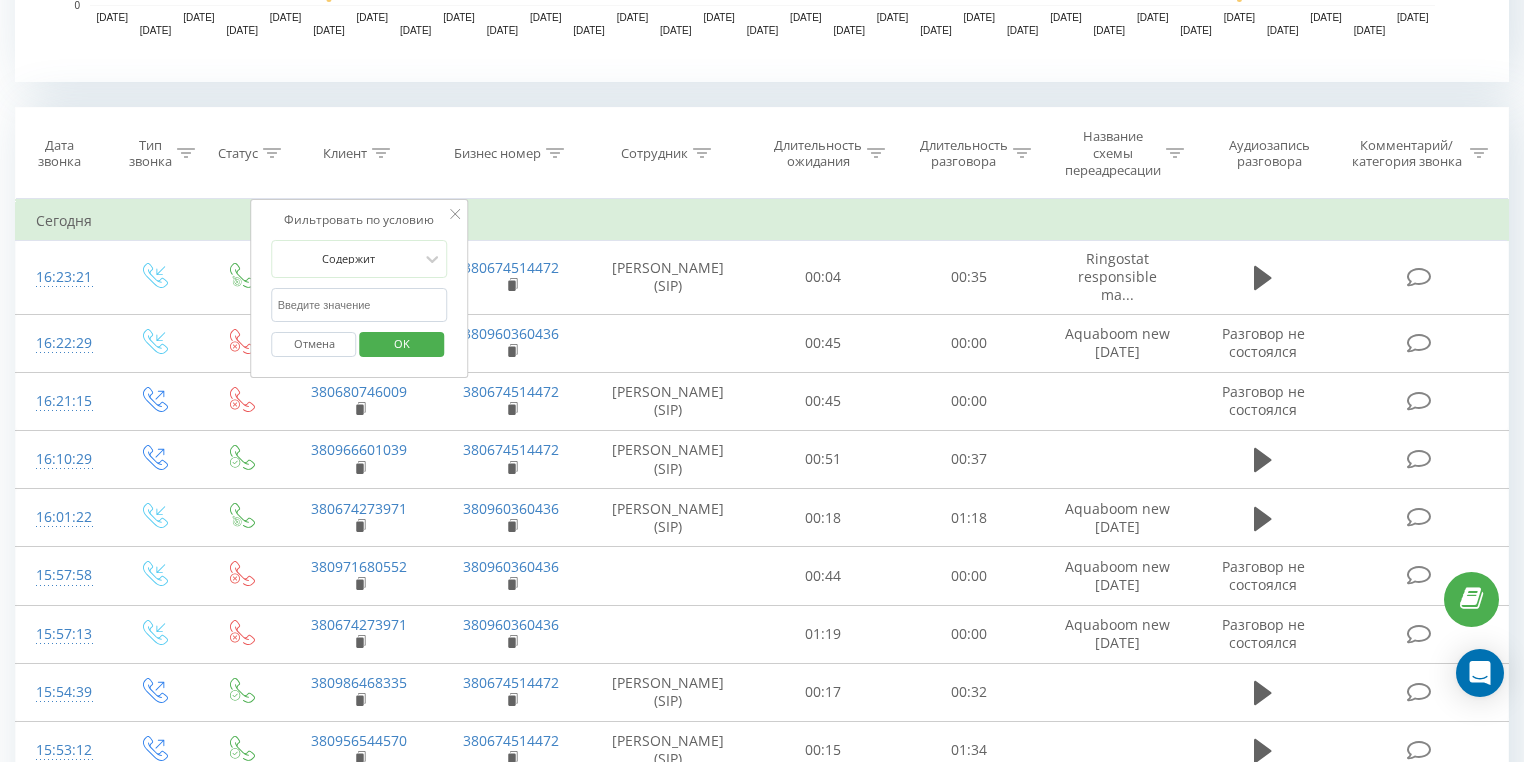 paste on "380674273971" 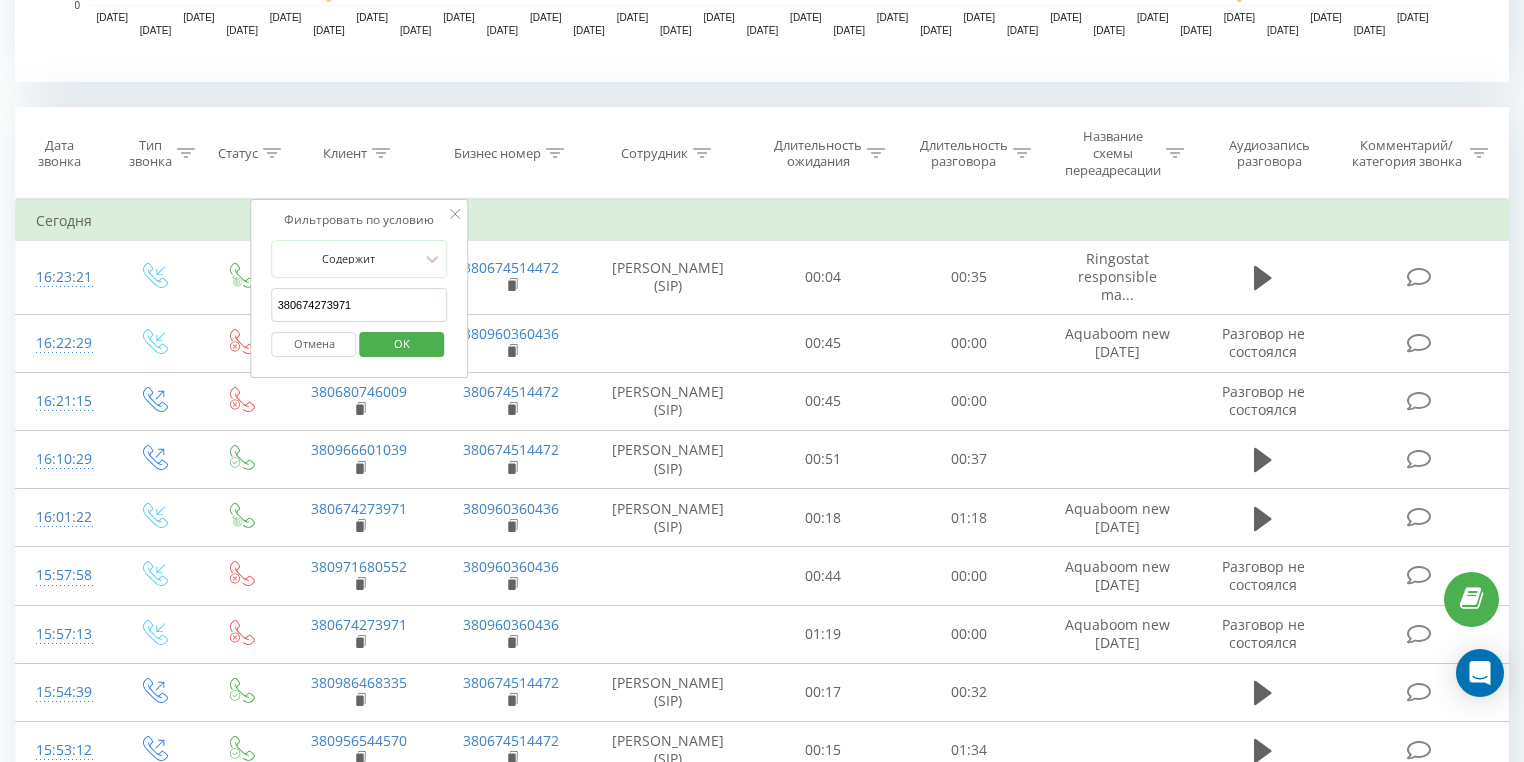 type on "380674273971" 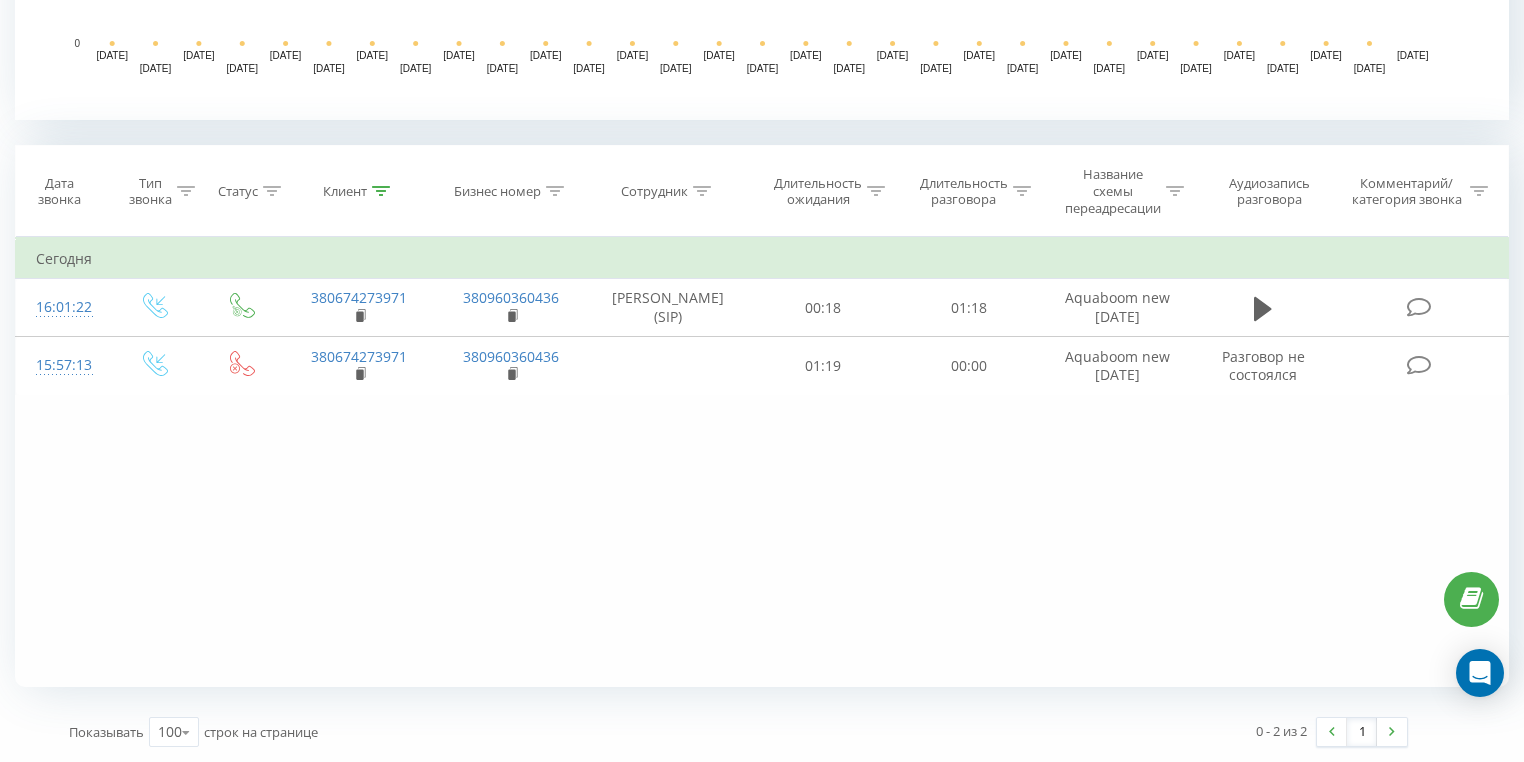 scroll, scrollTop: 716, scrollLeft: 0, axis: vertical 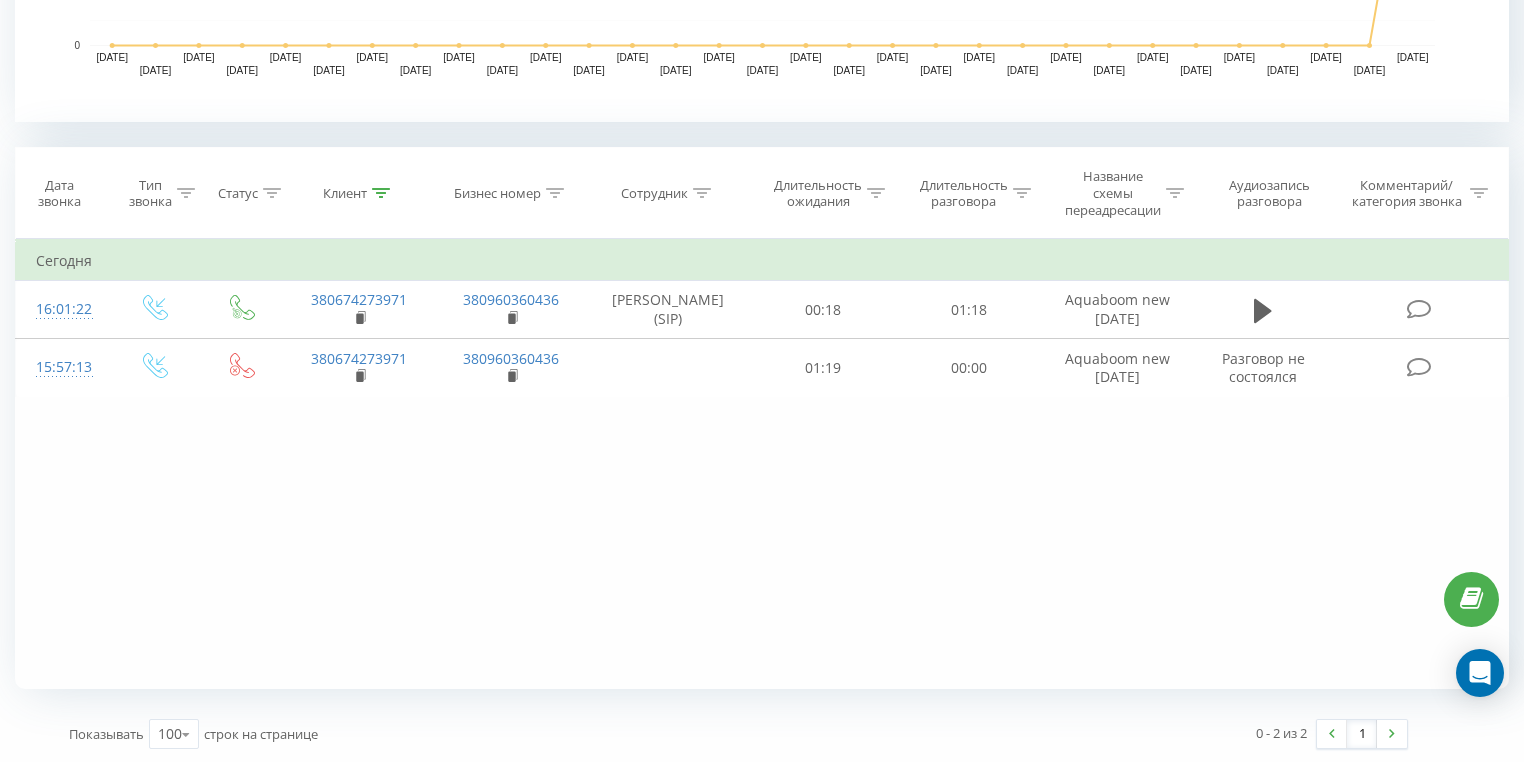 click 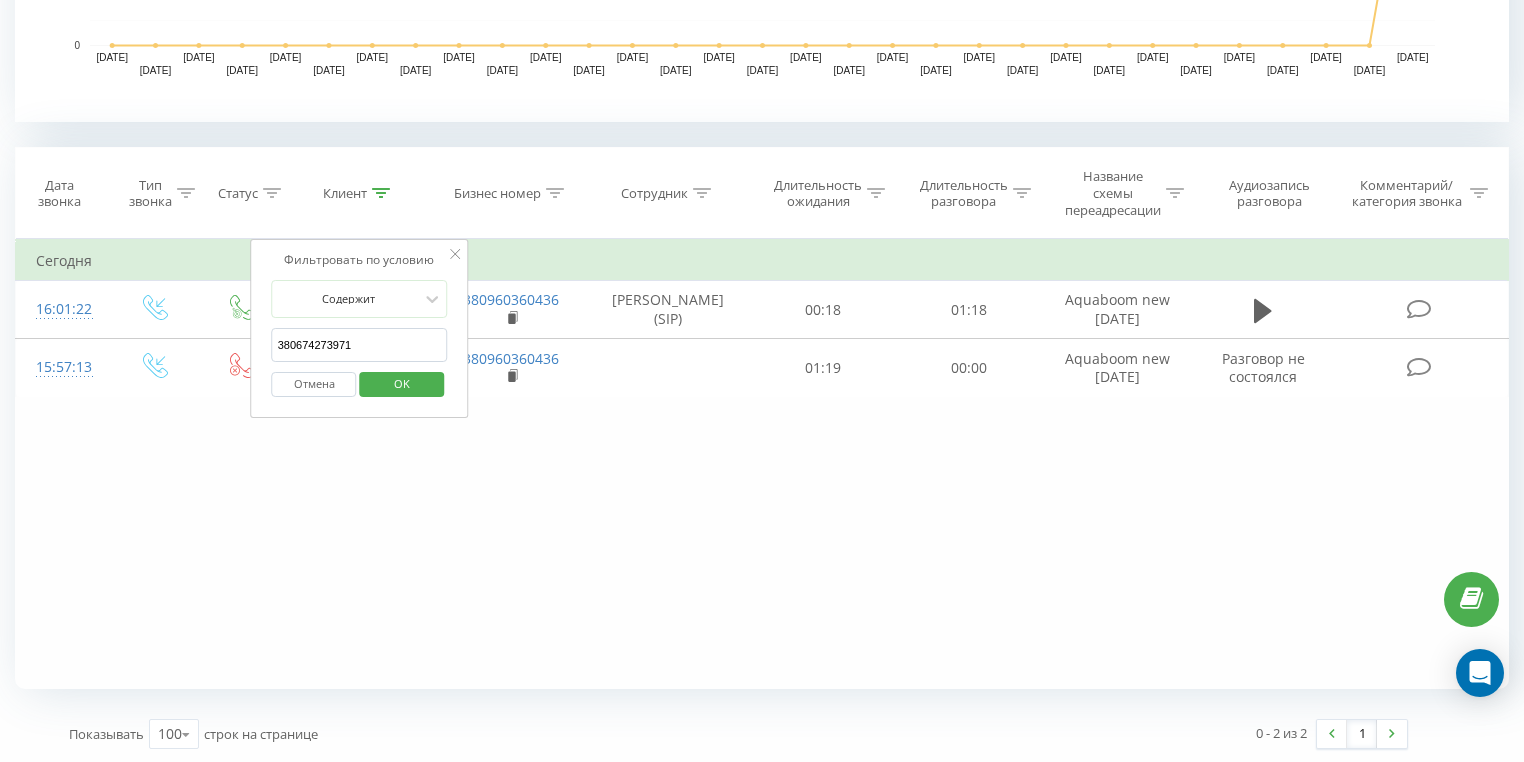 click on "Отмена" at bounding box center (314, 384) 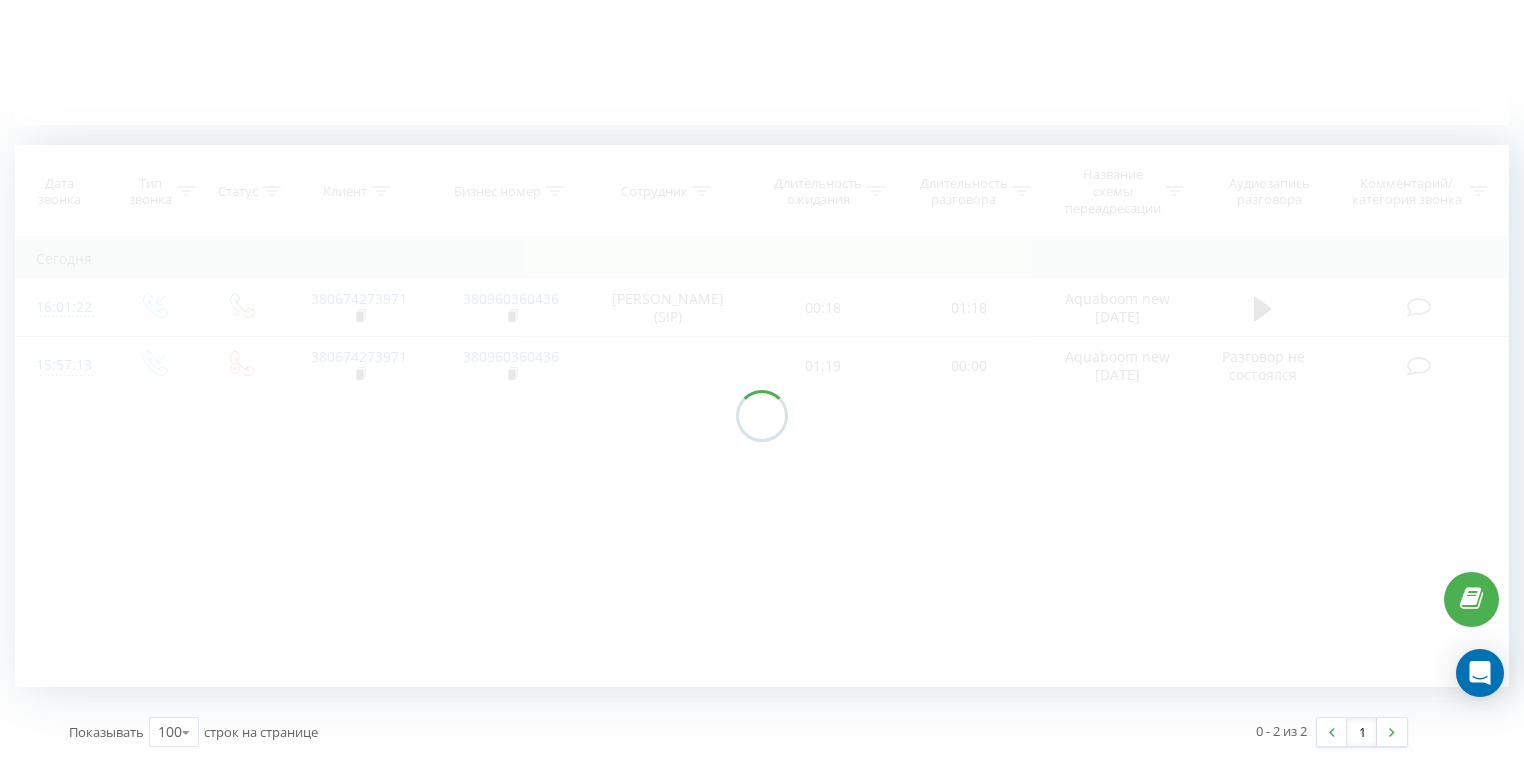 scroll, scrollTop: 436, scrollLeft: 0, axis: vertical 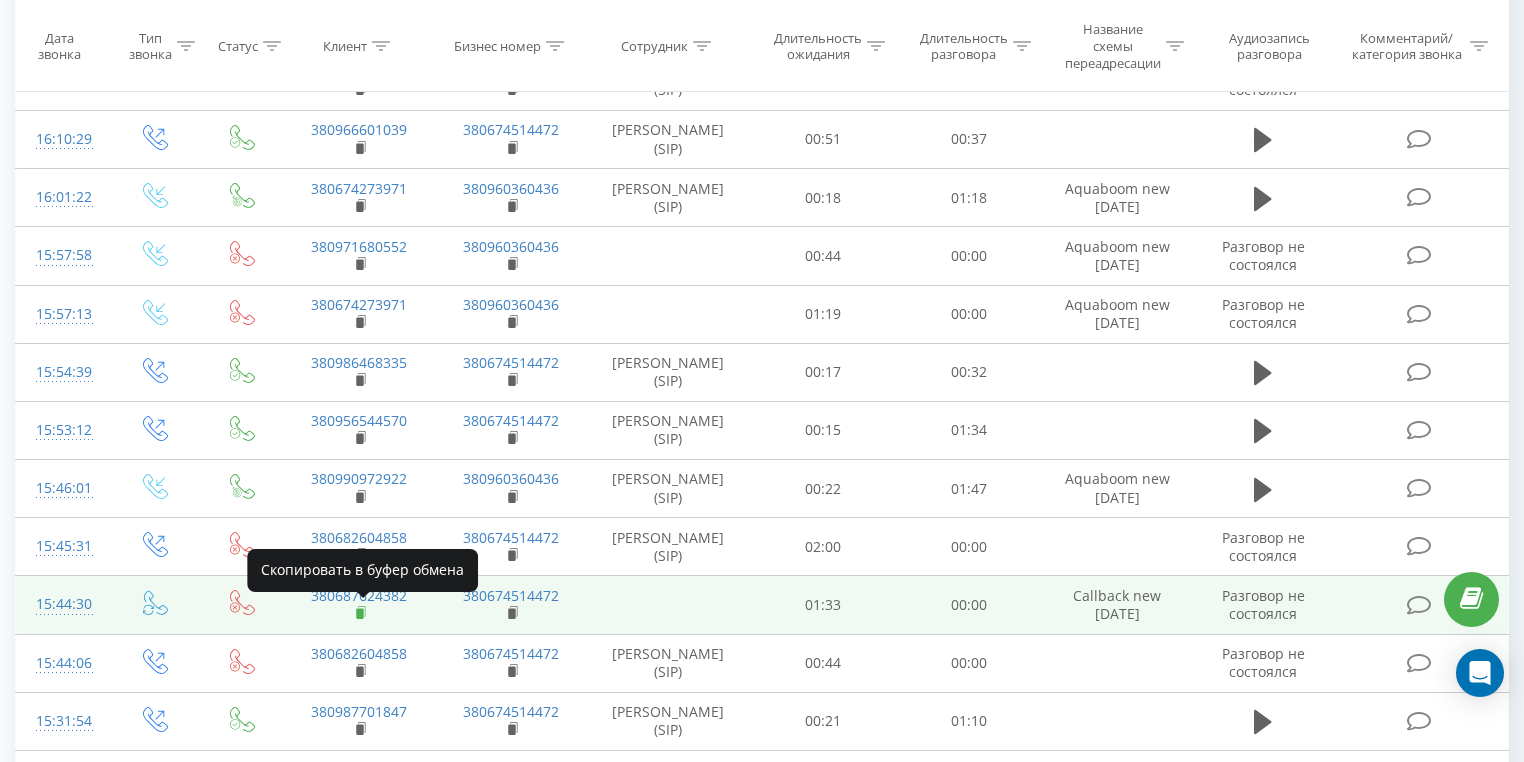 click 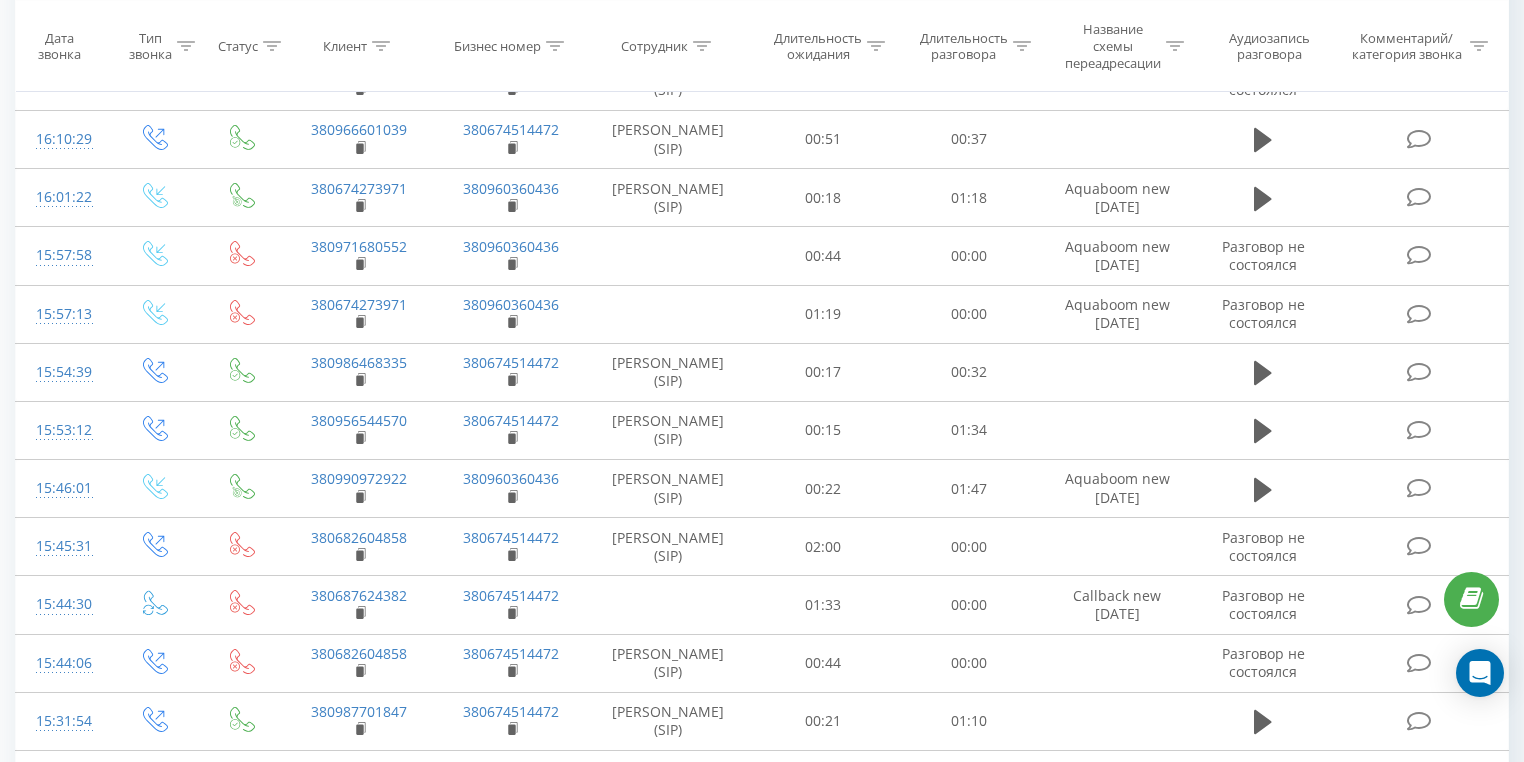 click 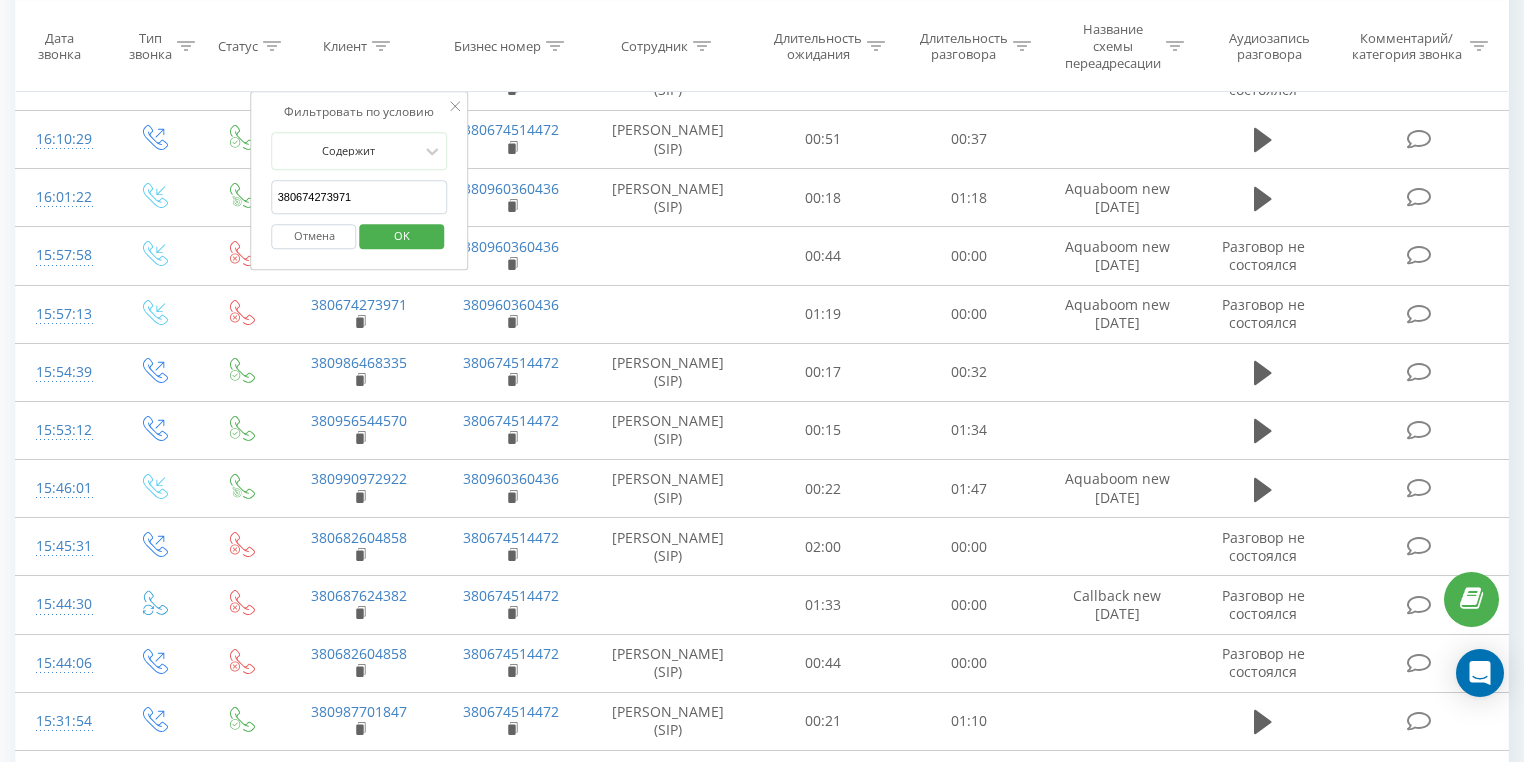 click on "380674273971" at bounding box center [360, 197] 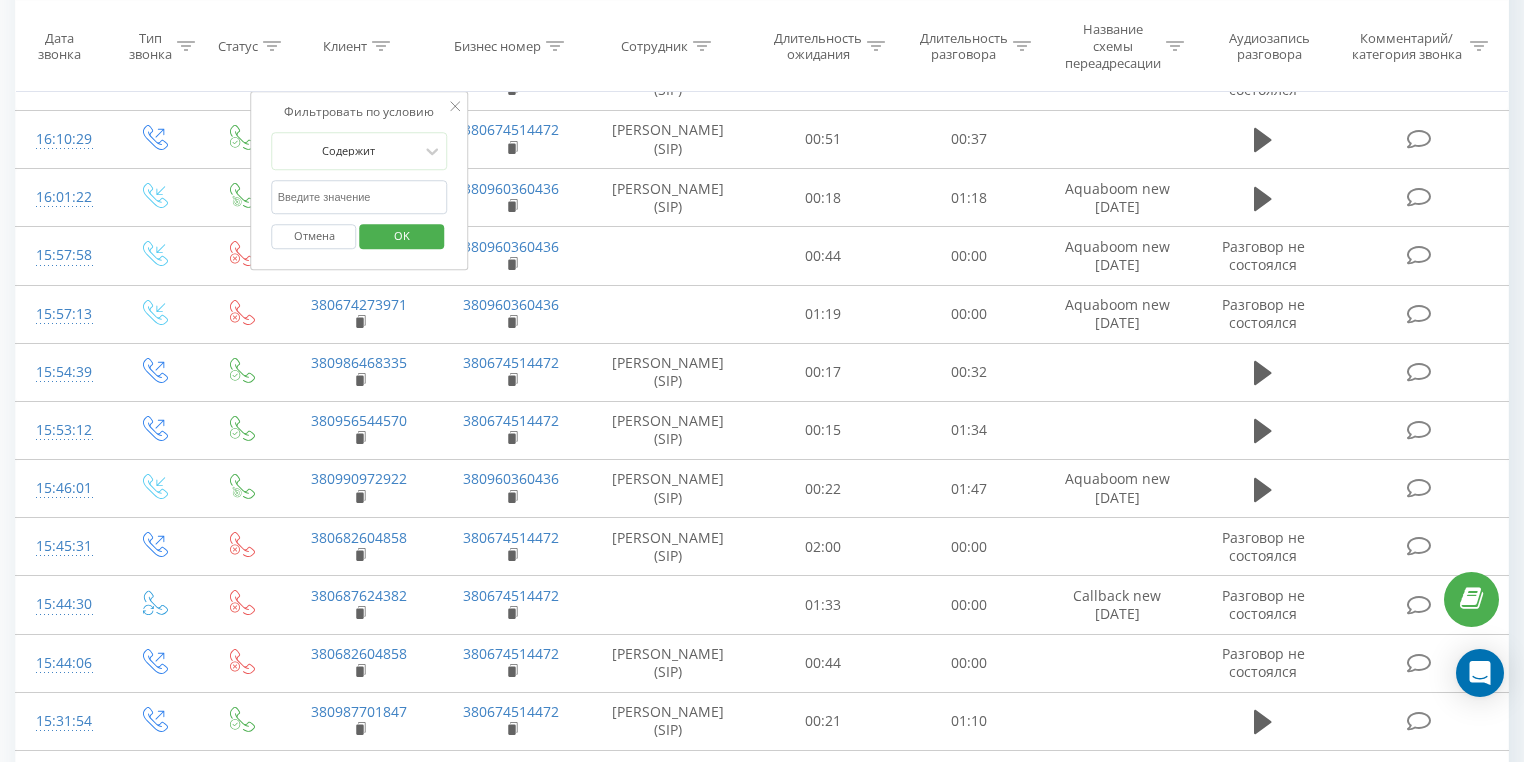 paste on "380687624382" 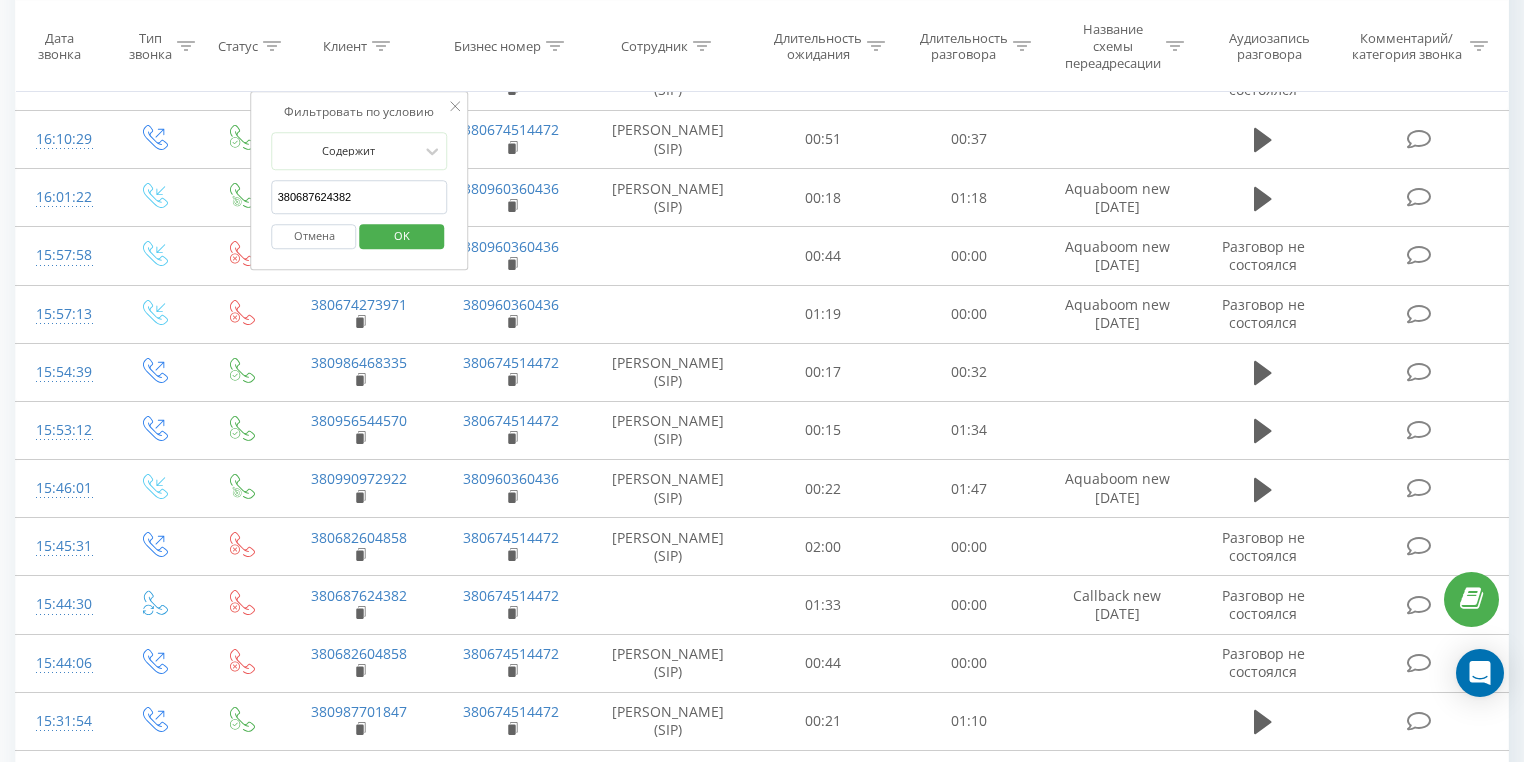 type on "380687624382" 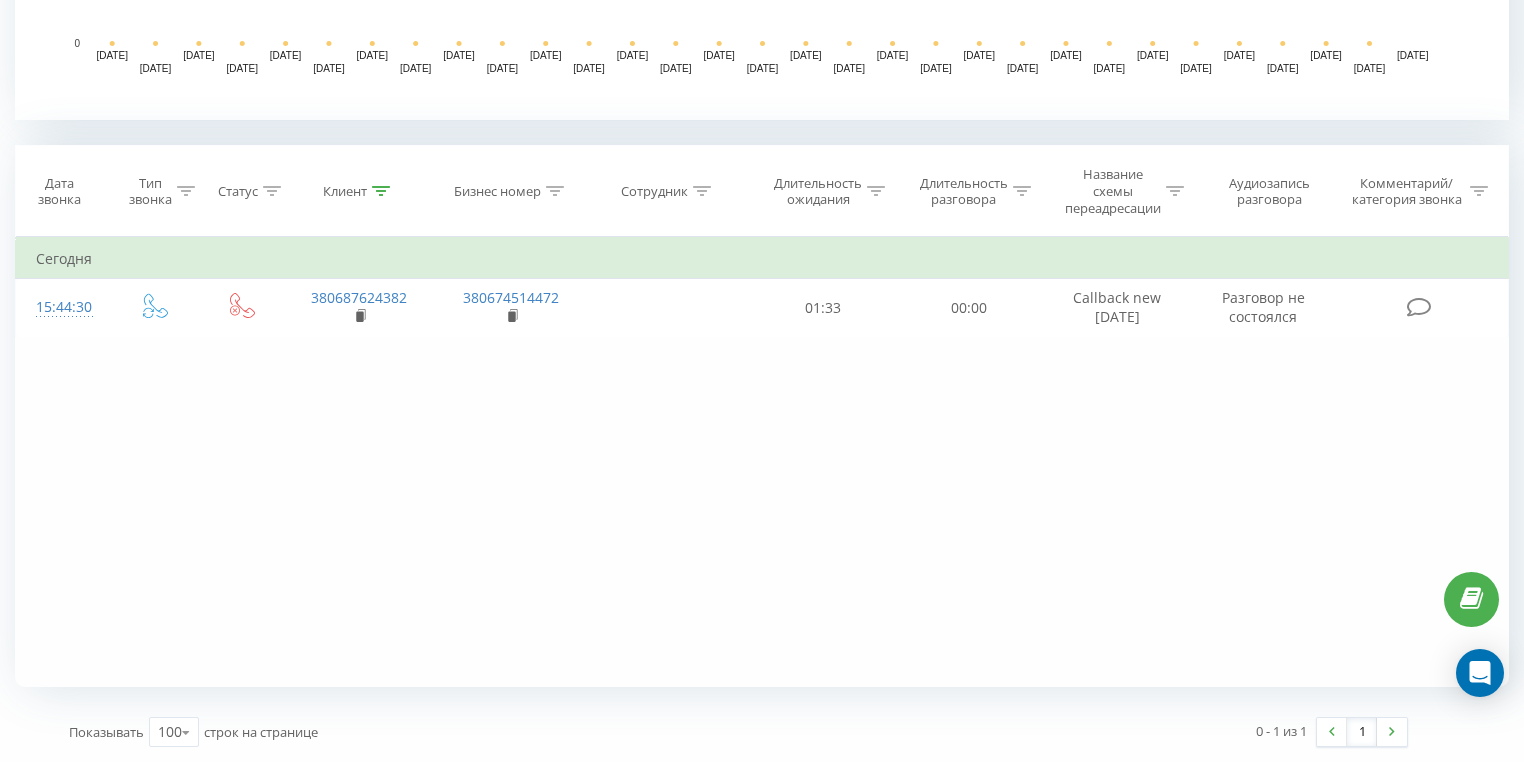 scroll, scrollTop: 716, scrollLeft: 0, axis: vertical 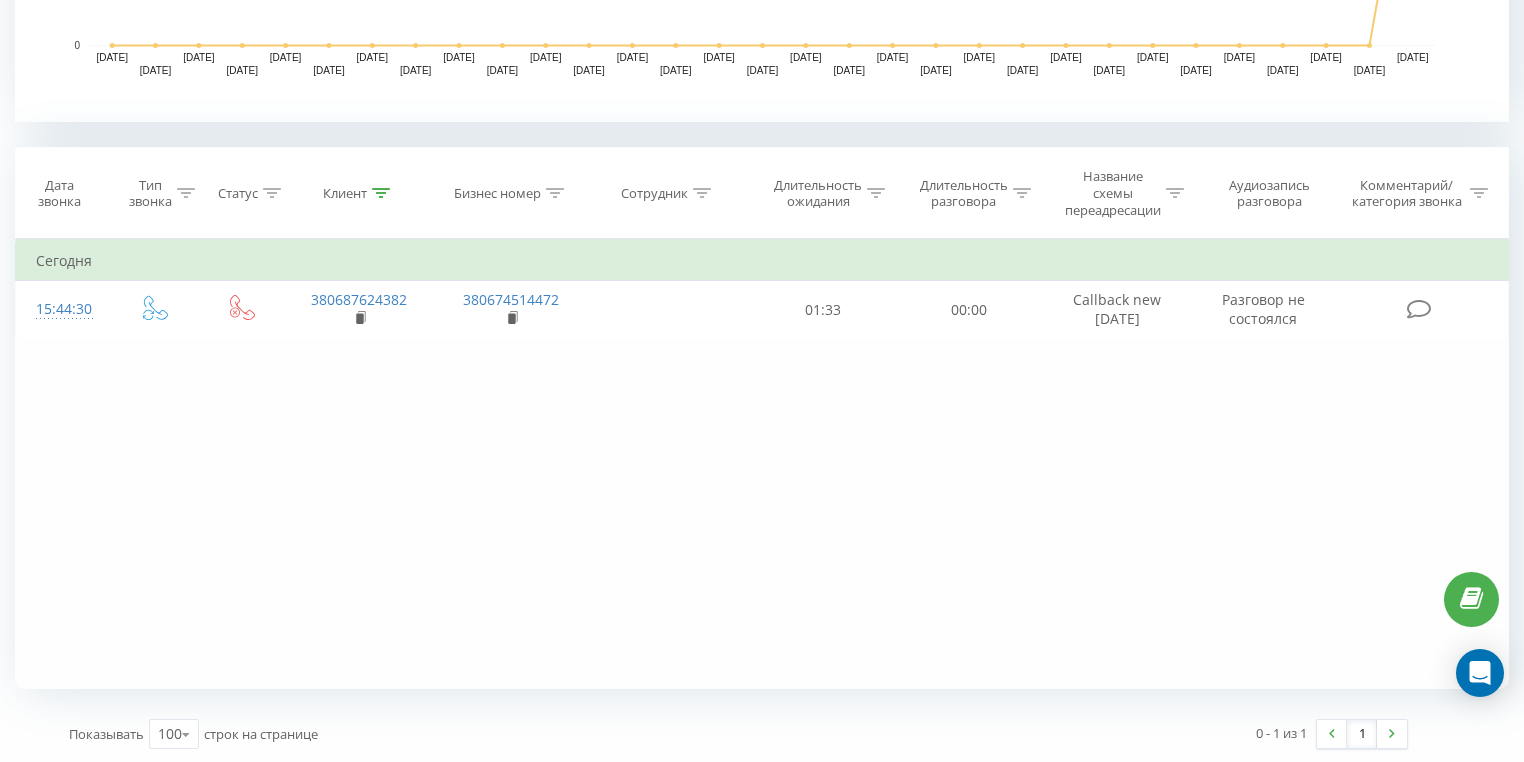 click 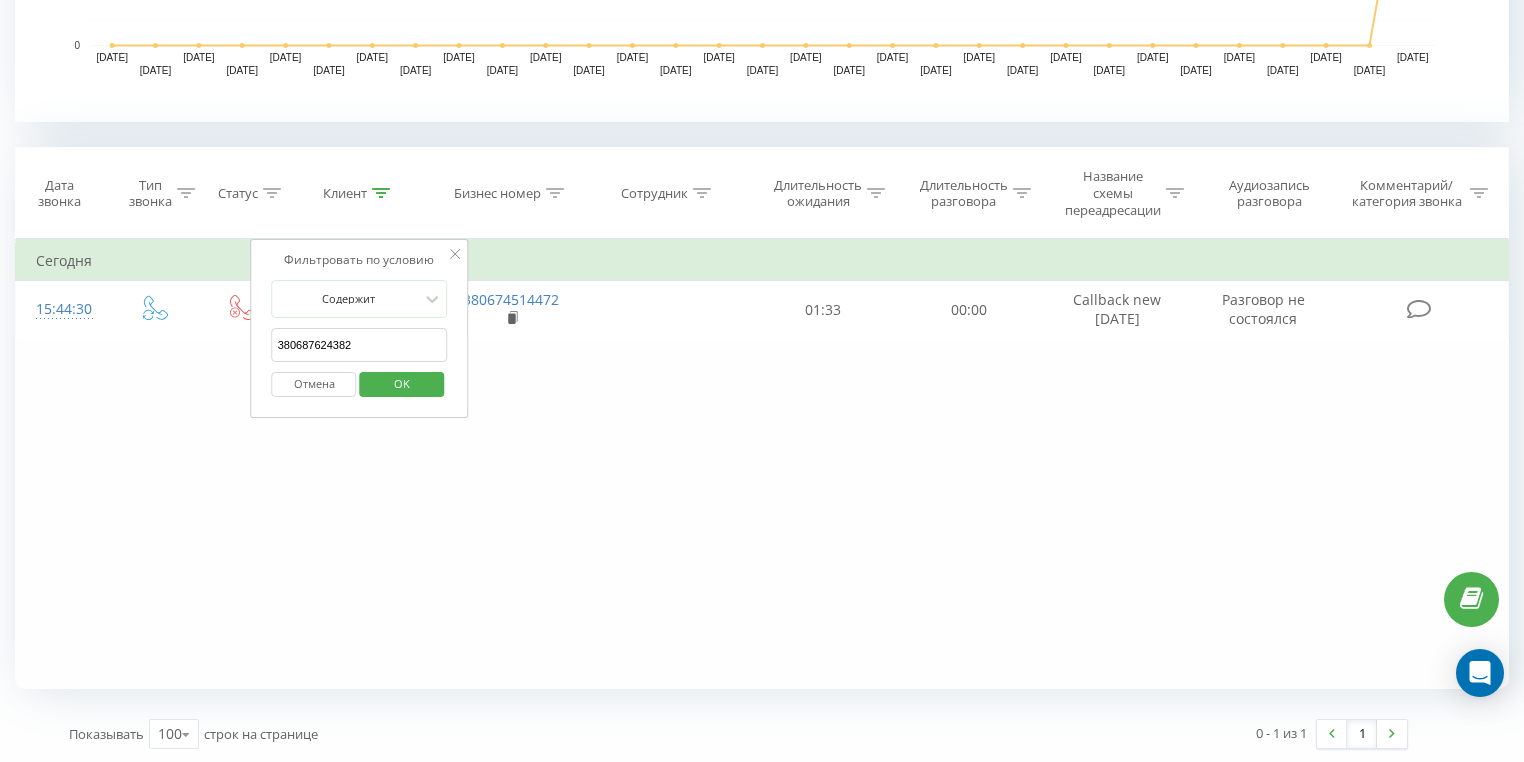 click on "Отмена" at bounding box center [314, 384] 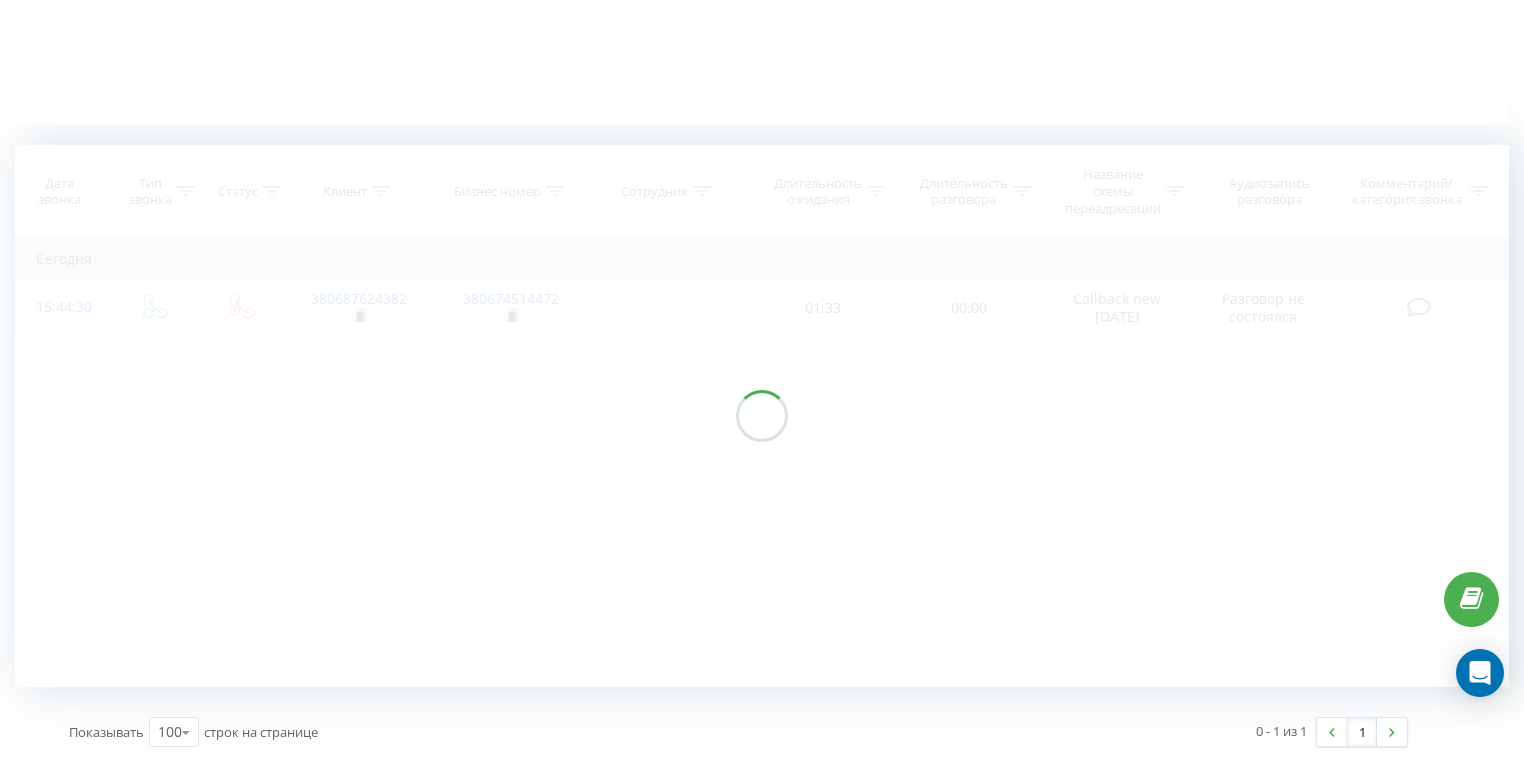 scroll, scrollTop: 436, scrollLeft: 0, axis: vertical 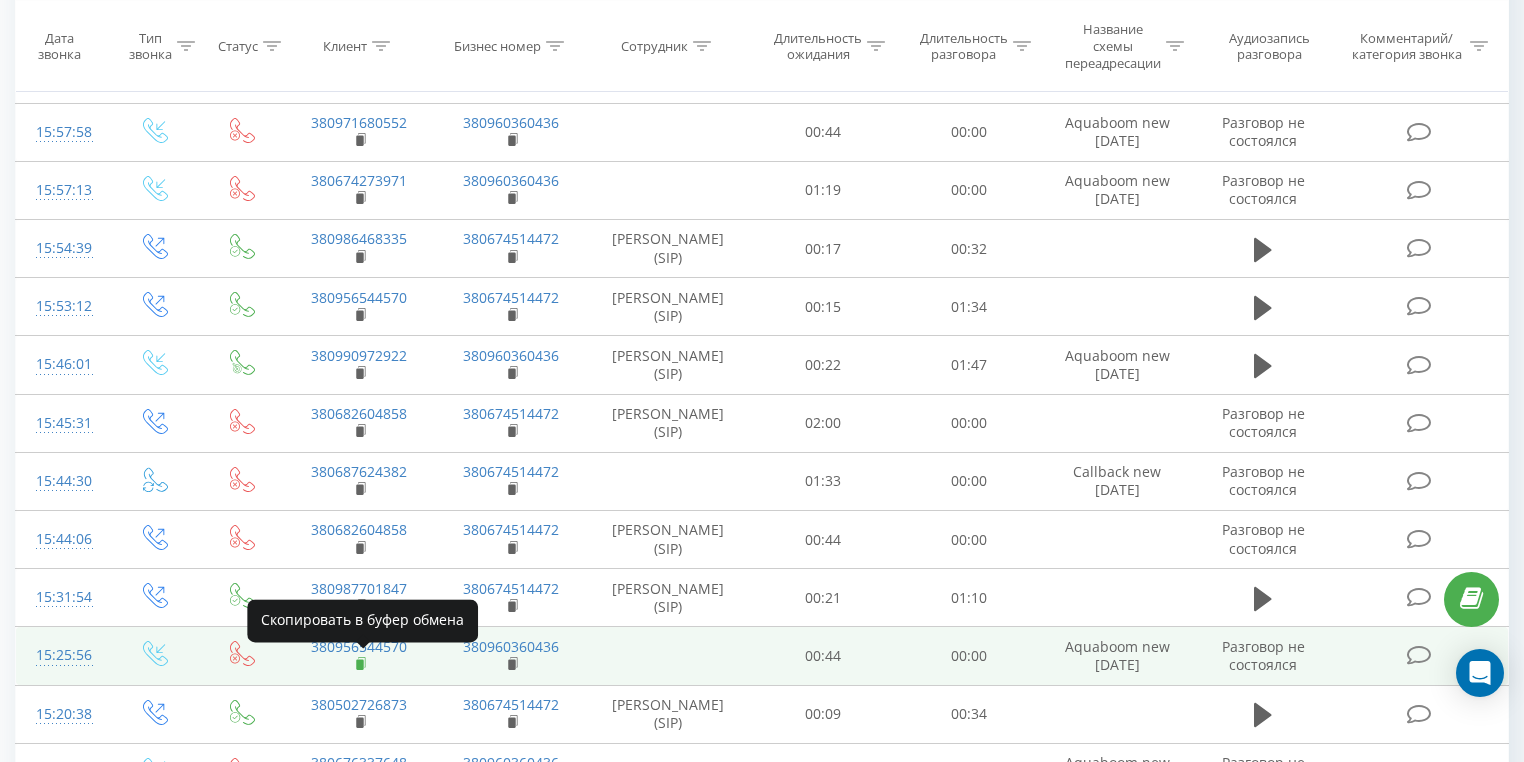 click 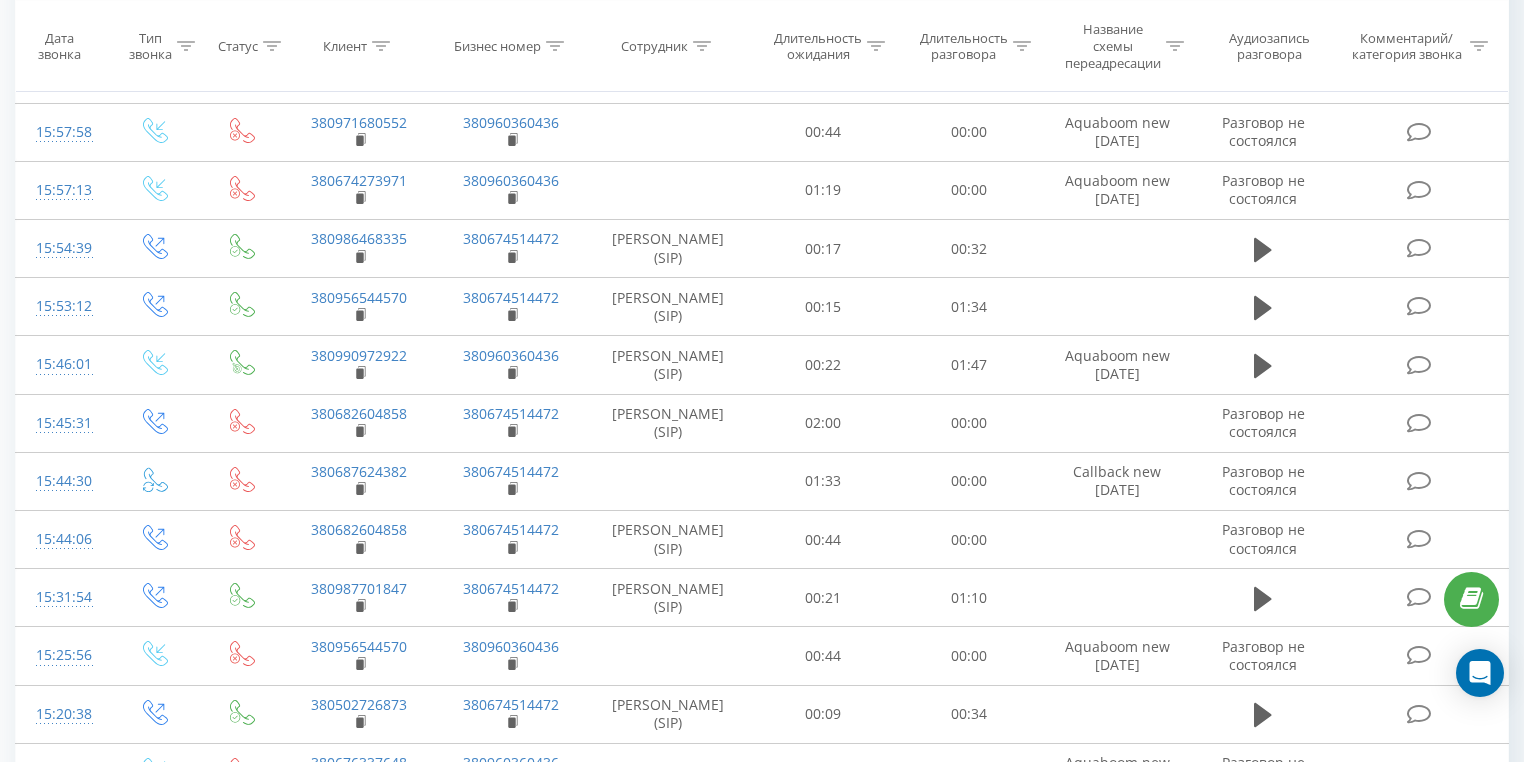 click 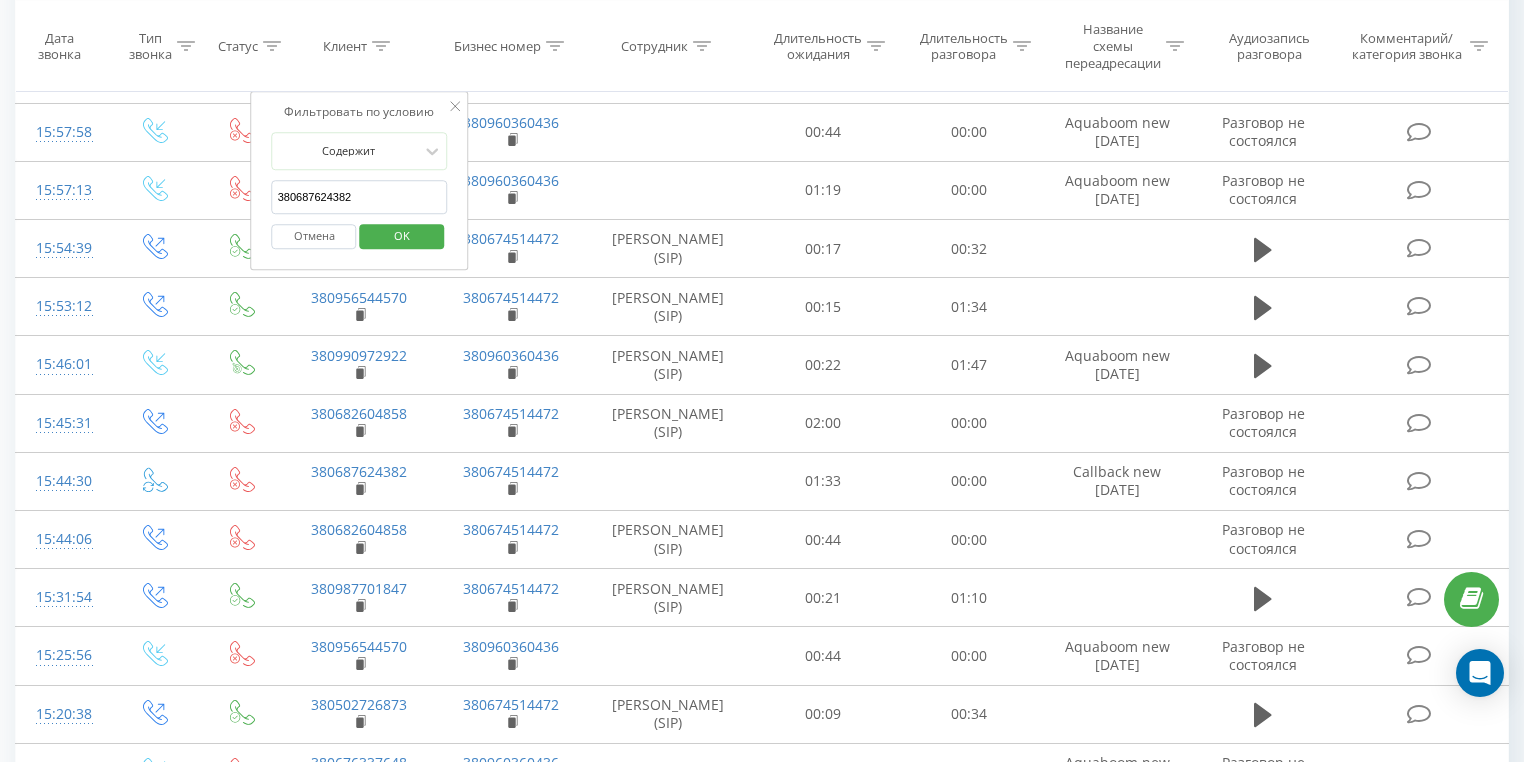 click on "380687624382" at bounding box center (360, 197) 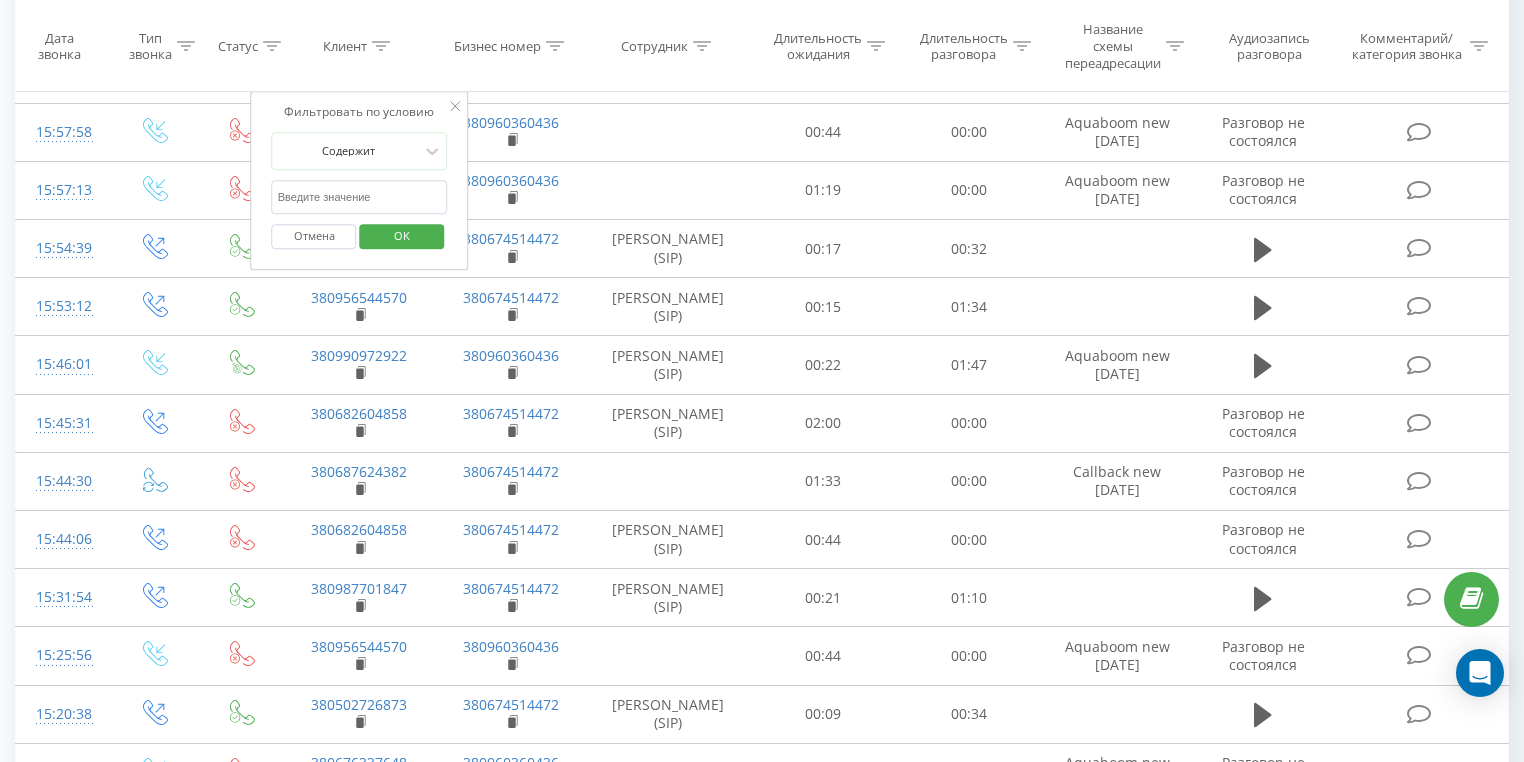 paste on "380956544570" 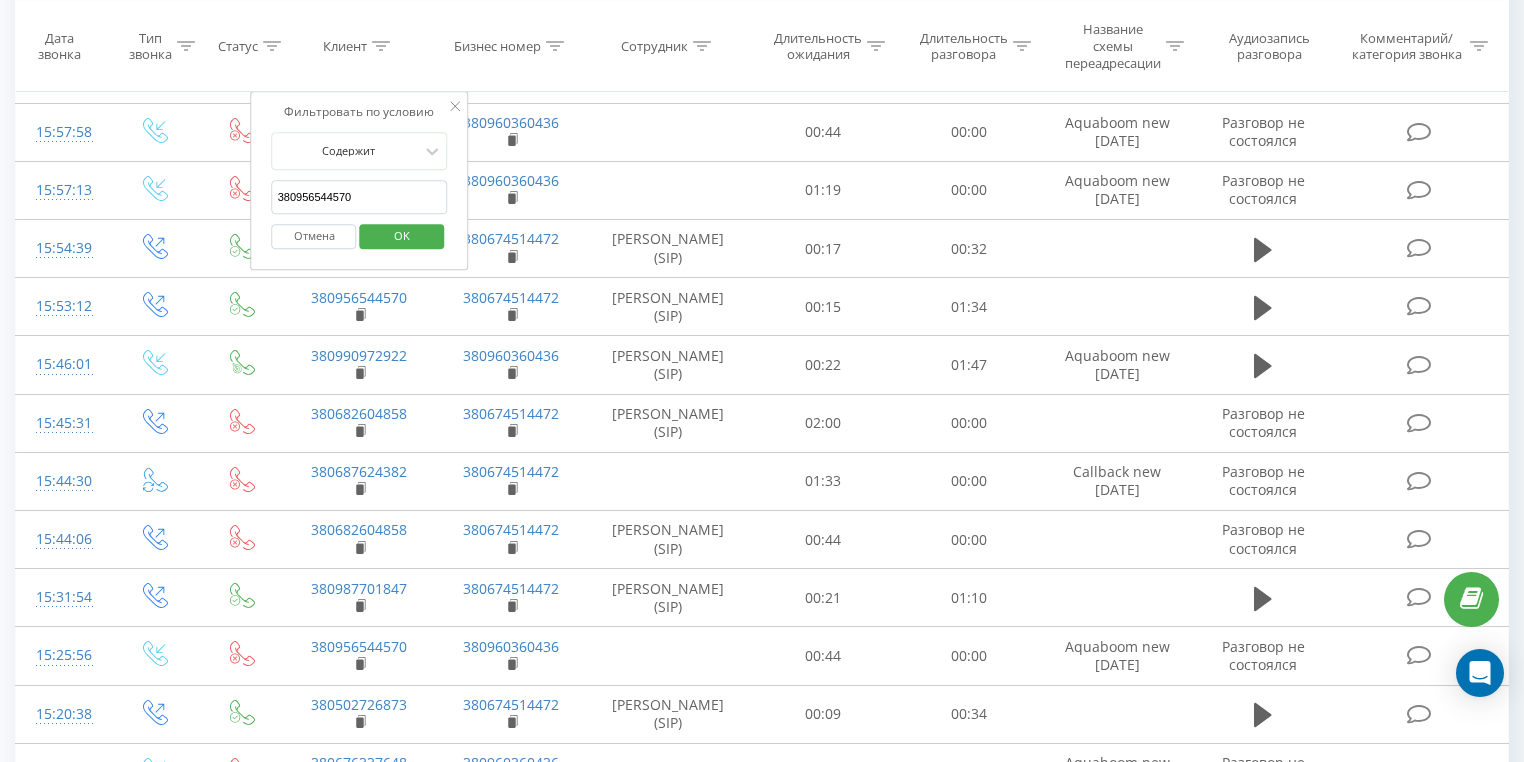 type on "380956544570" 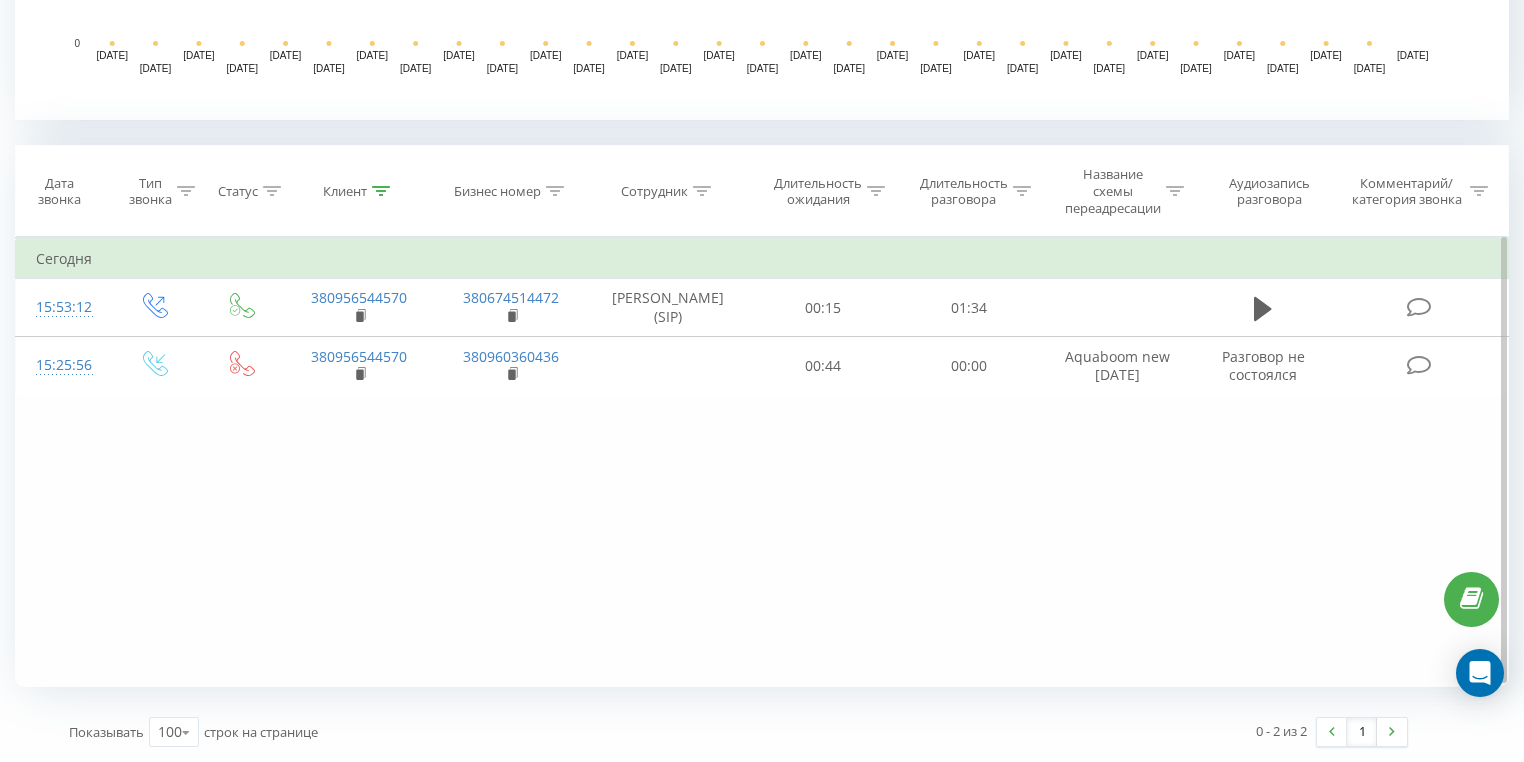 scroll, scrollTop: 716, scrollLeft: 0, axis: vertical 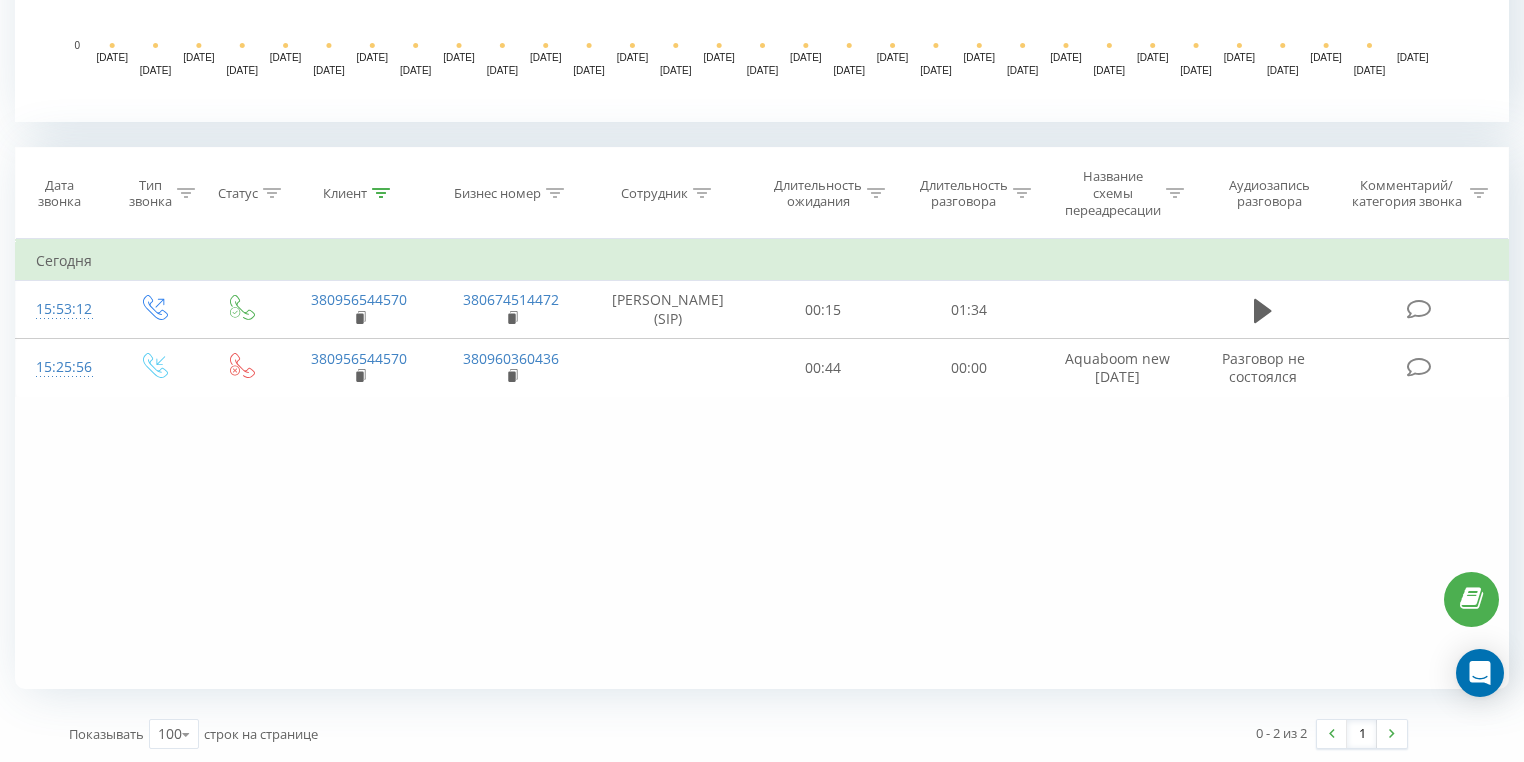 click 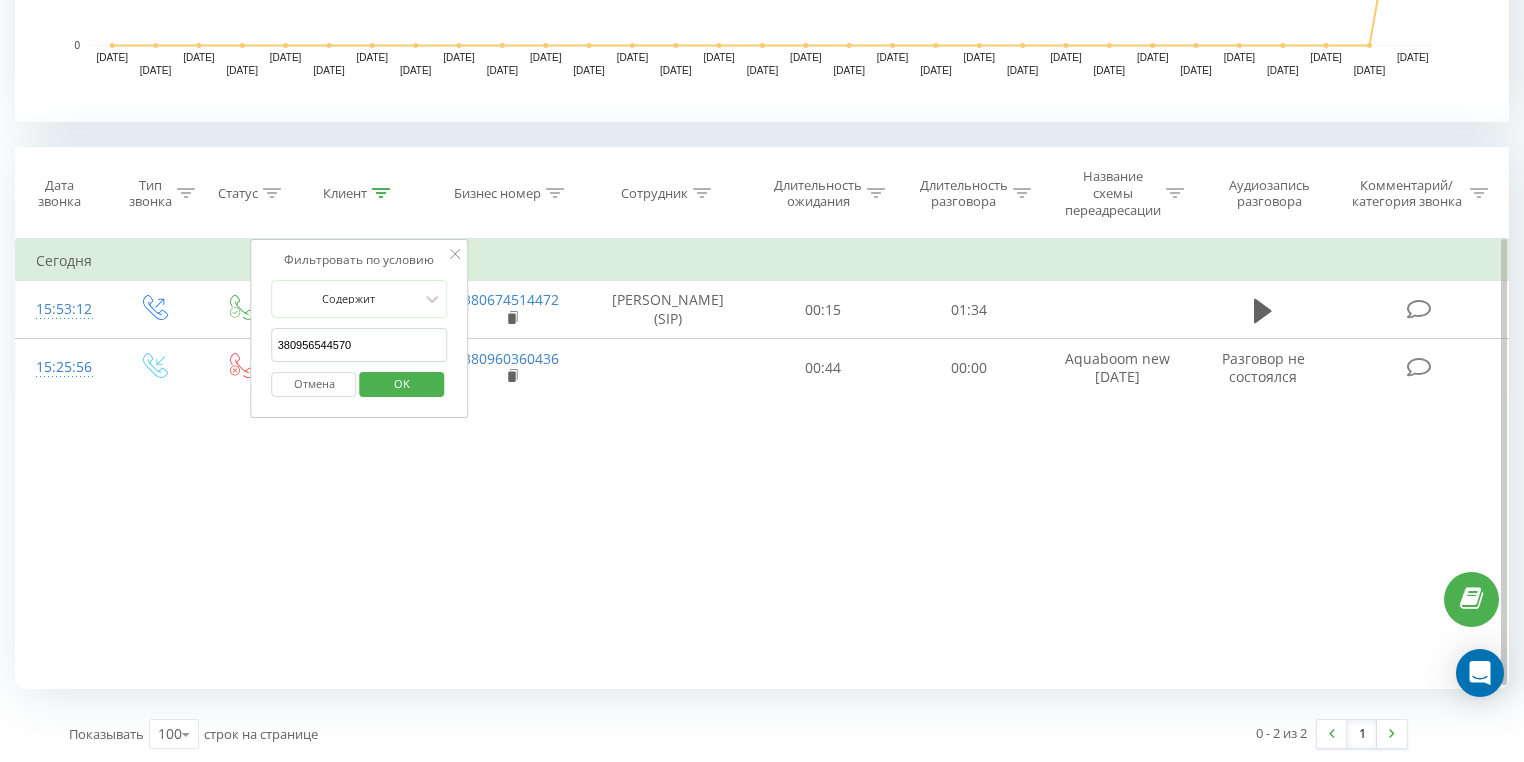 click on "Отмена" at bounding box center (314, 384) 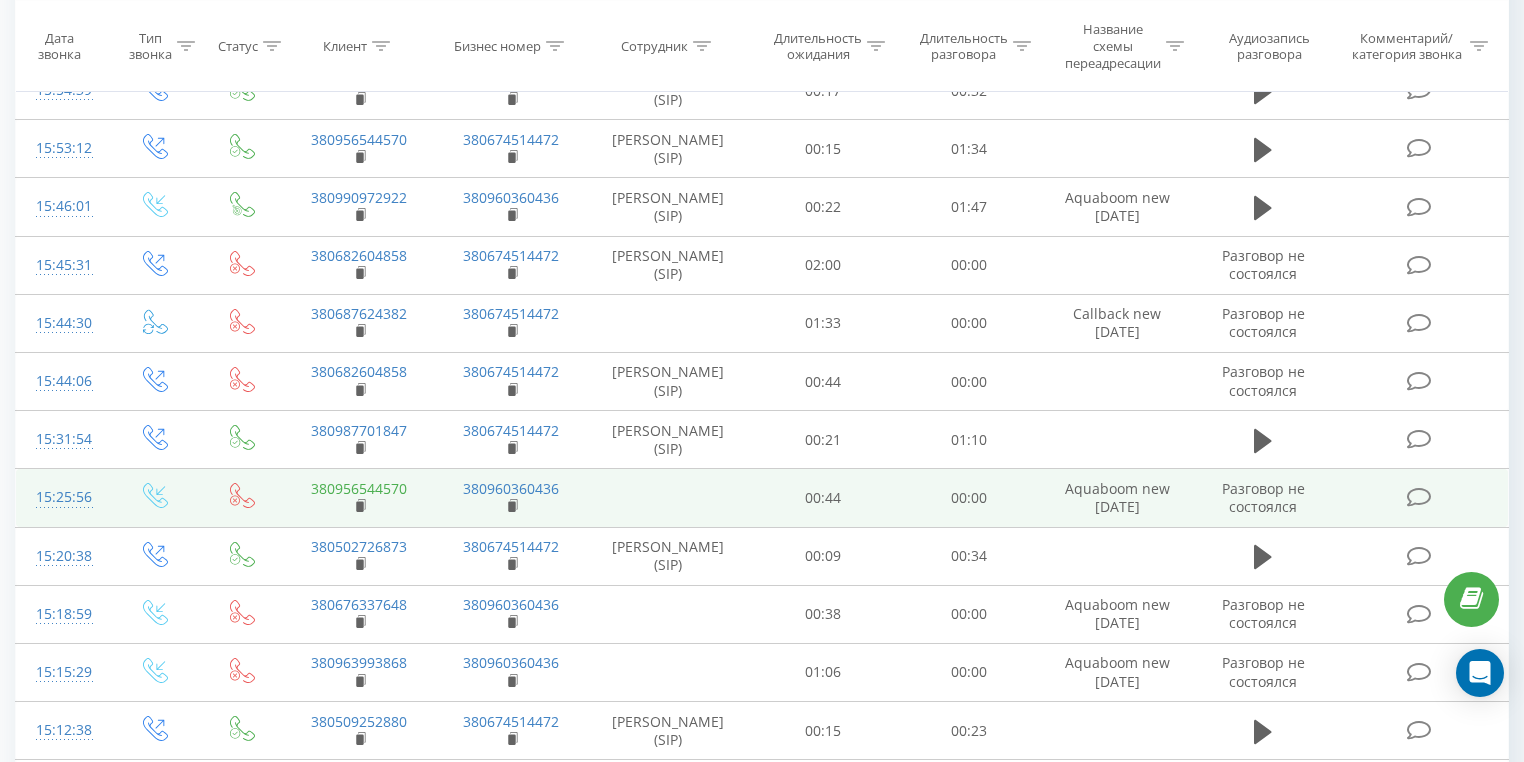 scroll, scrollTop: 1476, scrollLeft: 0, axis: vertical 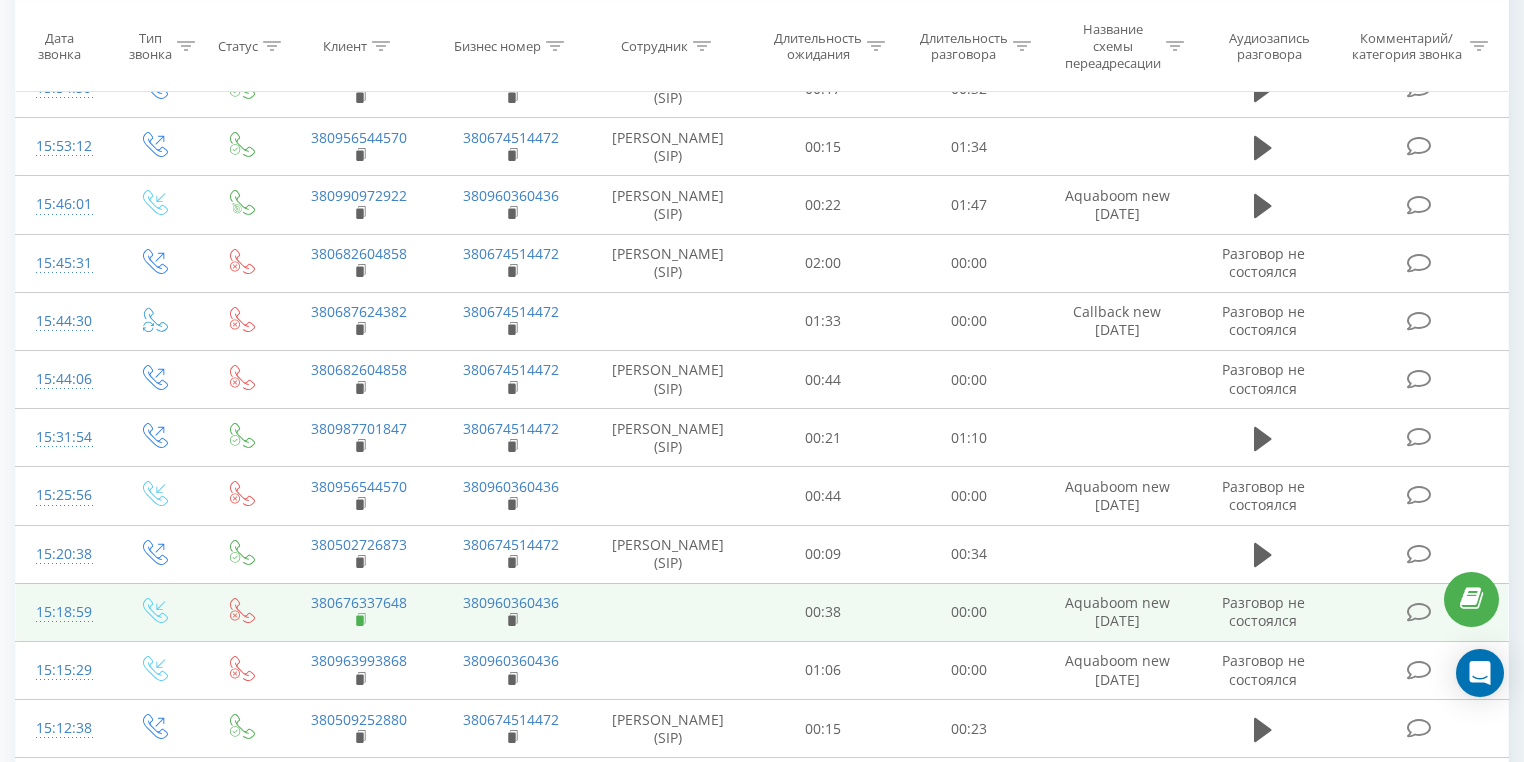 click 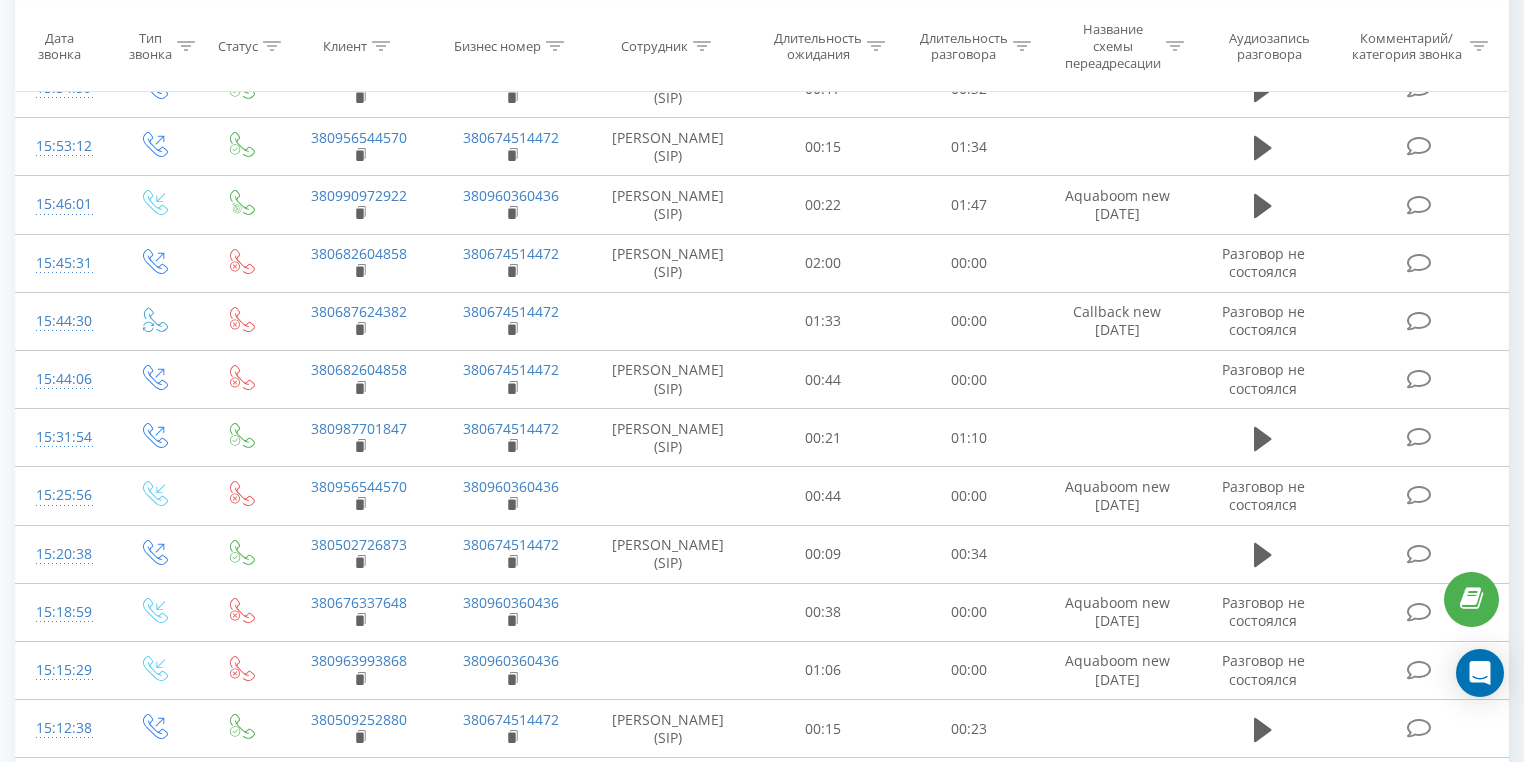 click at bounding box center (381, 46) 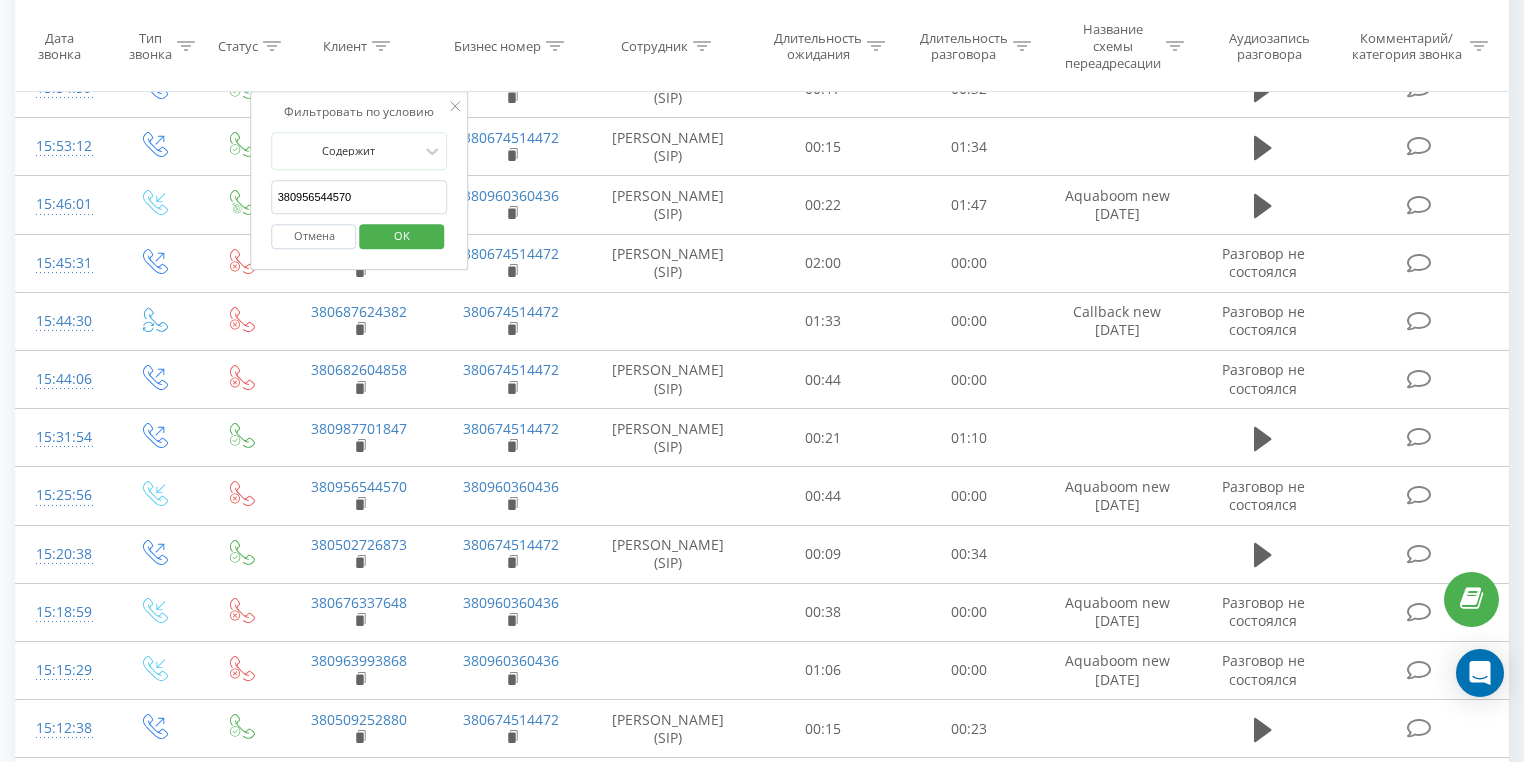 click on "380956544570" at bounding box center (360, 197) 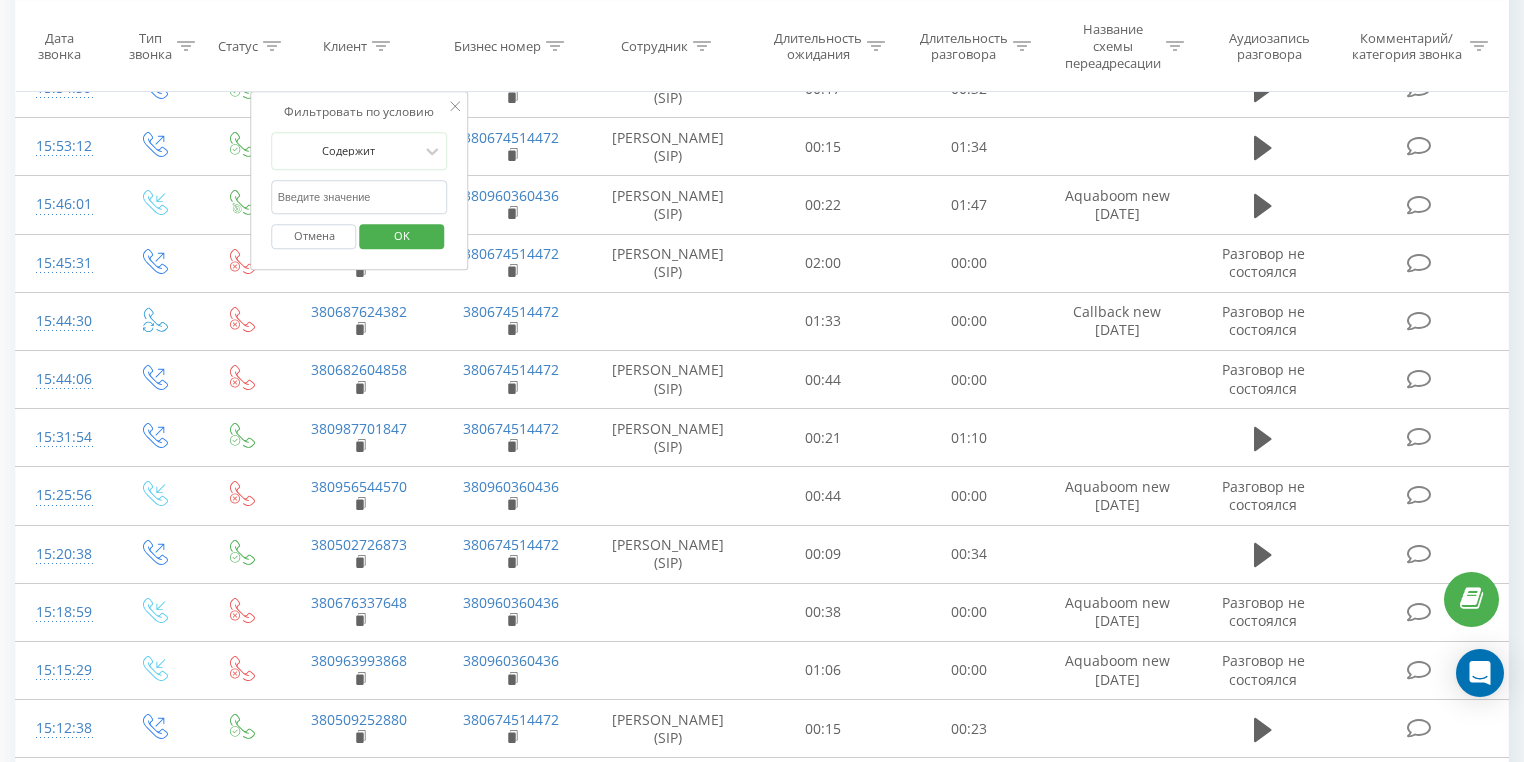 paste on "380676337648" 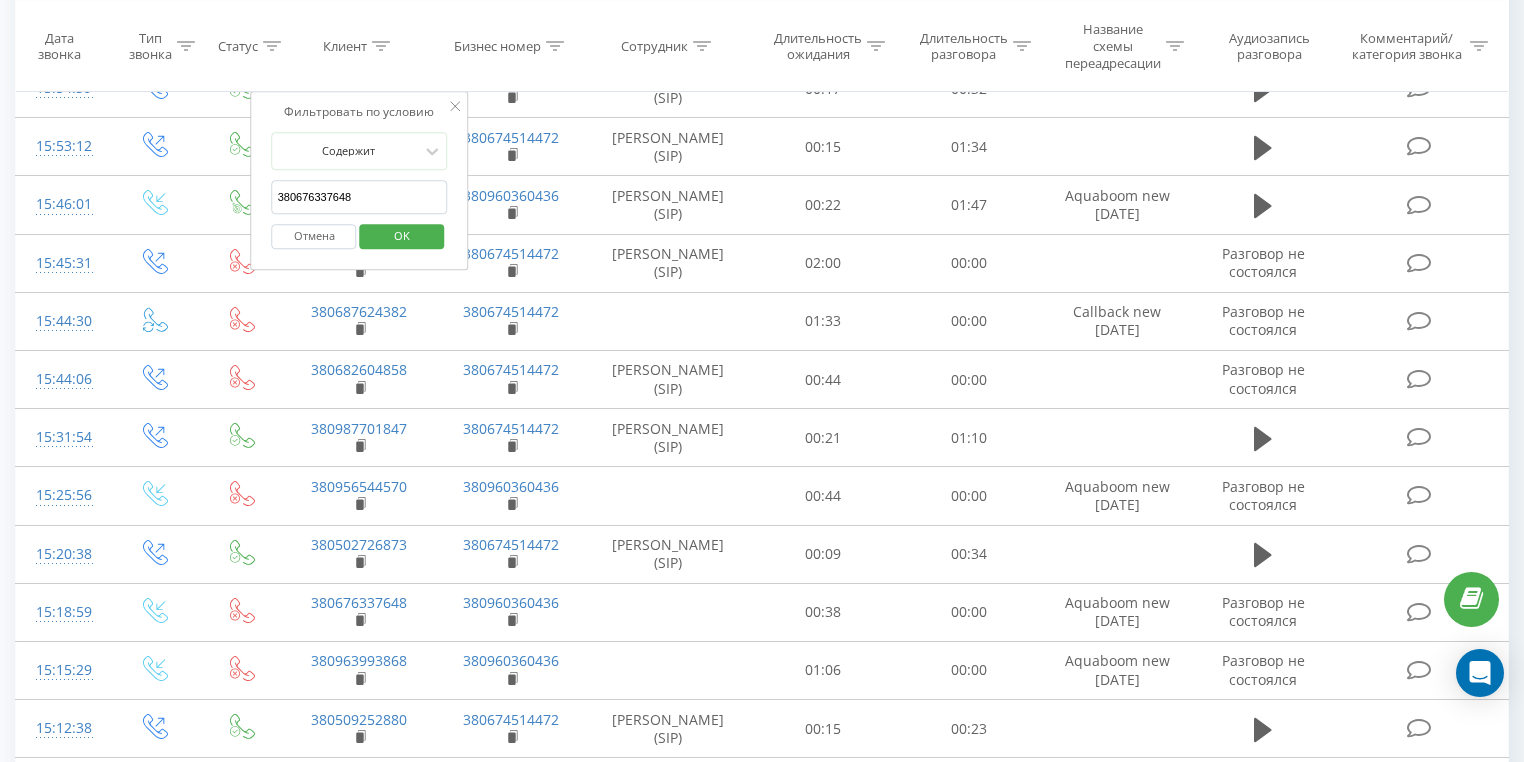 type on "380676337648" 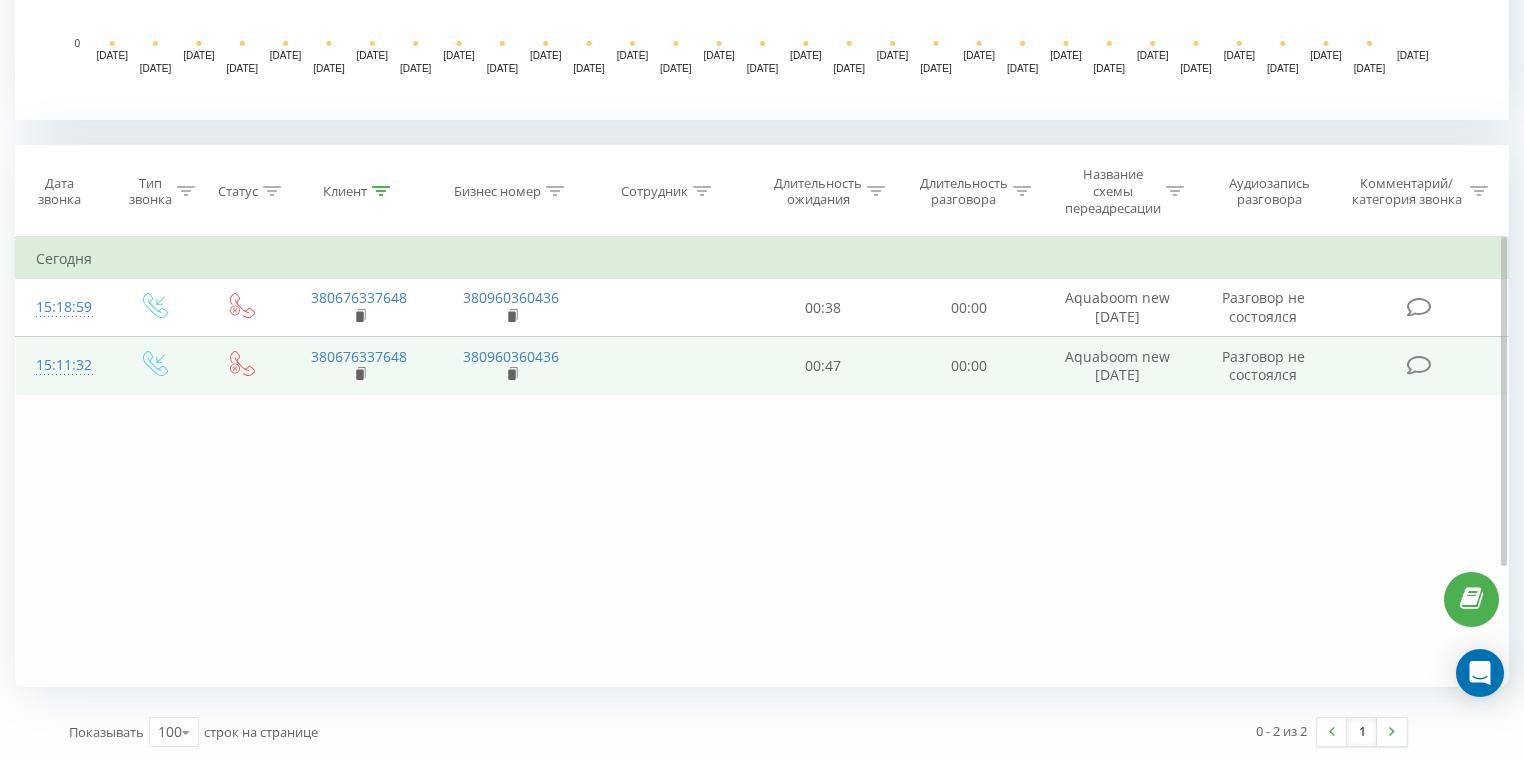 scroll, scrollTop: 716, scrollLeft: 0, axis: vertical 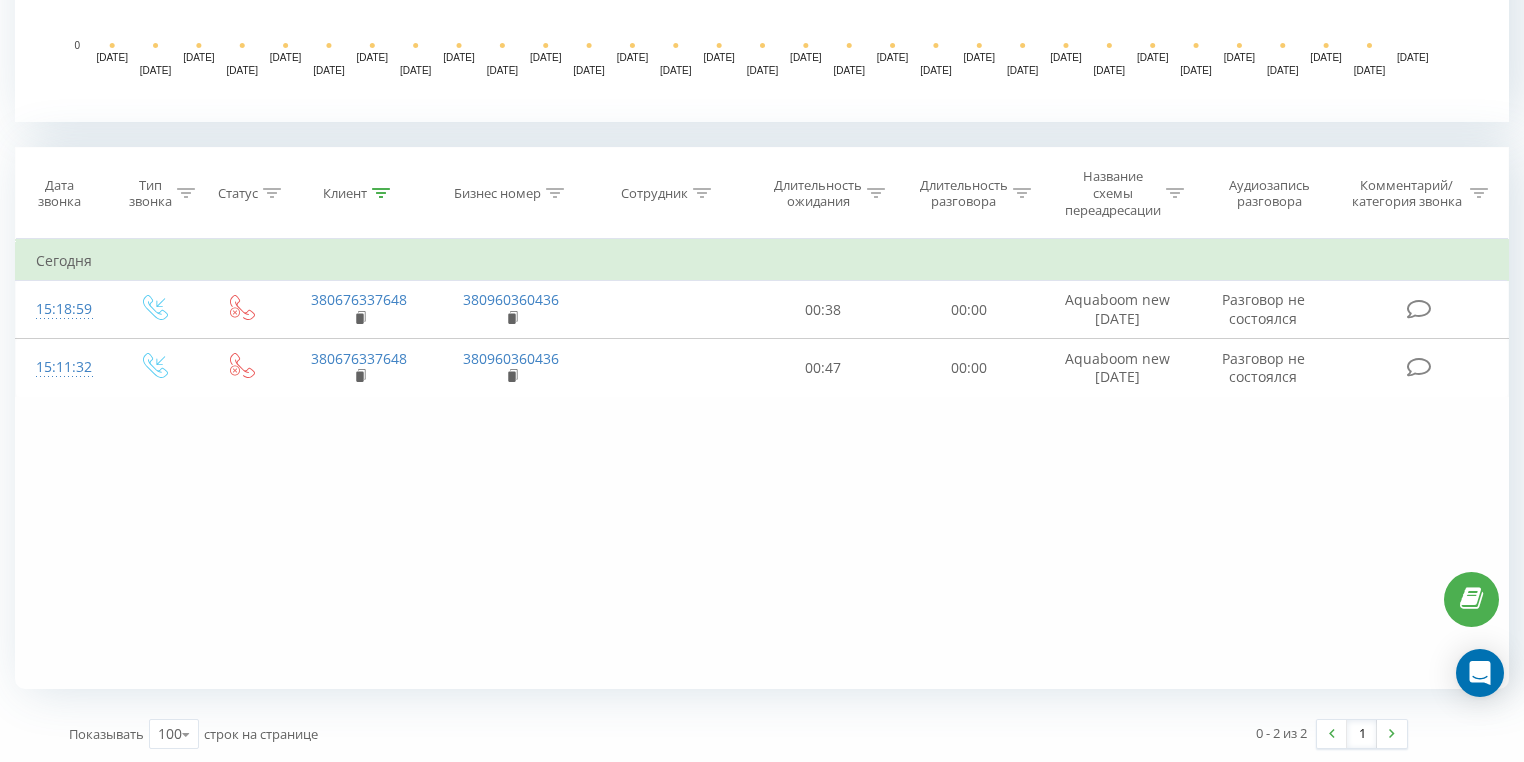 click 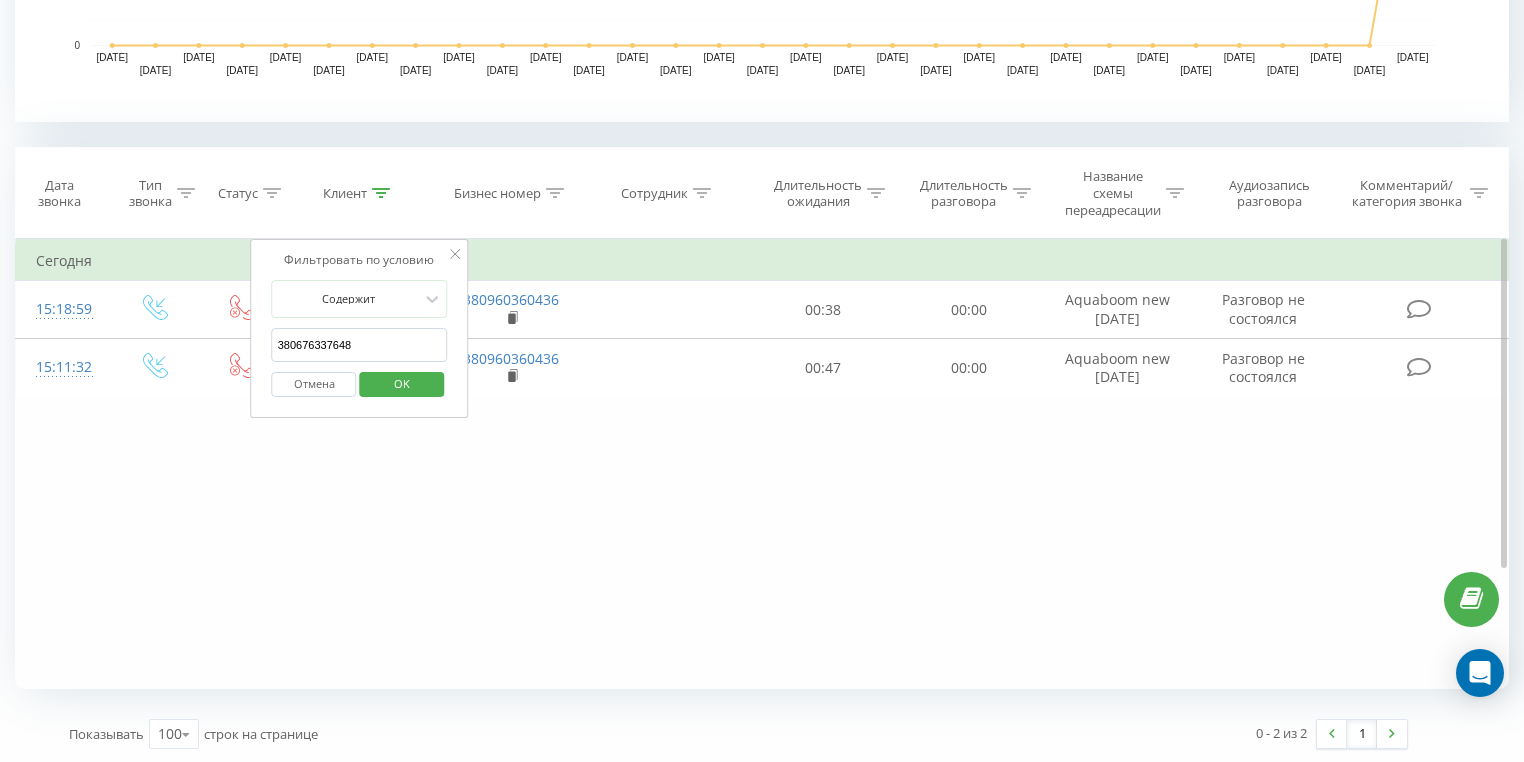 click on "Отмена" at bounding box center [314, 384] 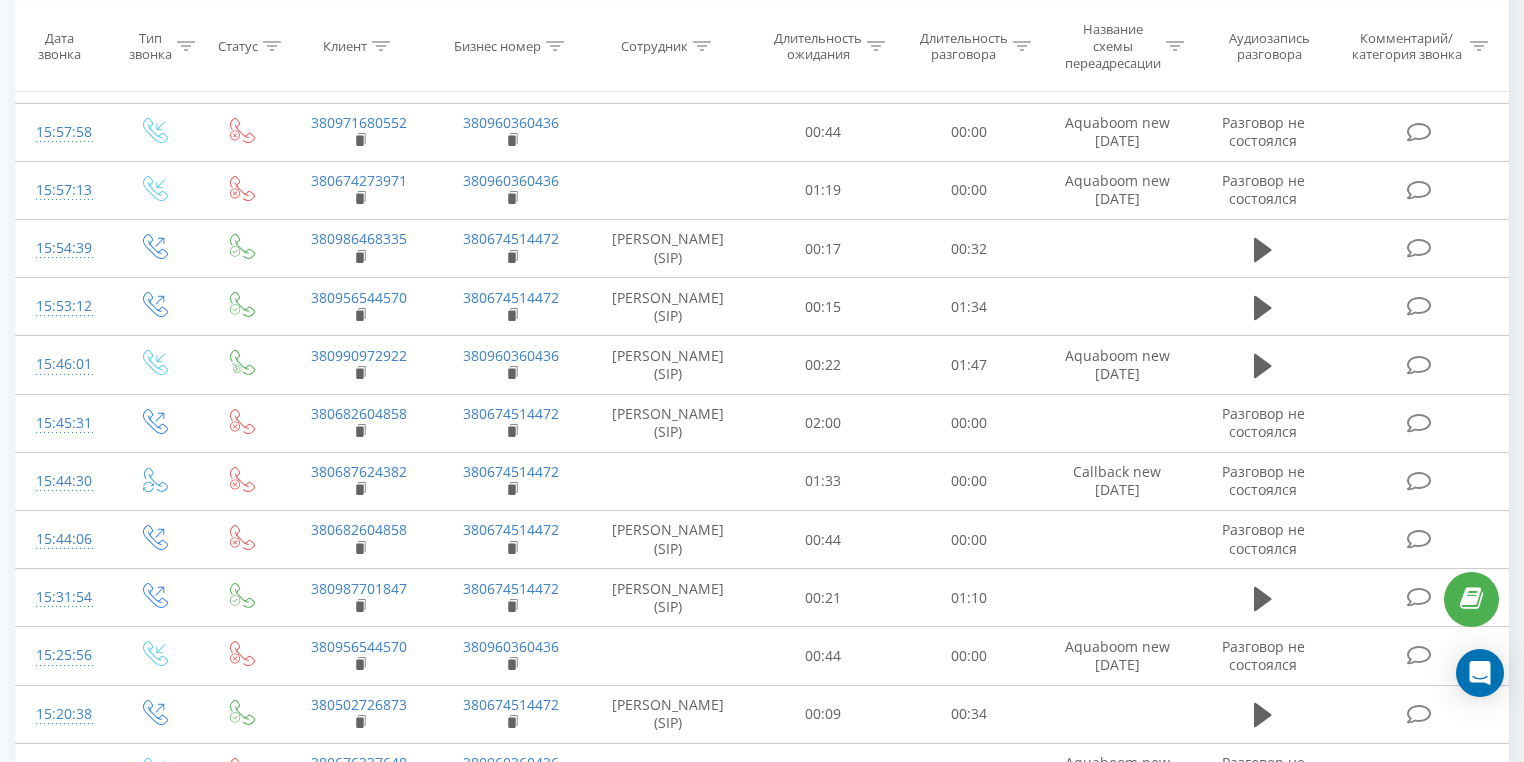 scroll, scrollTop: 1556, scrollLeft: 0, axis: vertical 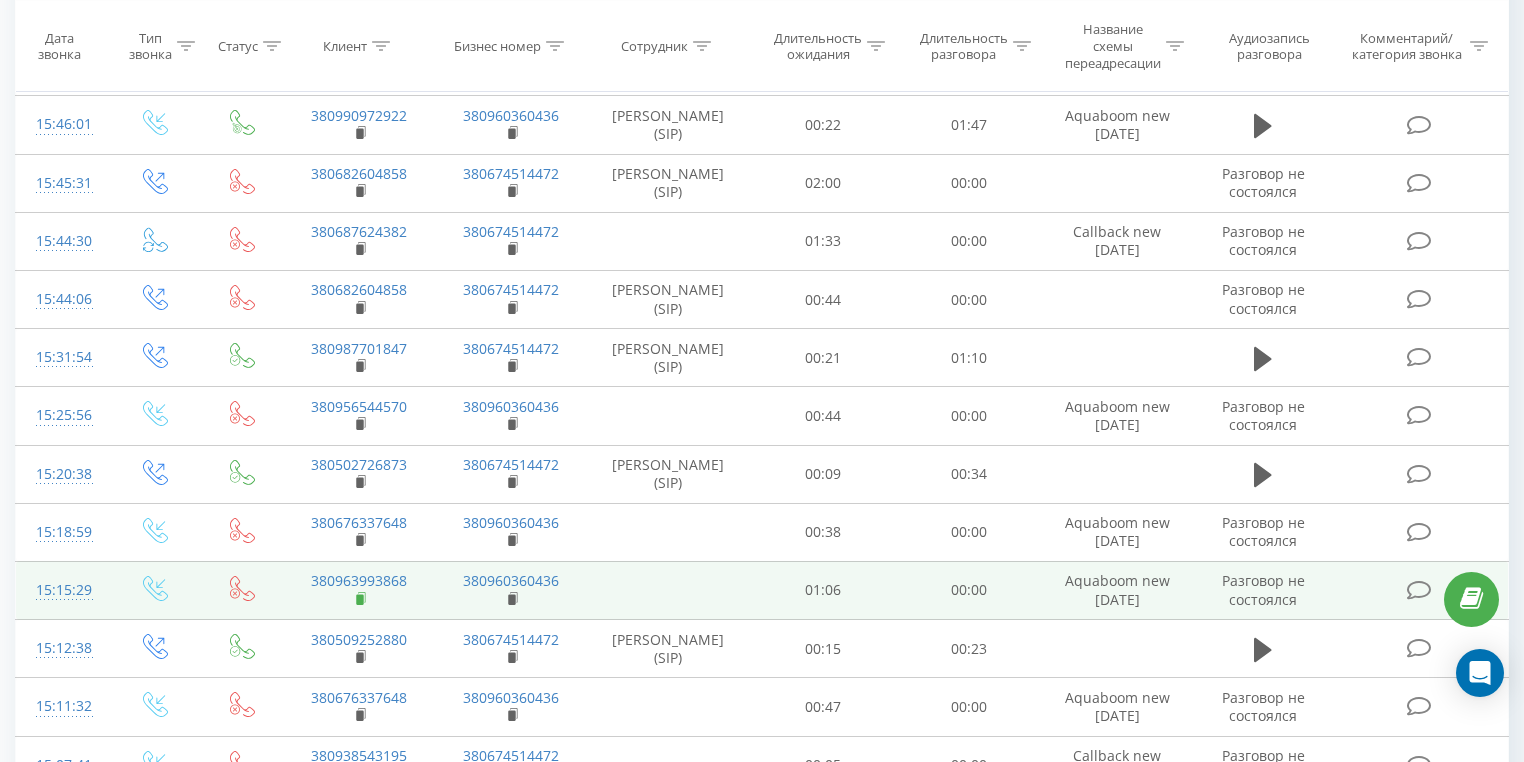click 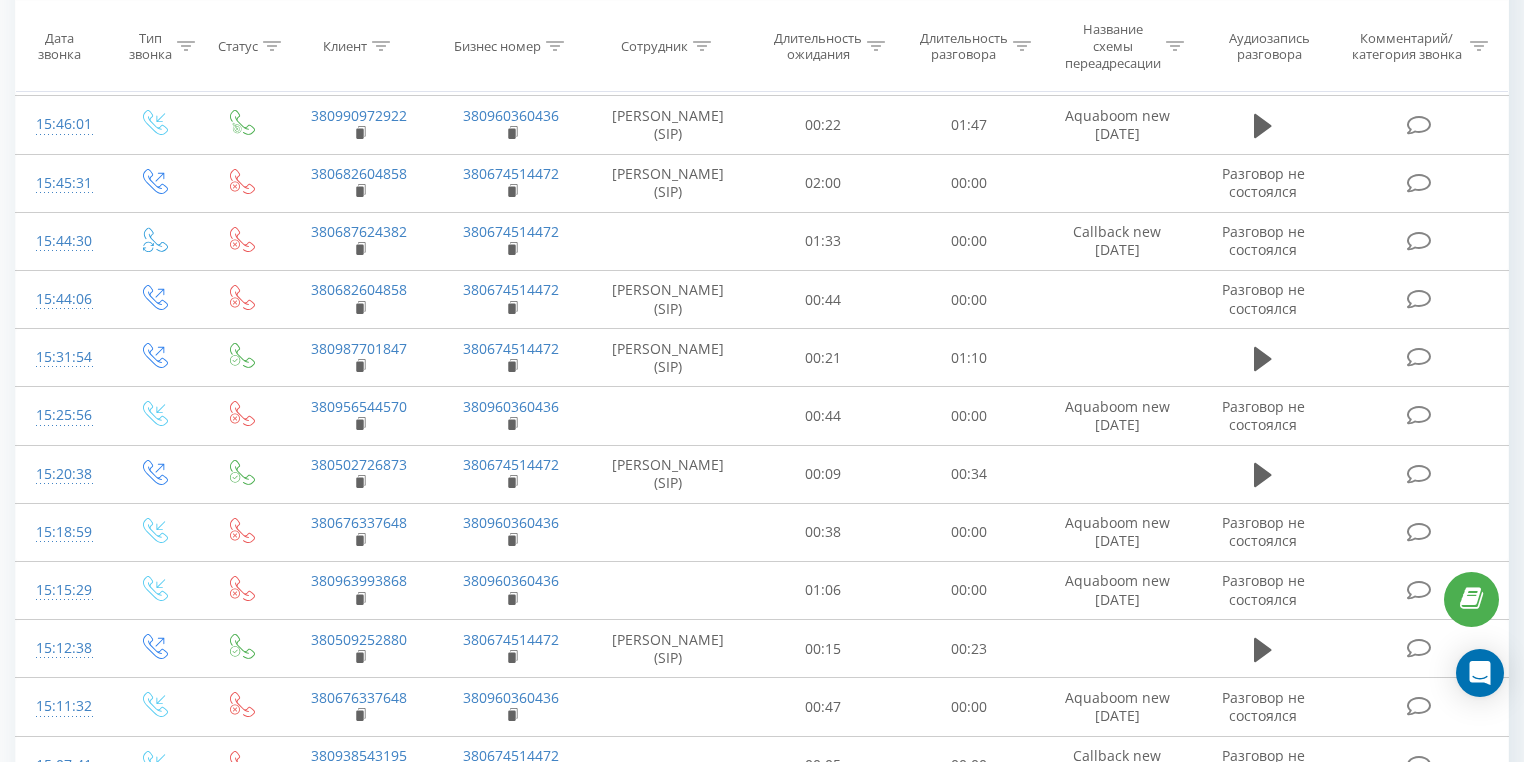 click on "Клиент" at bounding box center (360, 46) 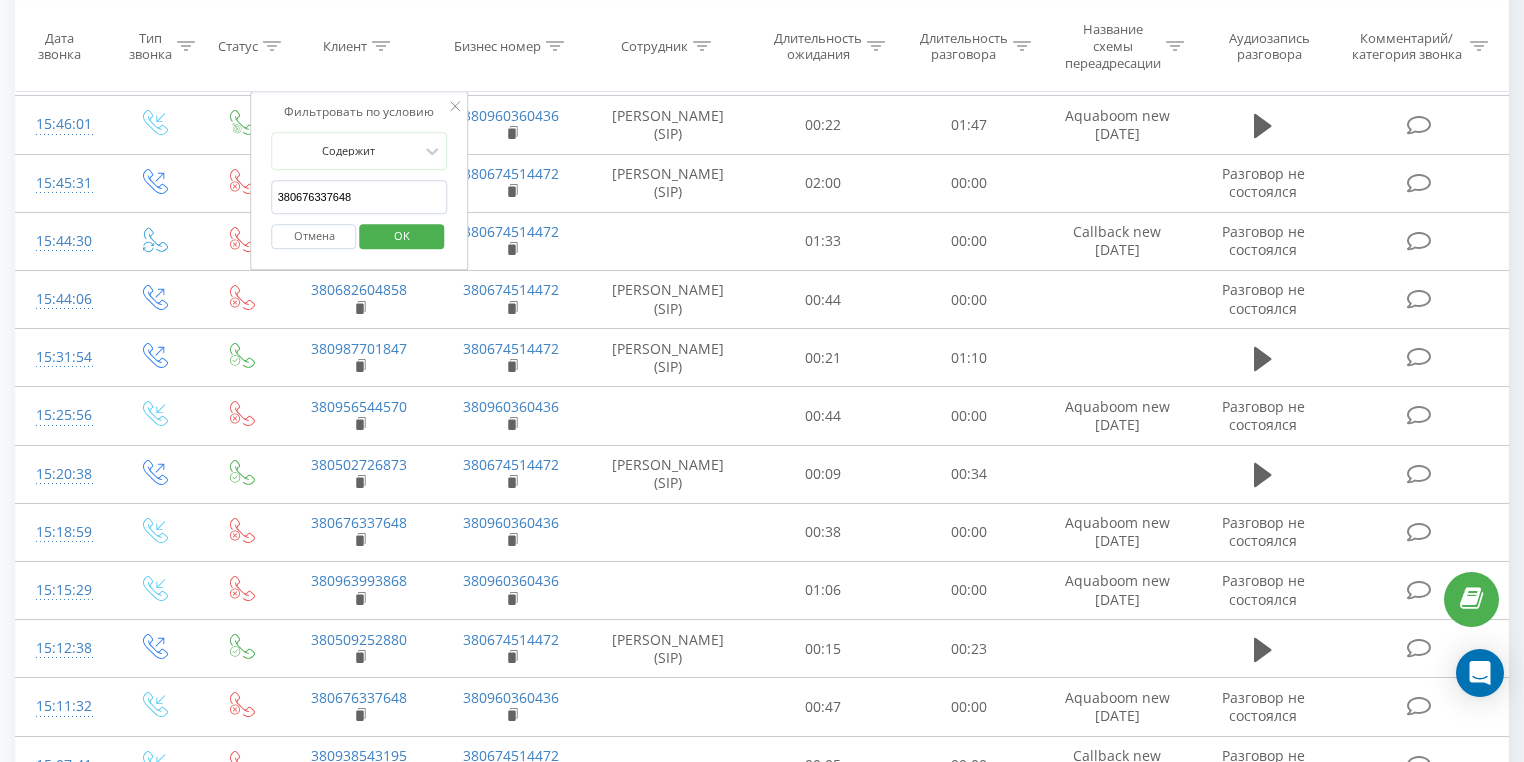 click on "380676337648" at bounding box center [360, 197] 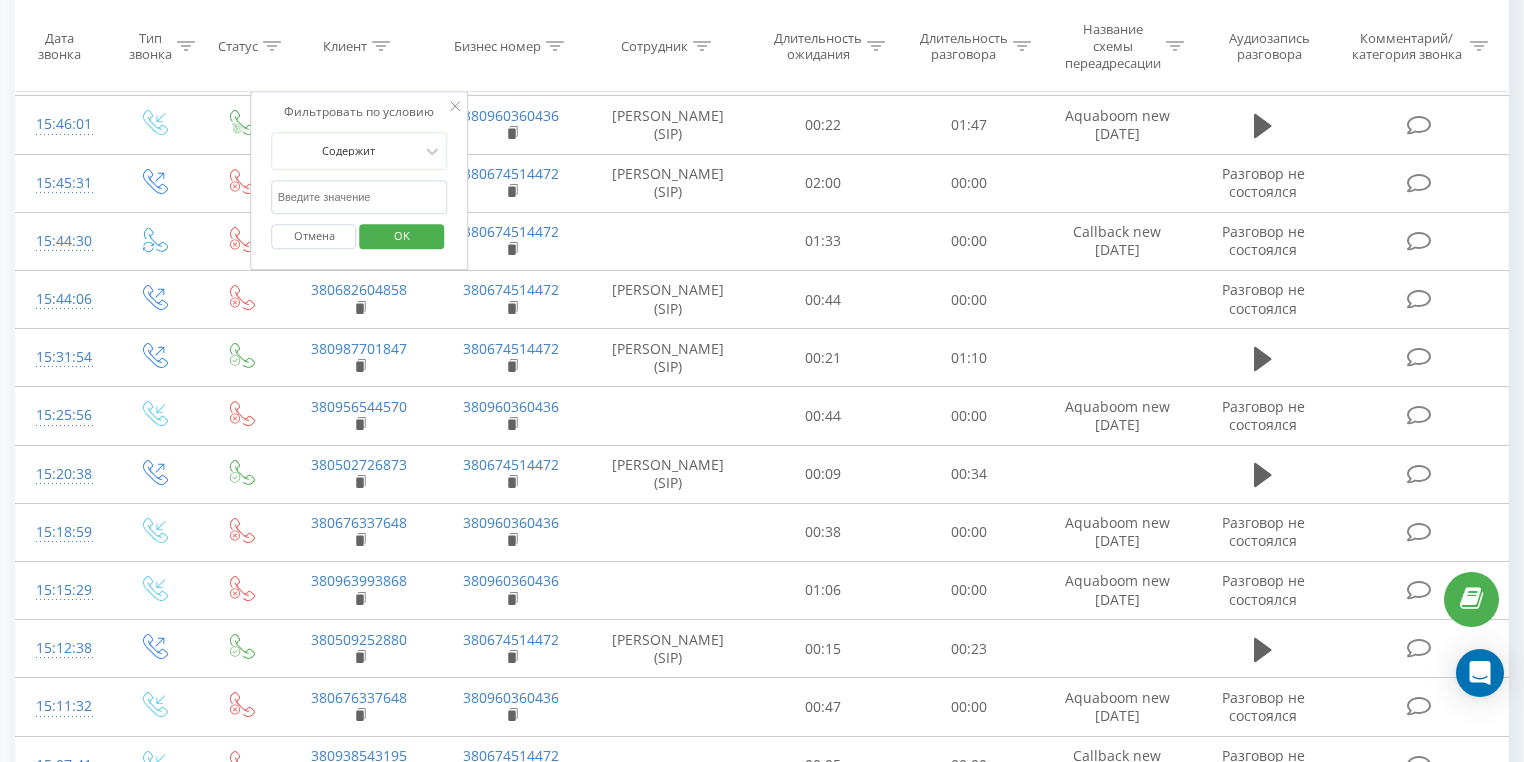 paste on "380963993868" 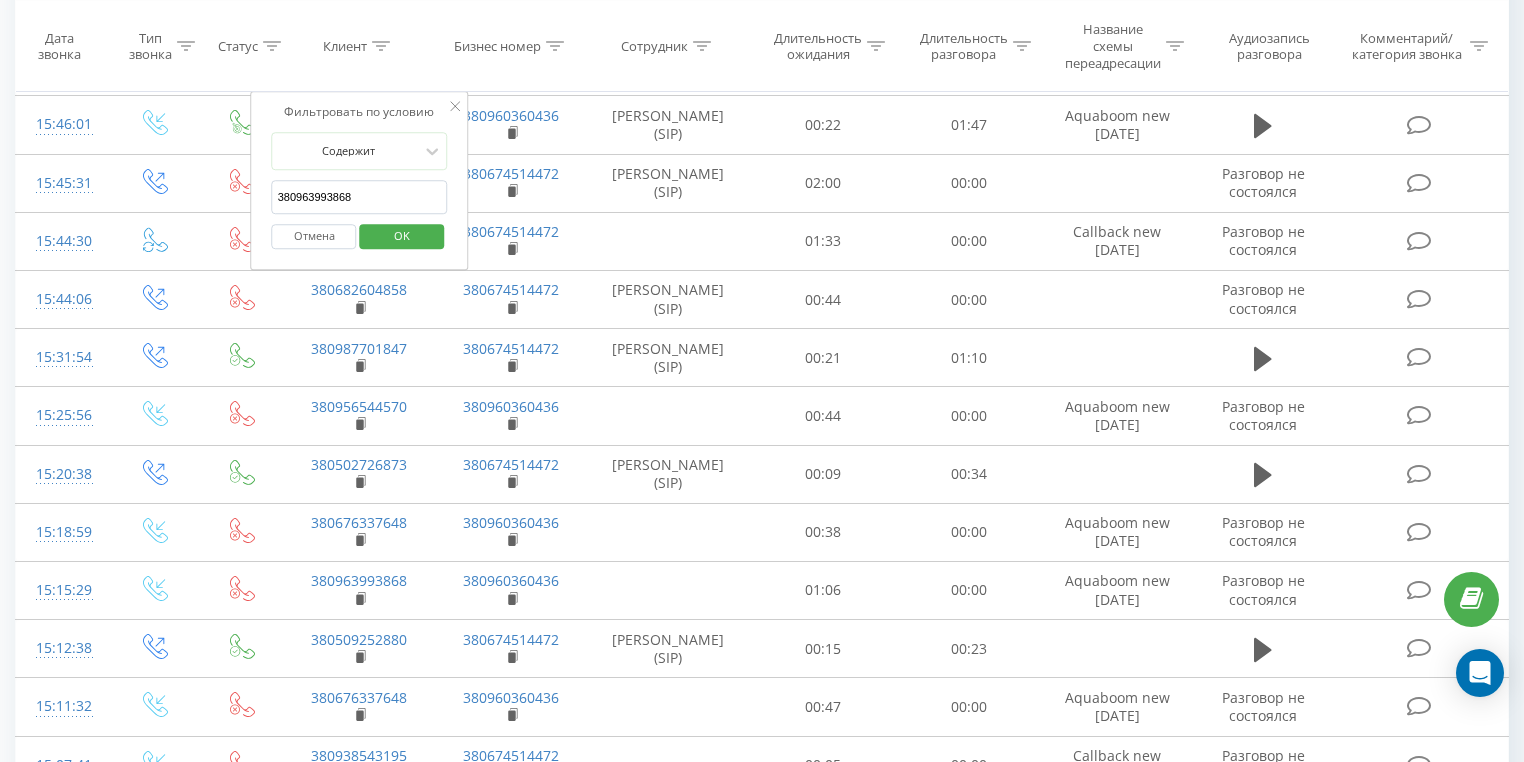 type on "380963993868" 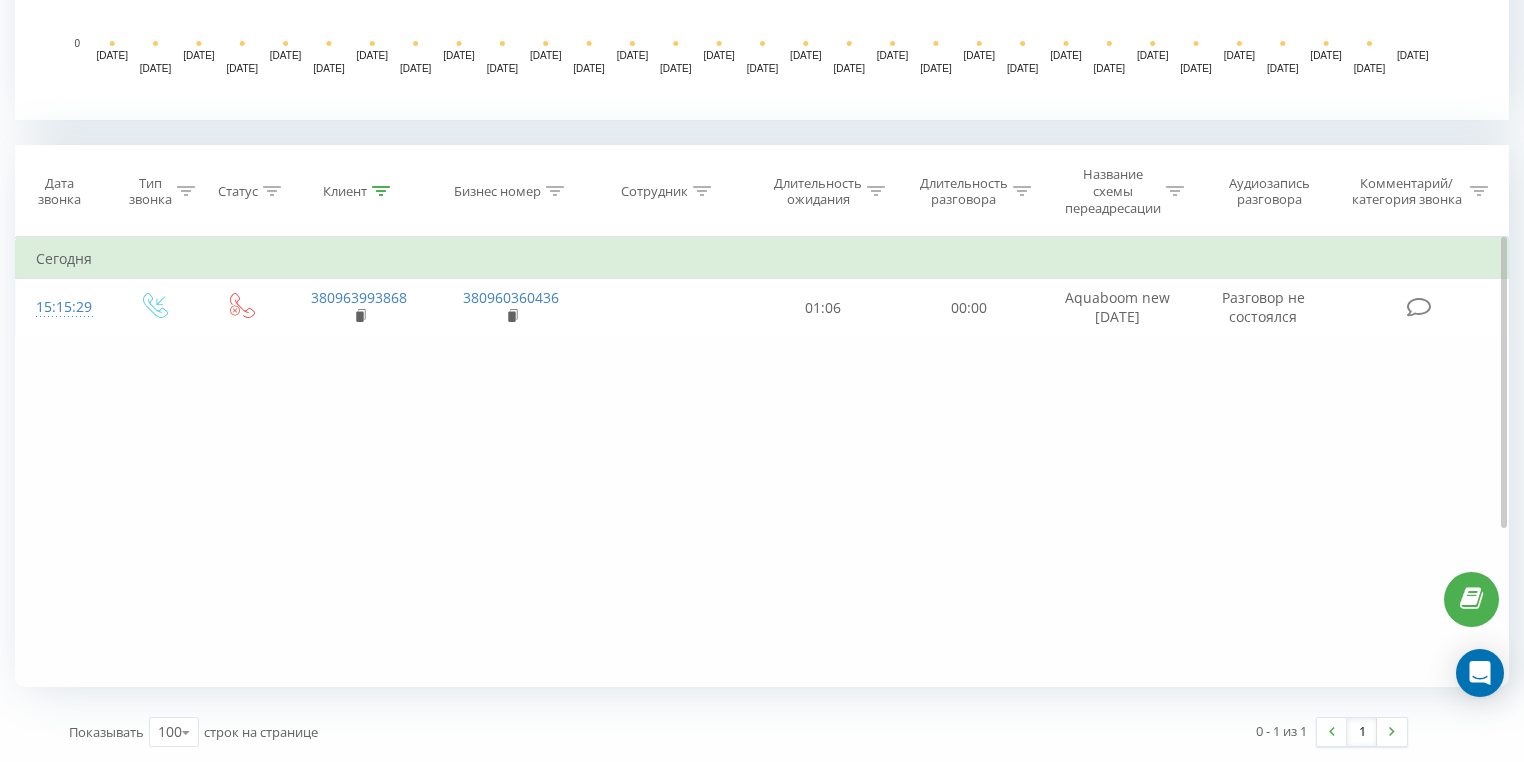 scroll, scrollTop: 716, scrollLeft: 0, axis: vertical 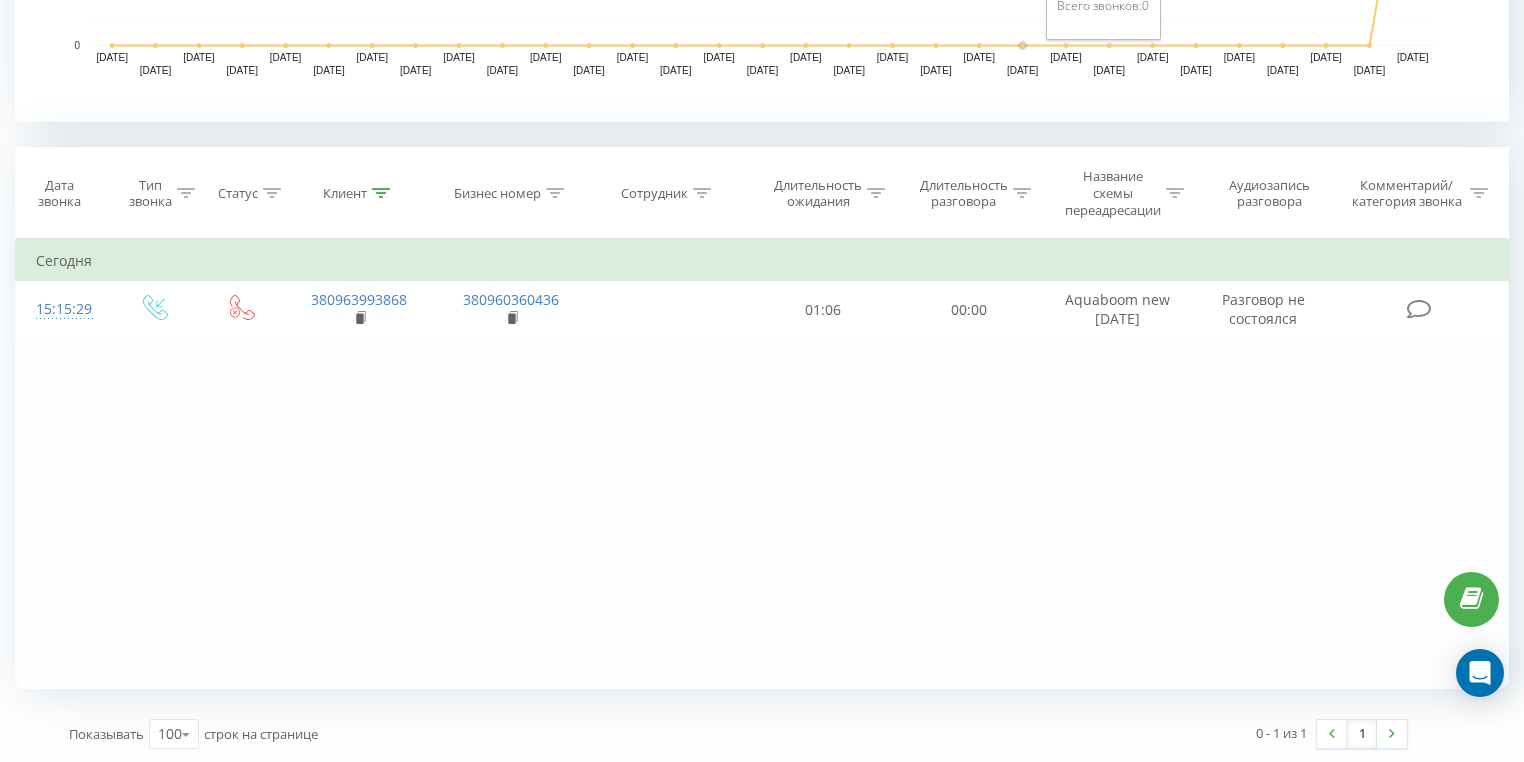 click at bounding box center [381, 193] 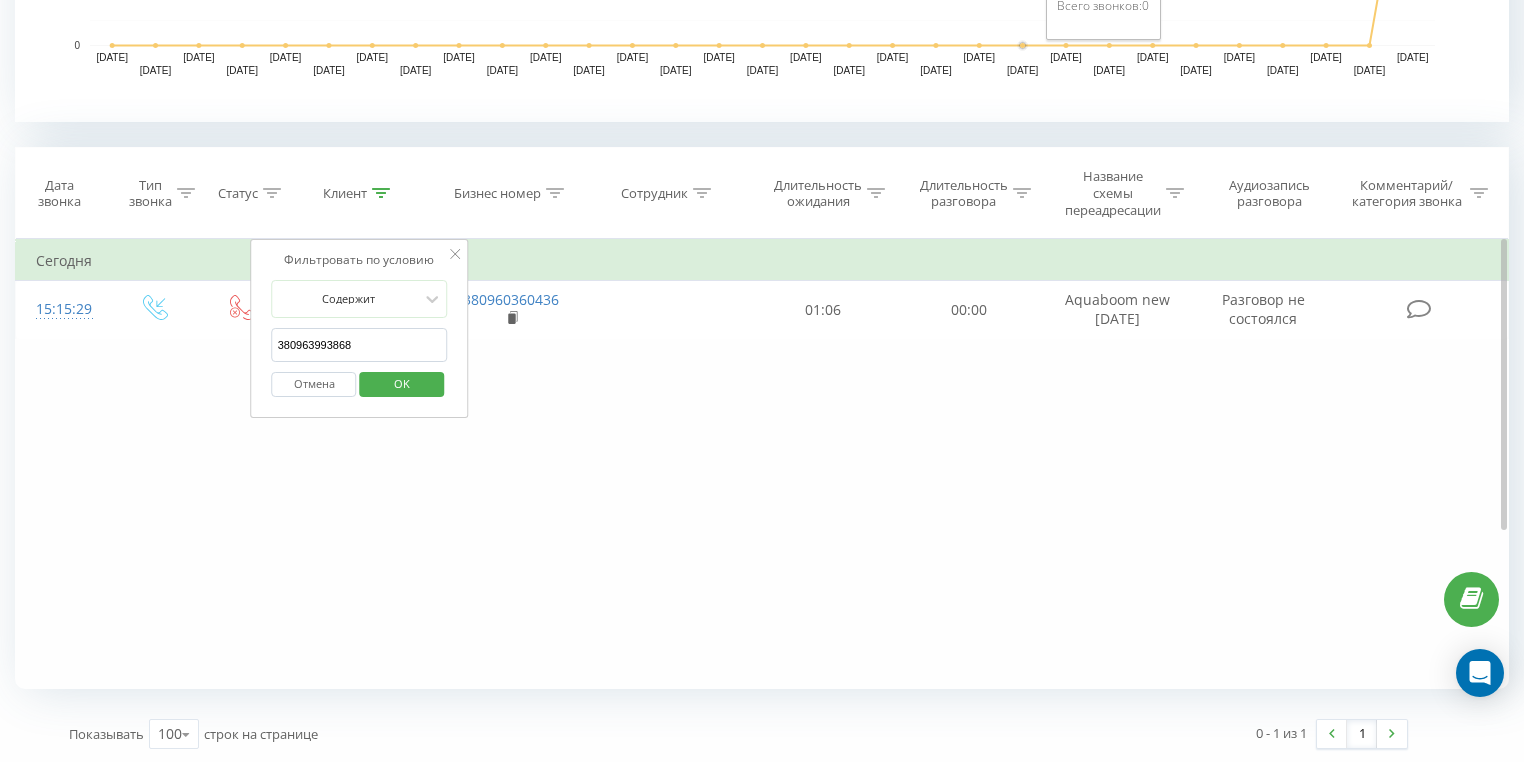 click on "Отмена" at bounding box center (314, 384) 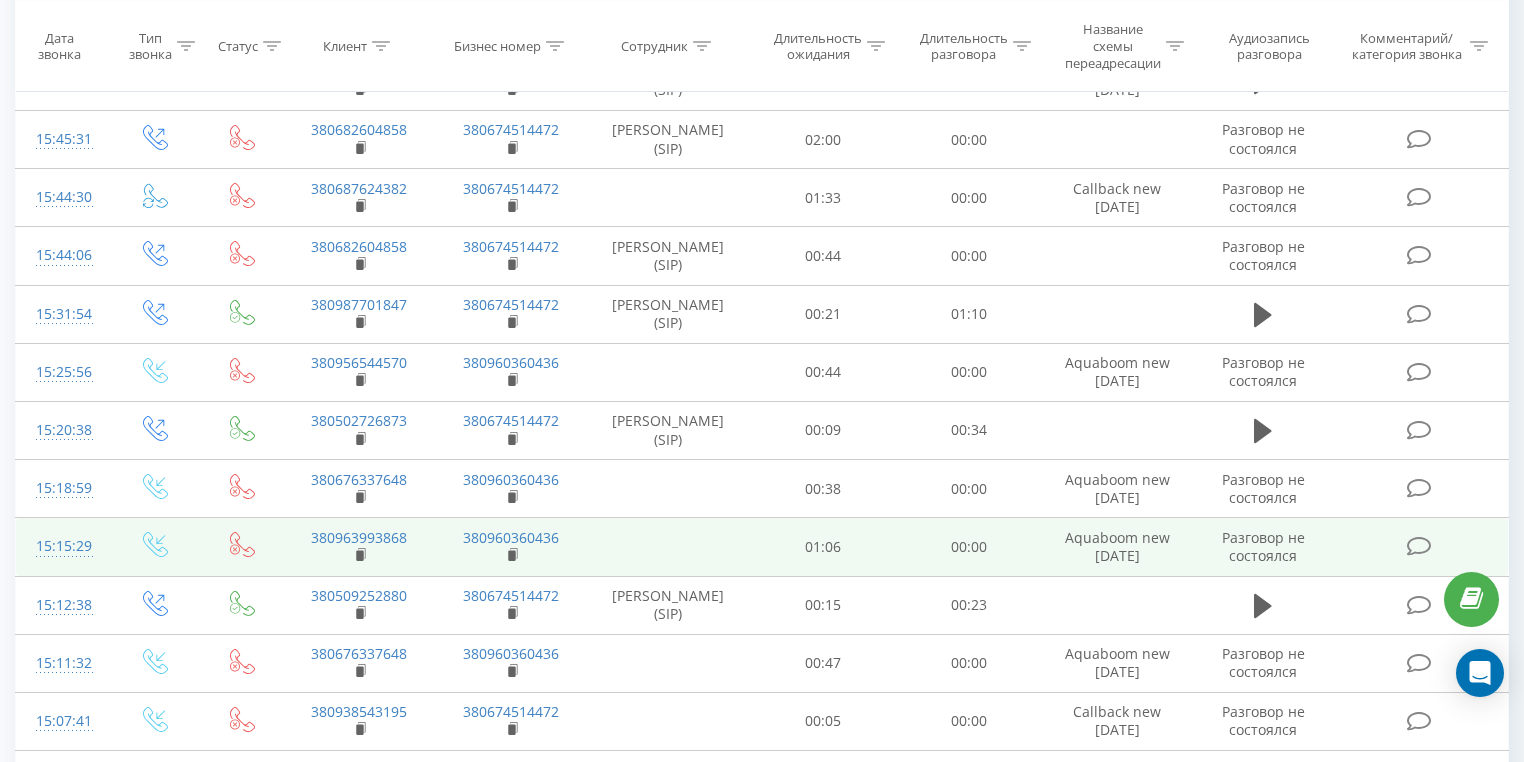 scroll, scrollTop: 1796, scrollLeft: 0, axis: vertical 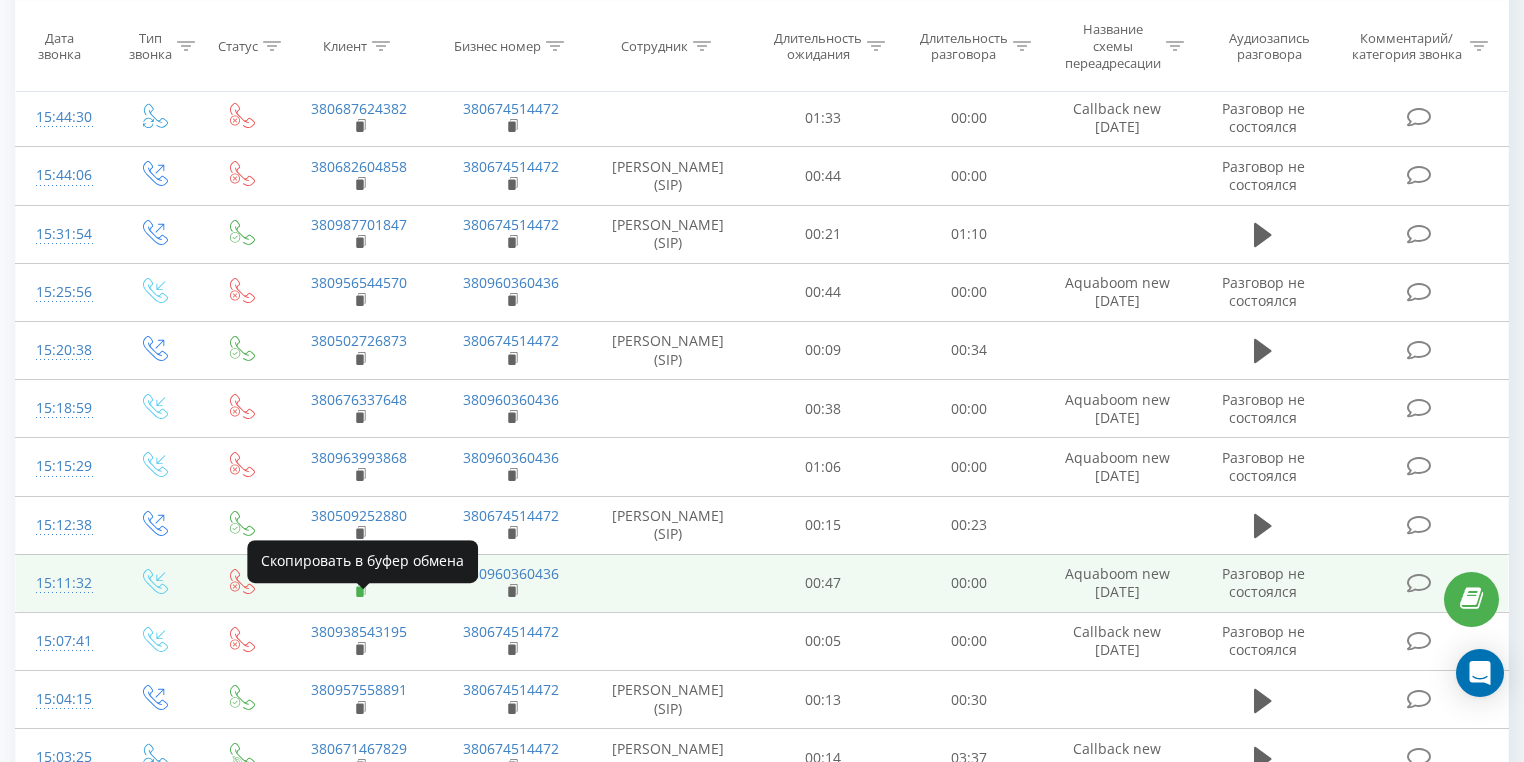 click 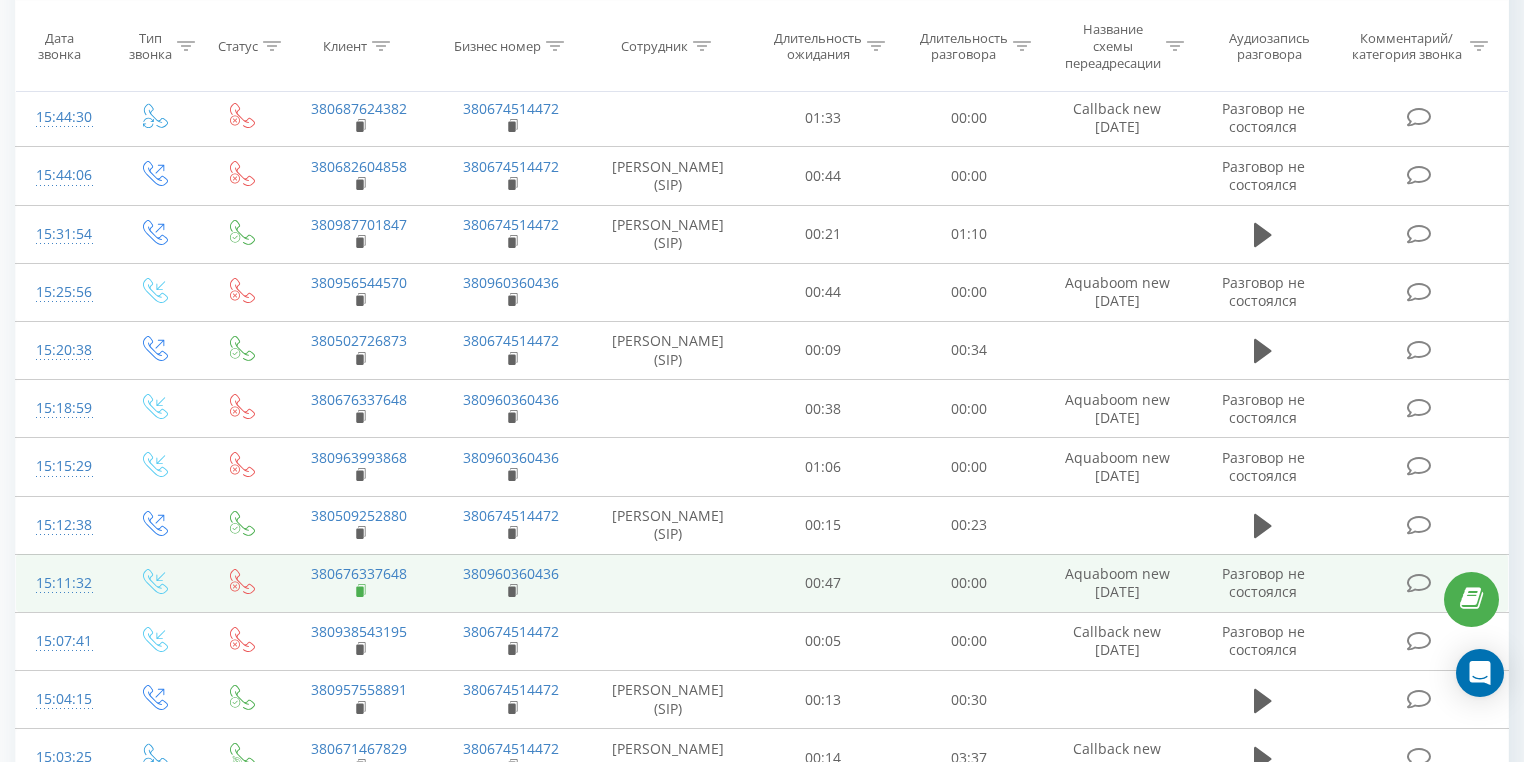 click 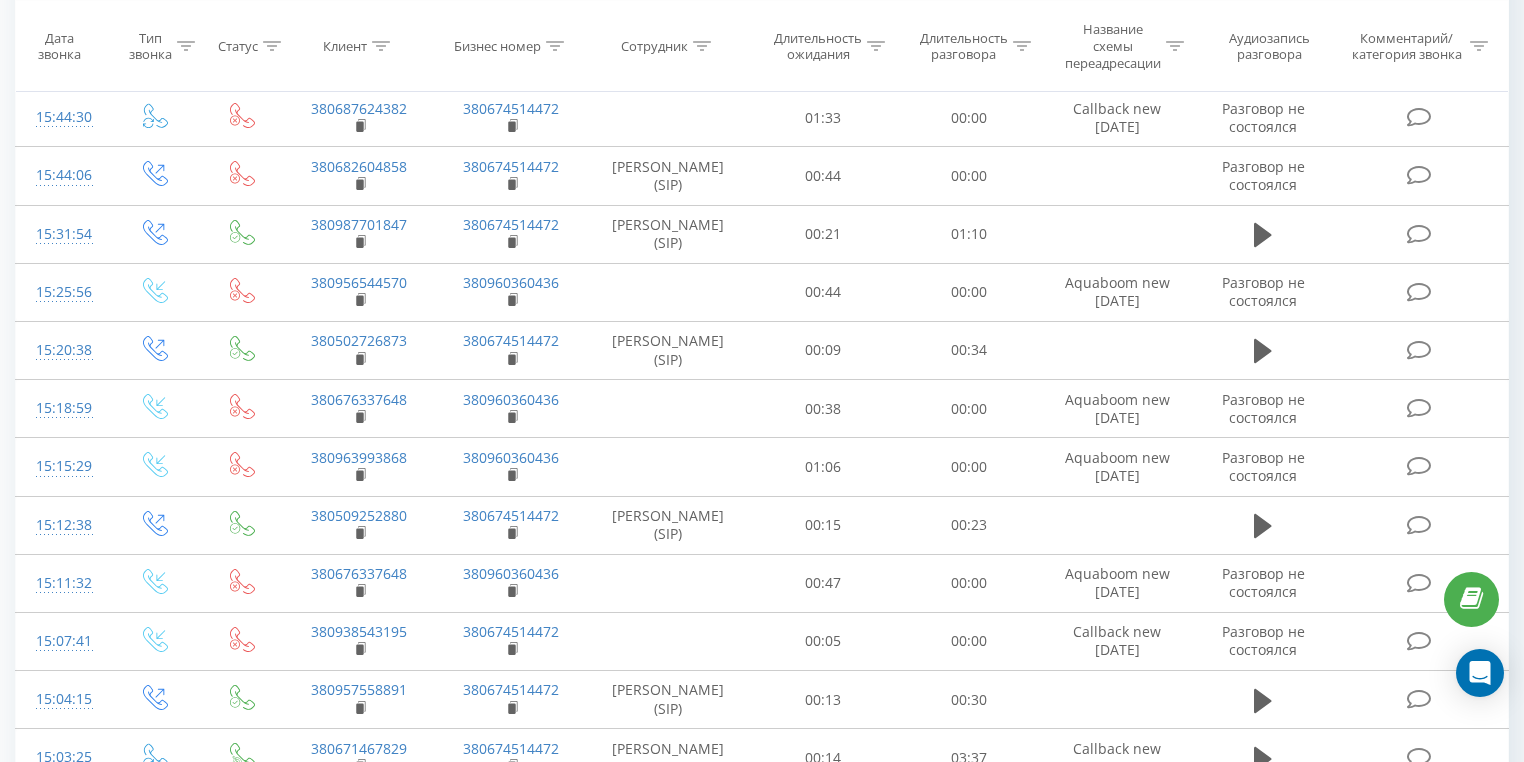 click 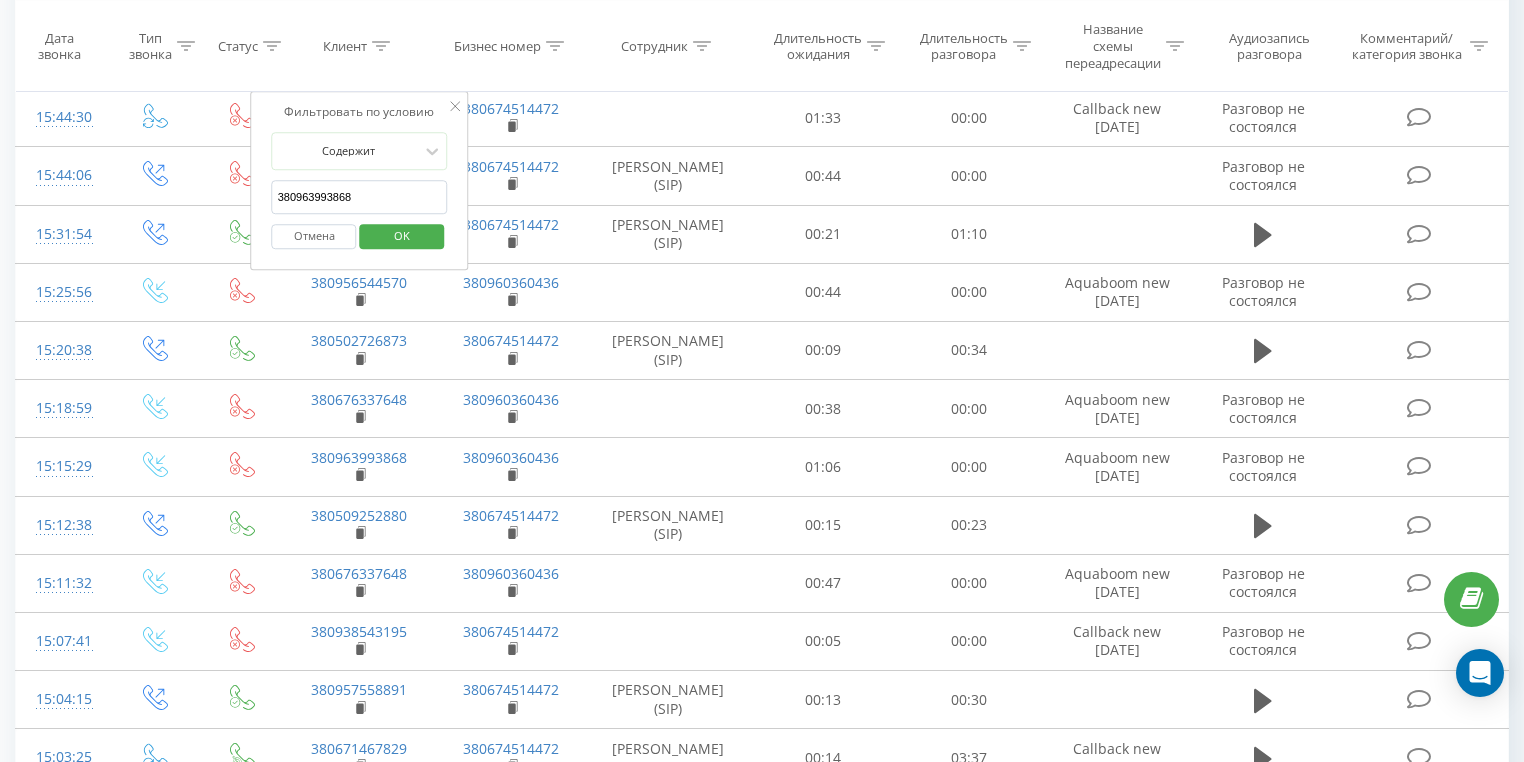 click on "380963993868" at bounding box center (360, 197) 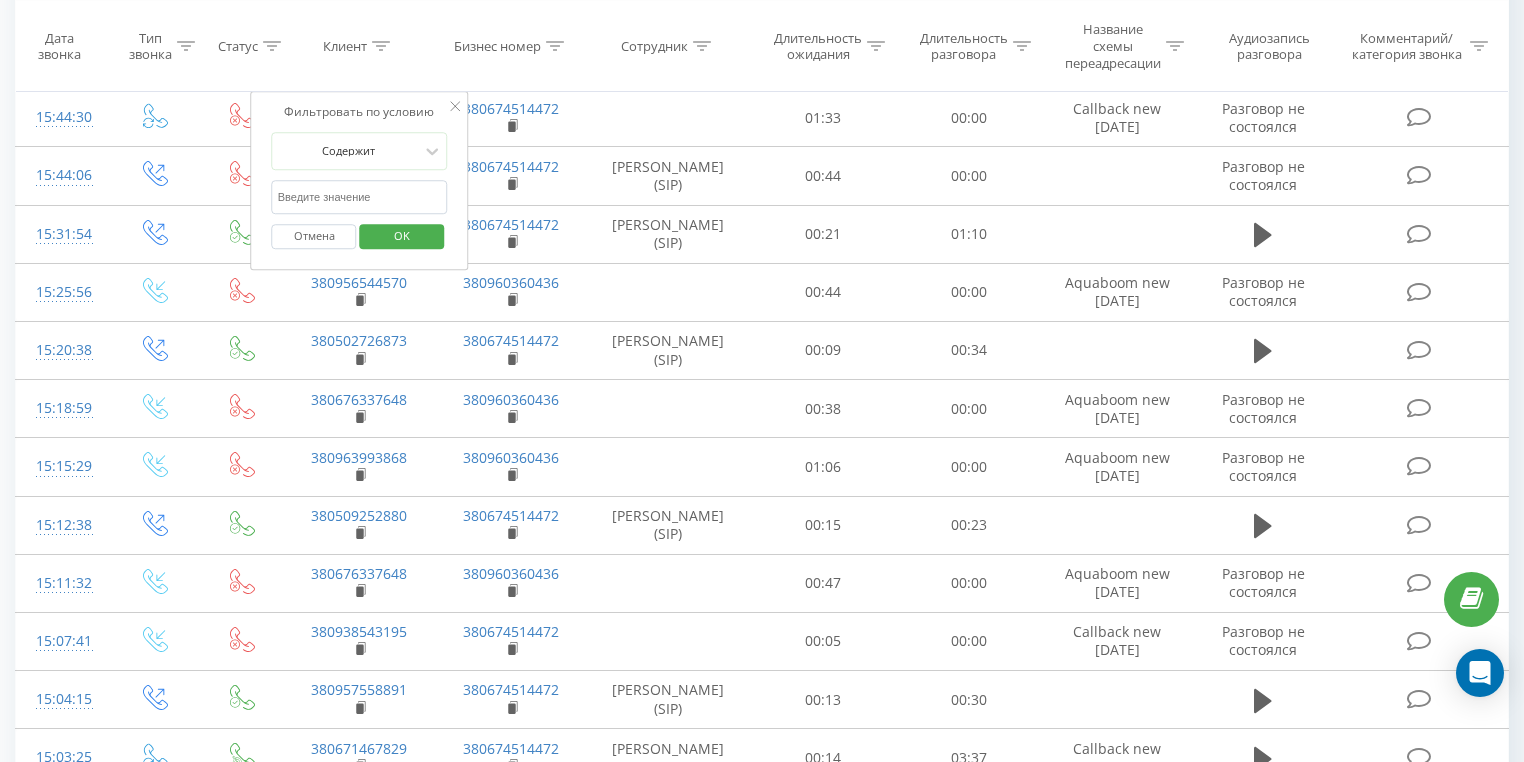 paste on "380676337648" 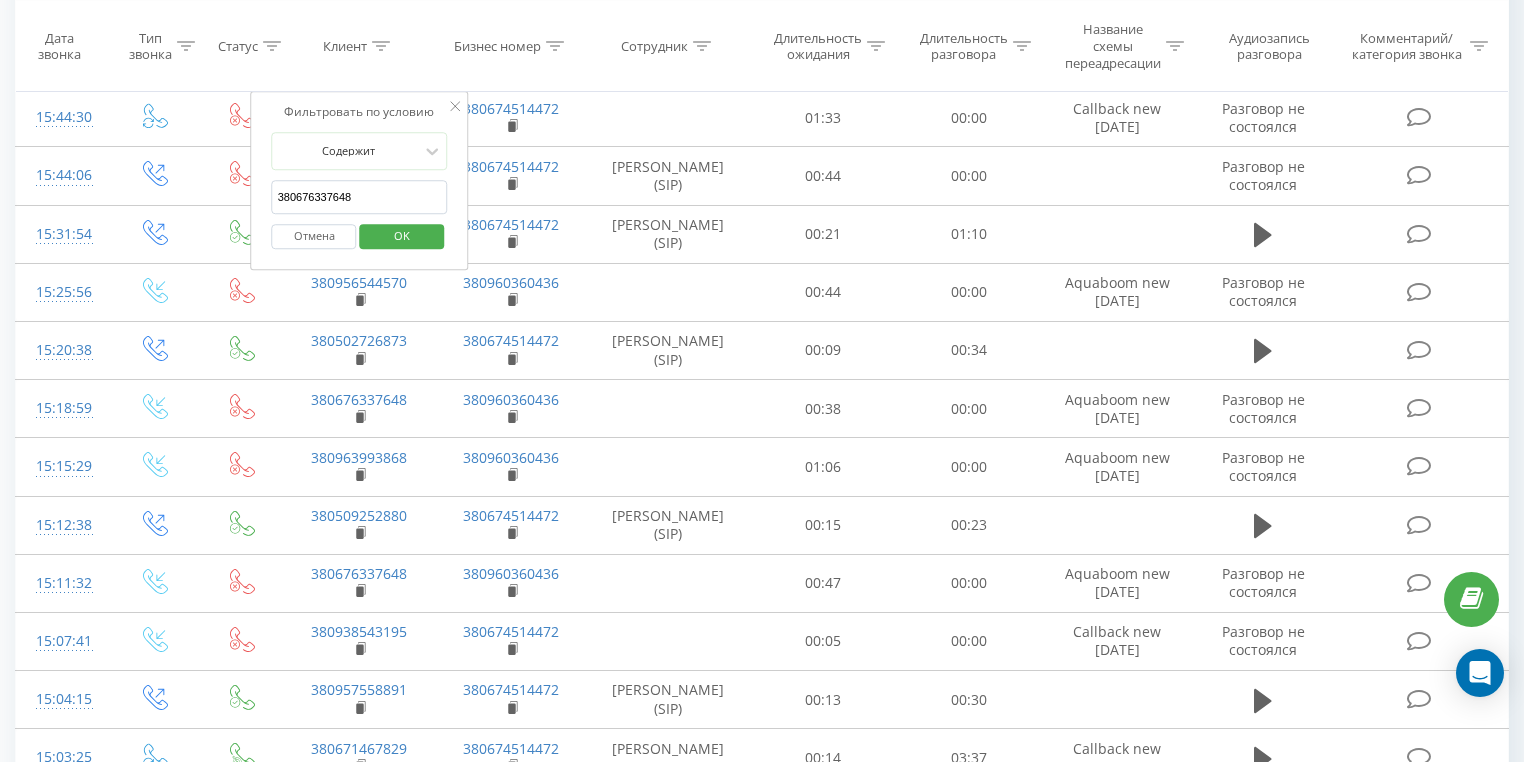 type on "380676337648" 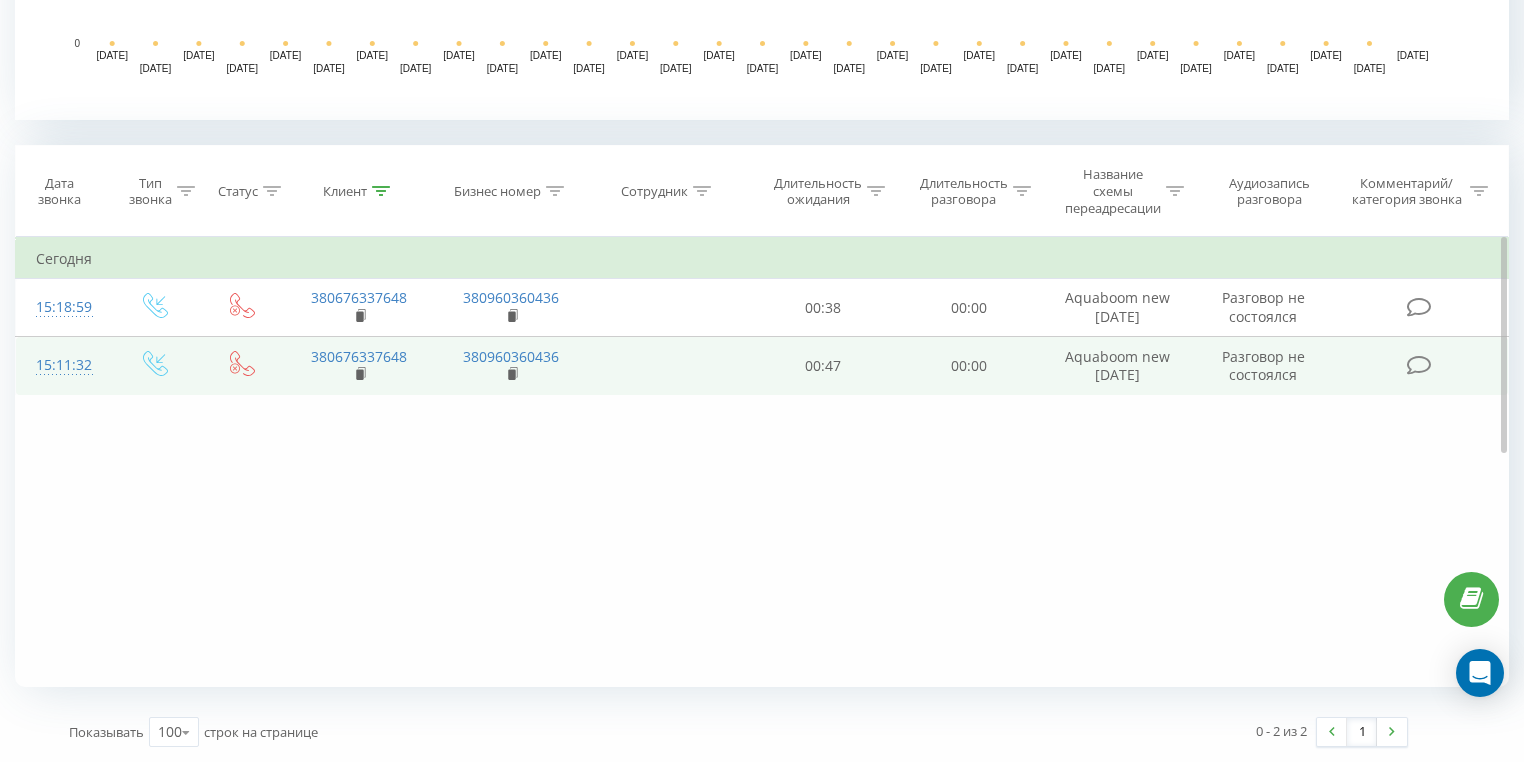 scroll, scrollTop: 716, scrollLeft: 0, axis: vertical 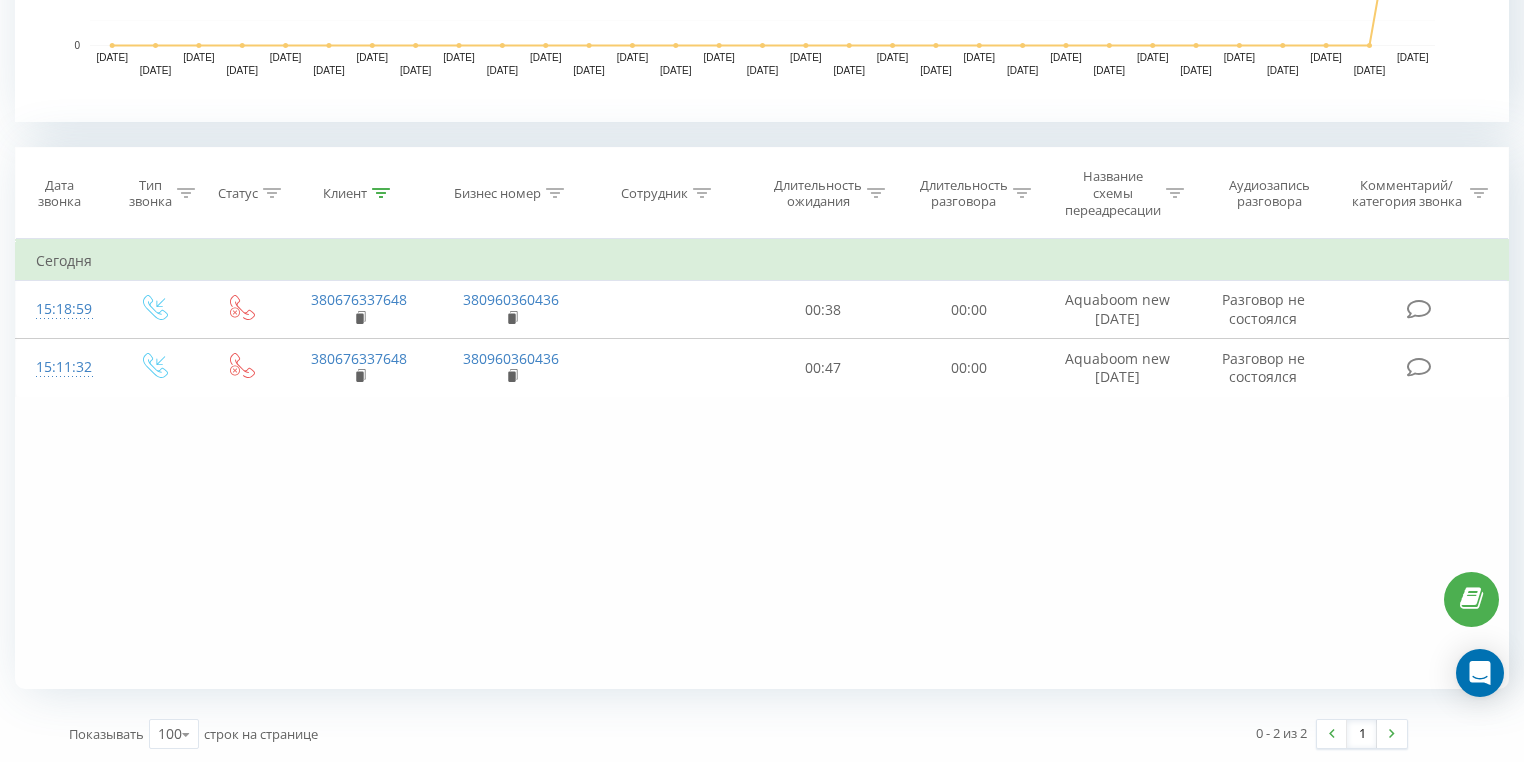 click 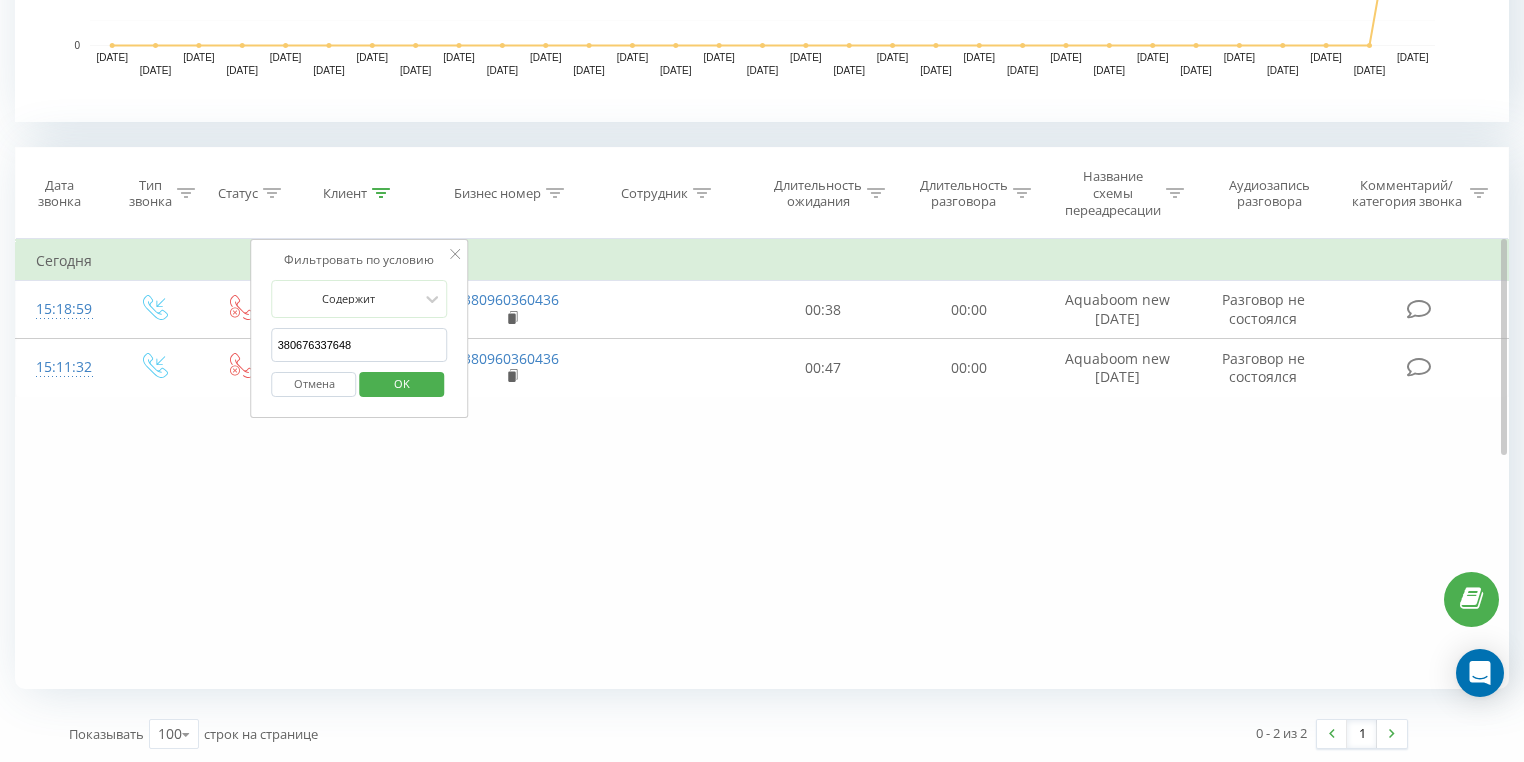 click on "Отмена" at bounding box center [314, 384] 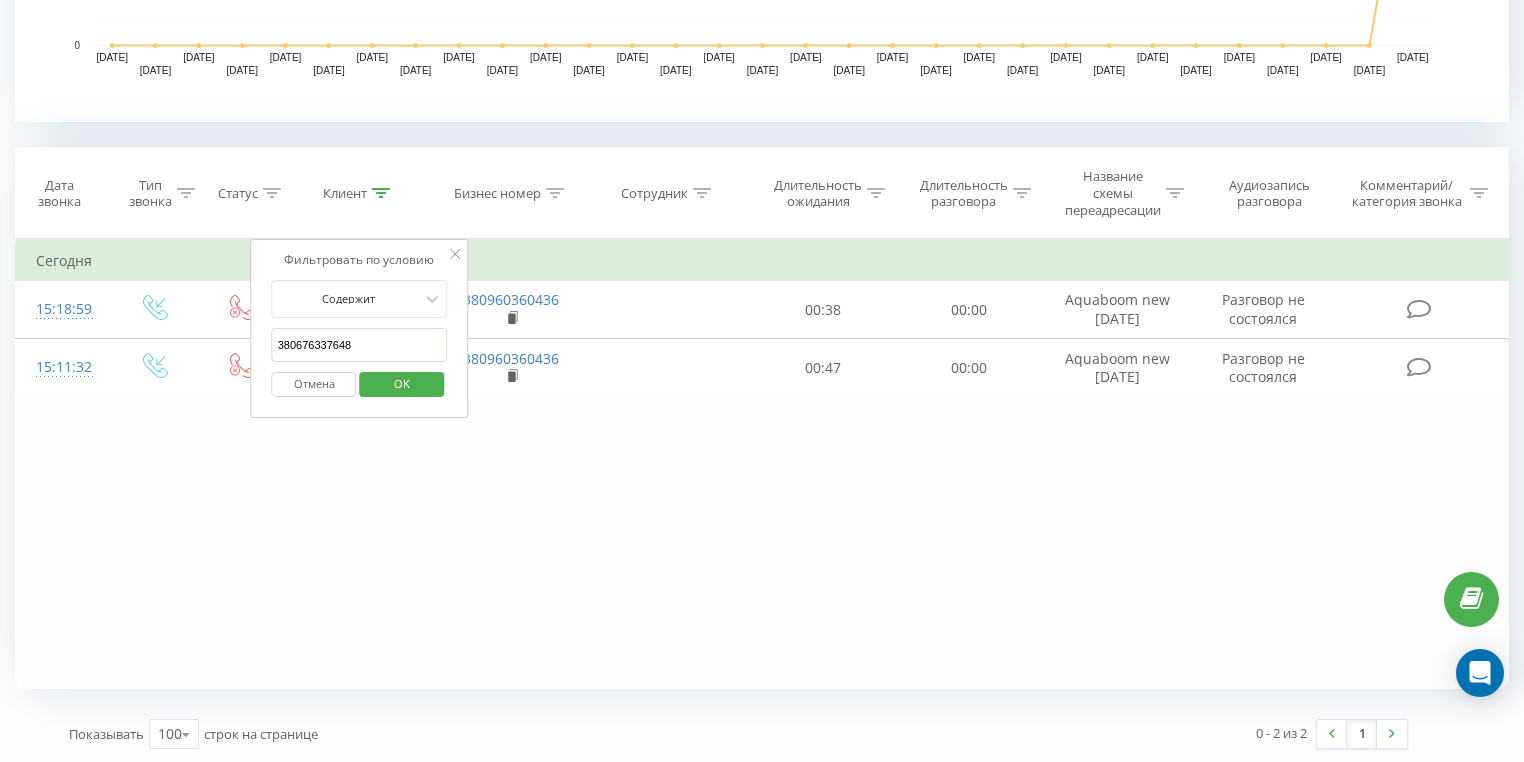 scroll, scrollTop: 436, scrollLeft: 0, axis: vertical 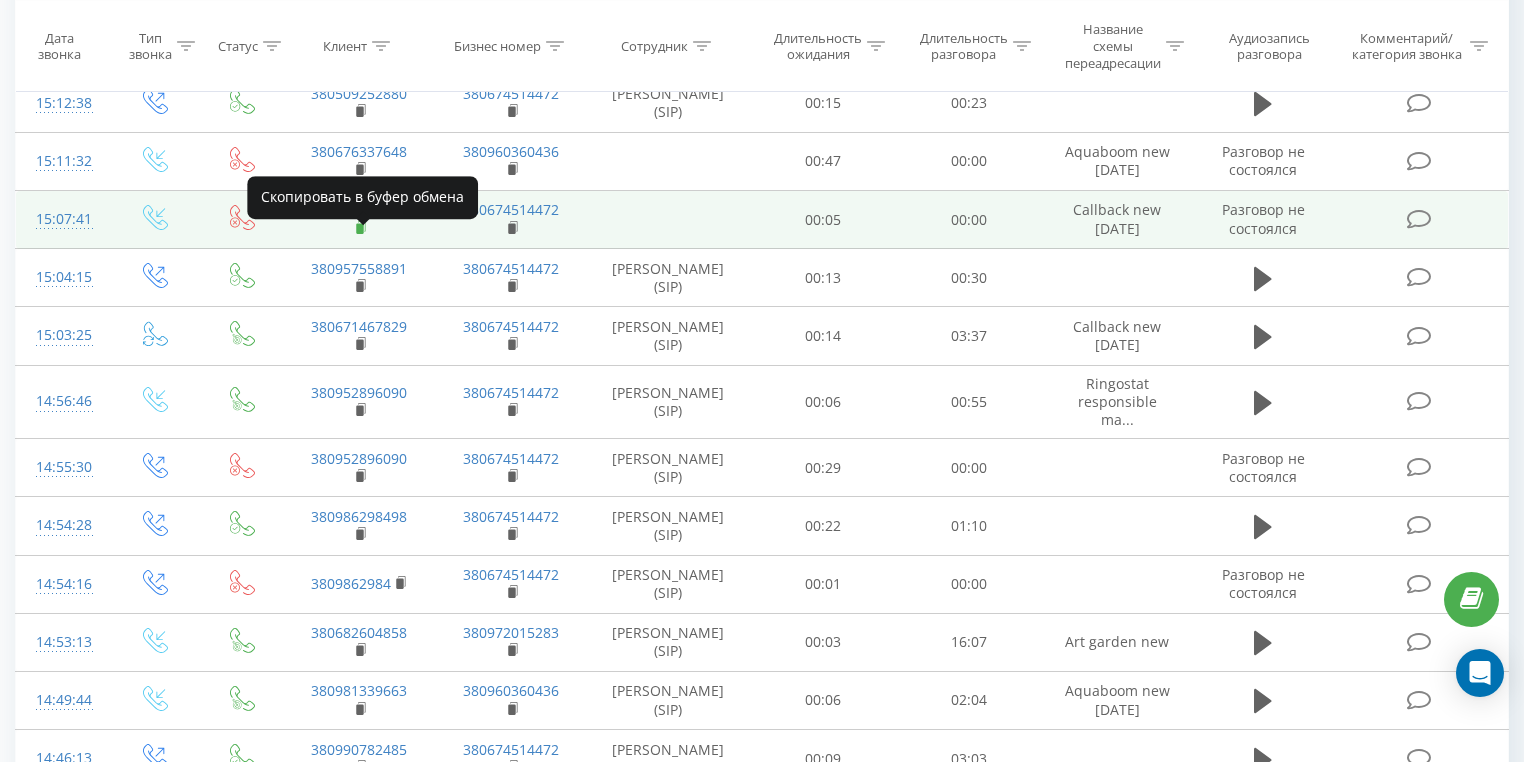 click 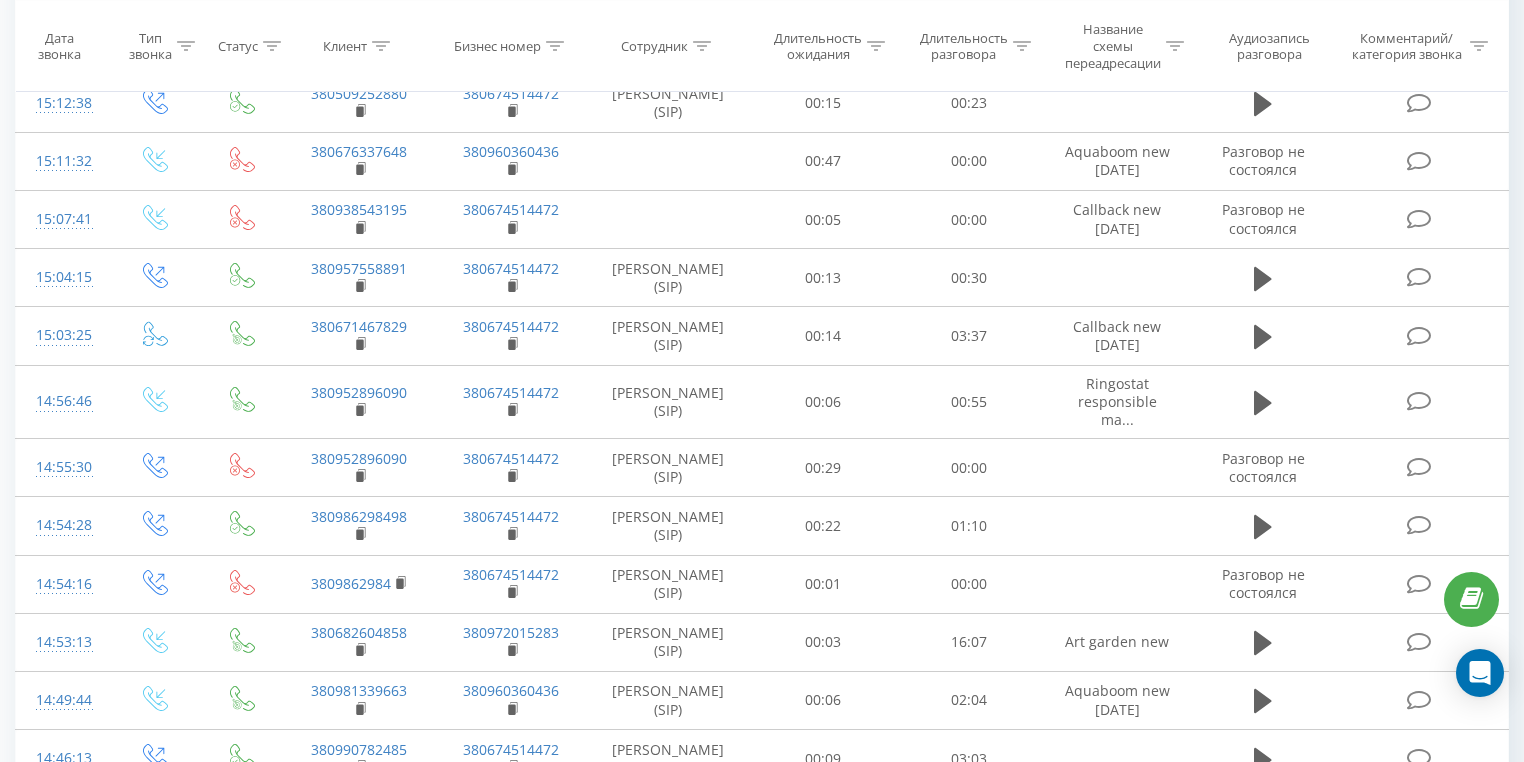 click 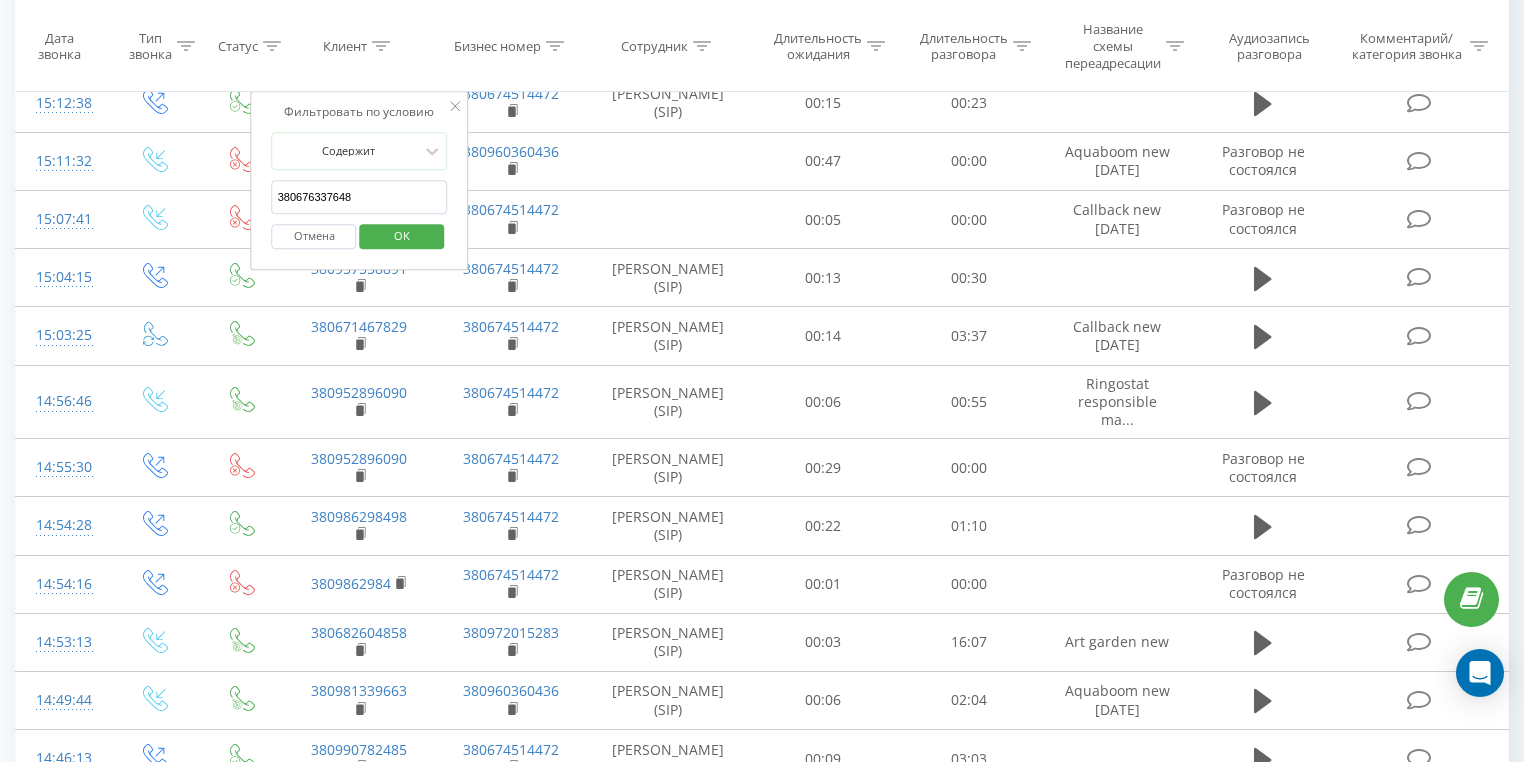 click on "380676337648" at bounding box center [360, 197] 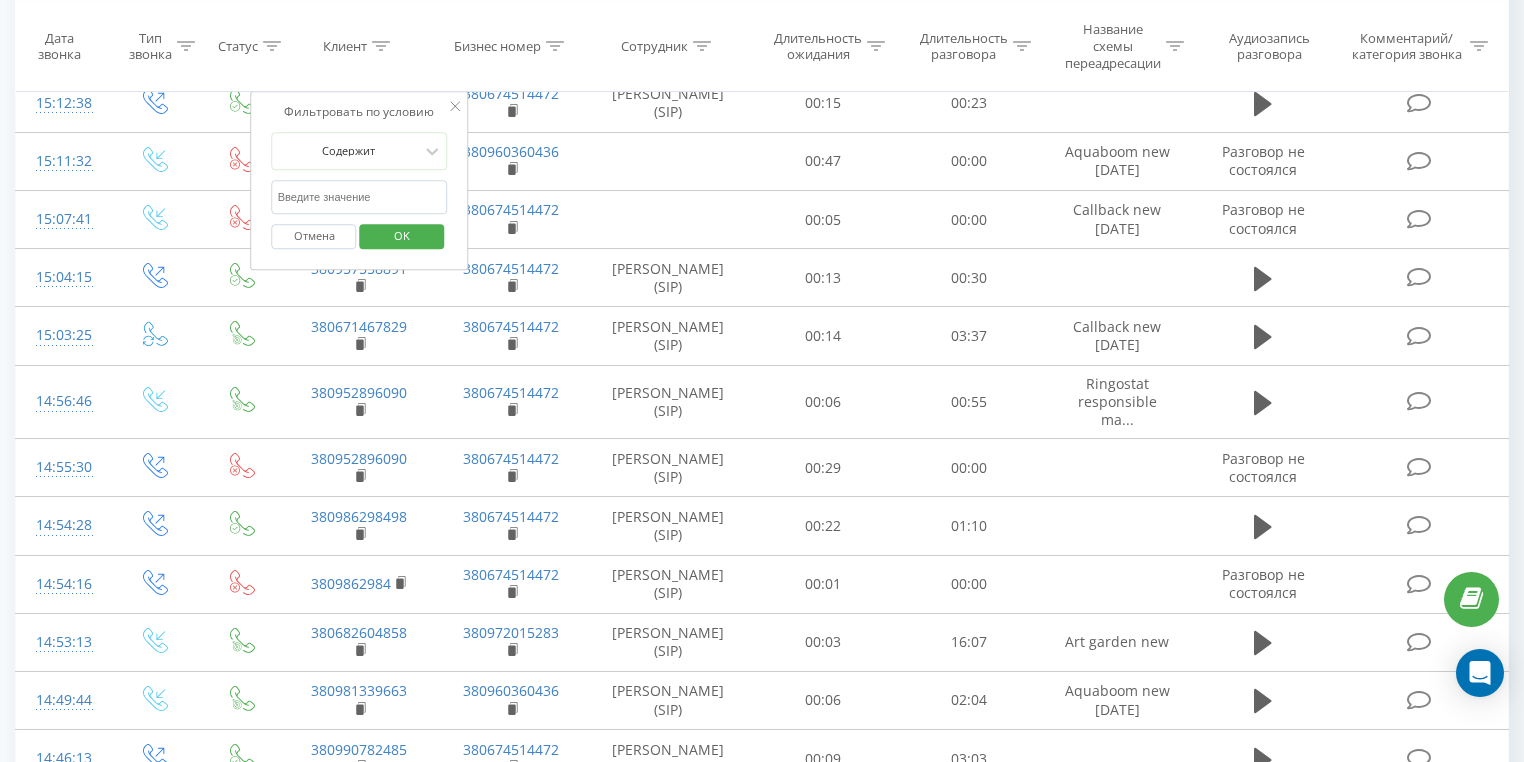 paste on "380938543195" 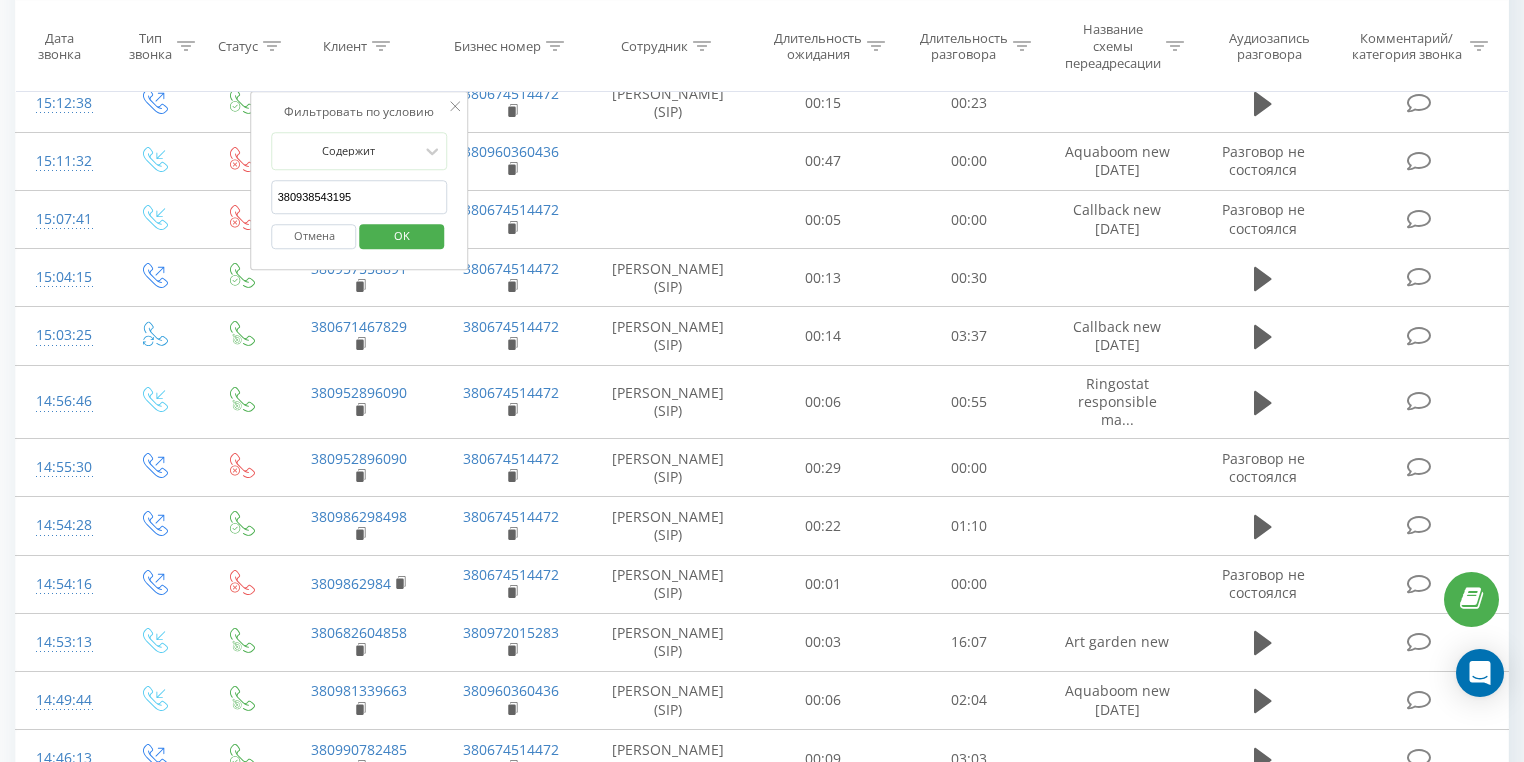 type on "380938543195" 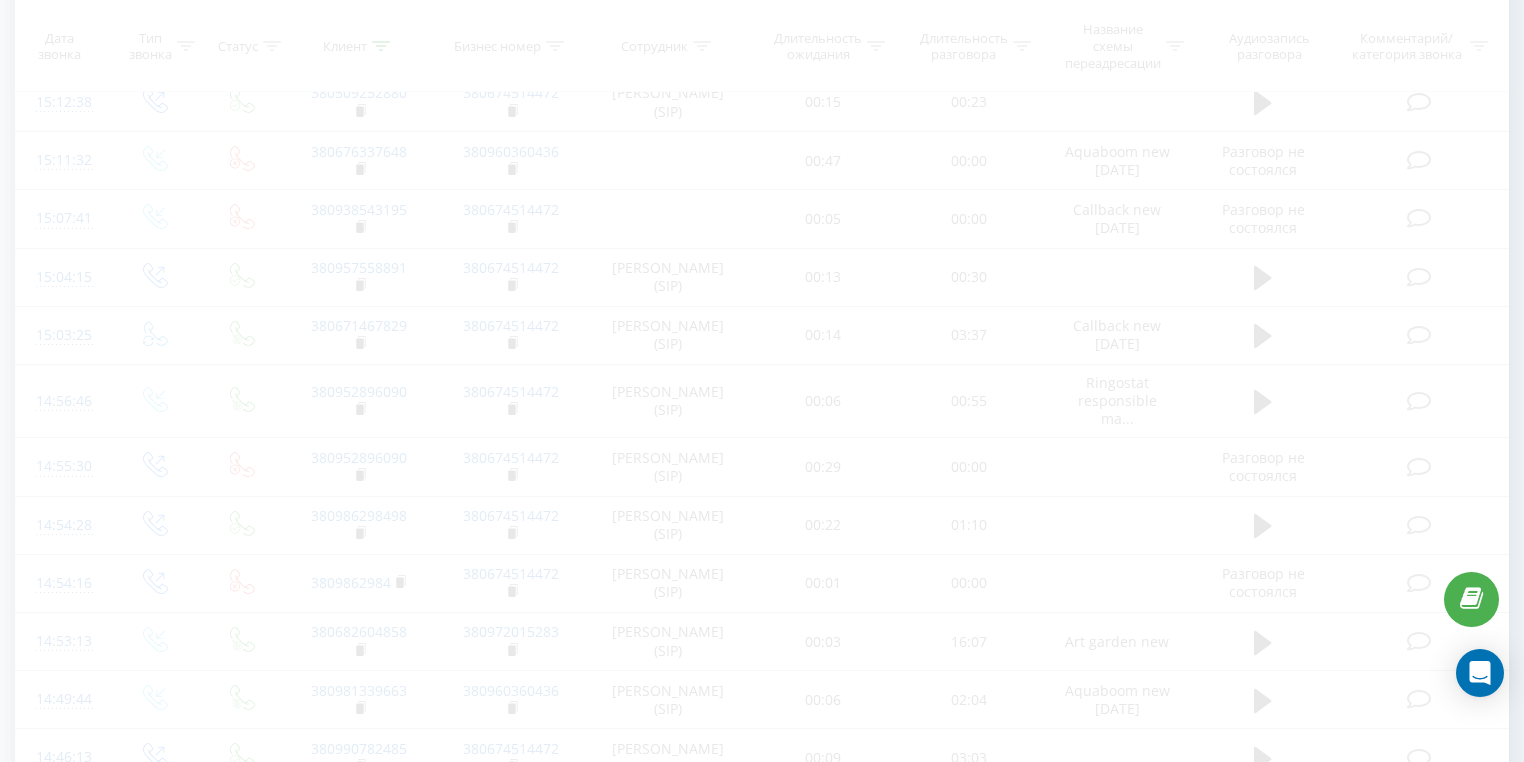 scroll, scrollTop: 716, scrollLeft: 0, axis: vertical 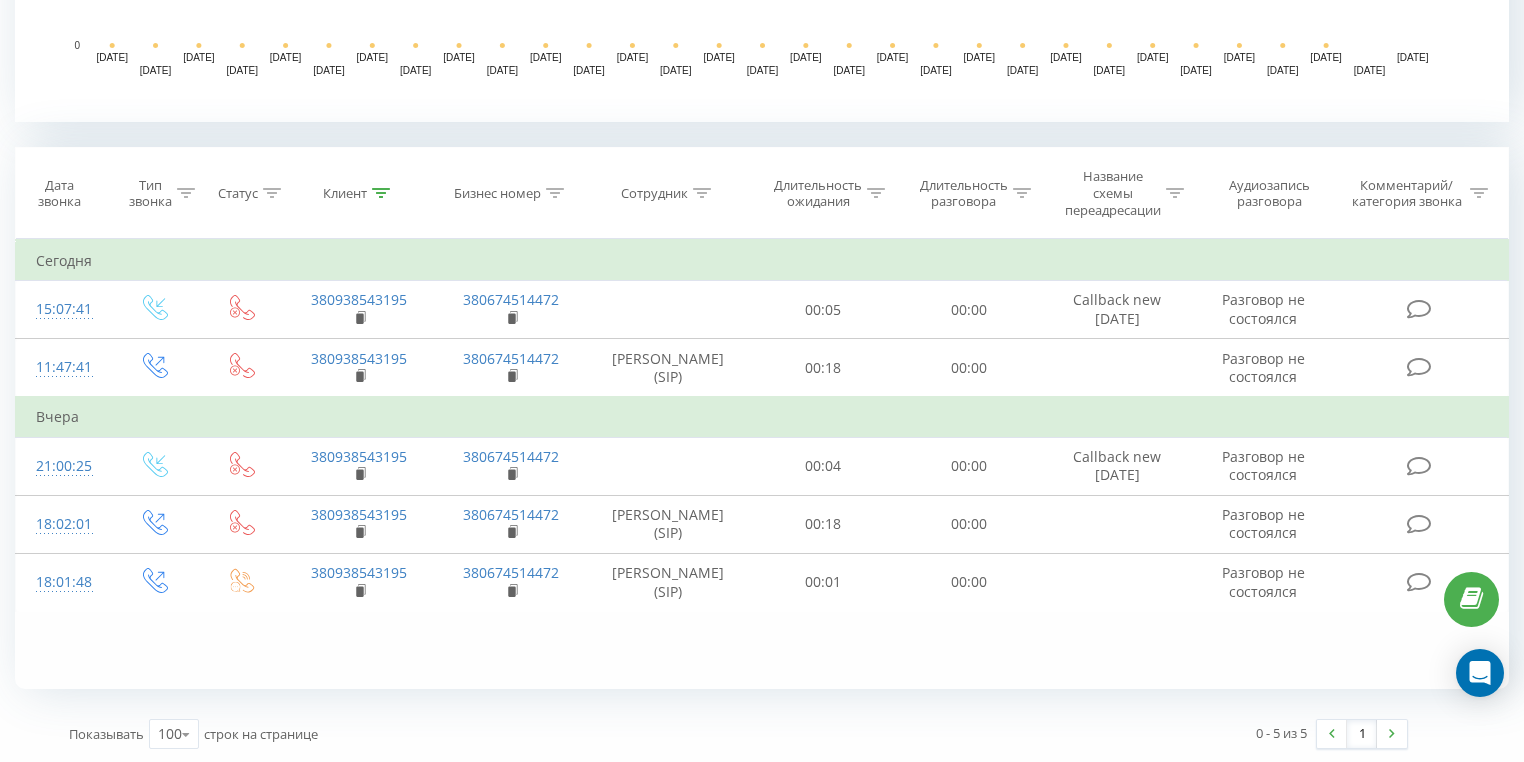 click 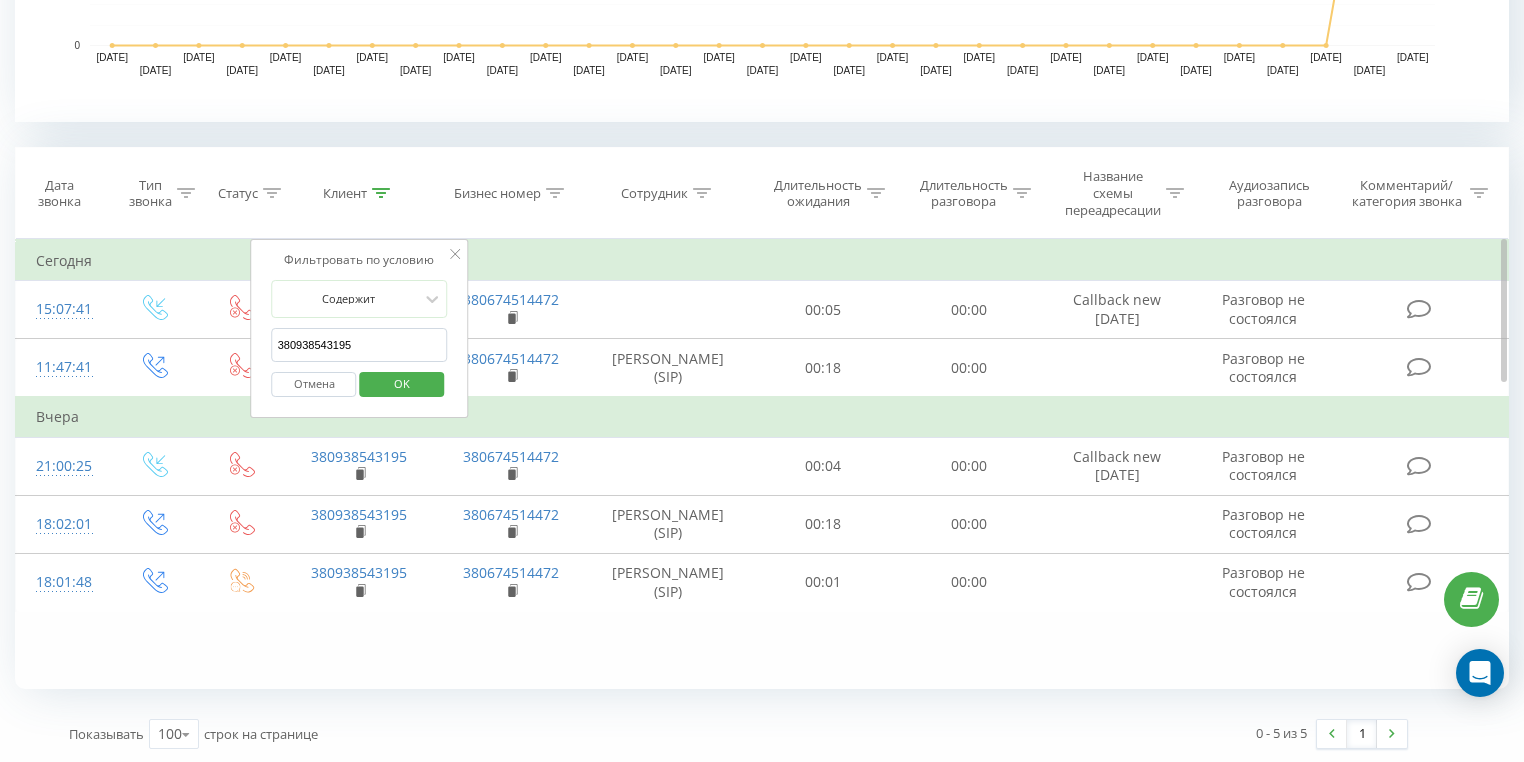 click on "Отмена" at bounding box center [314, 384] 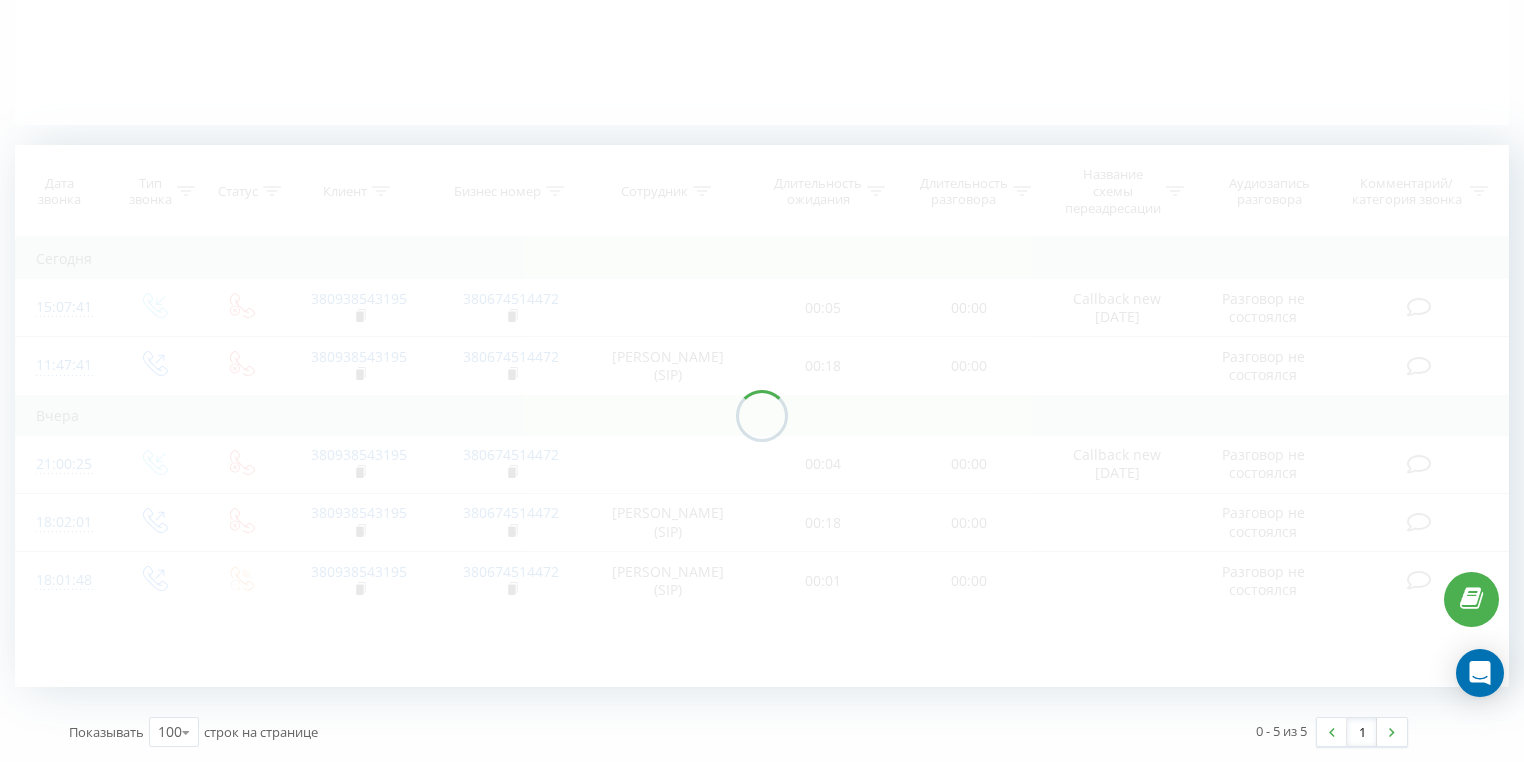 scroll, scrollTop: 436, scrollLeft: 0, axis: vertical 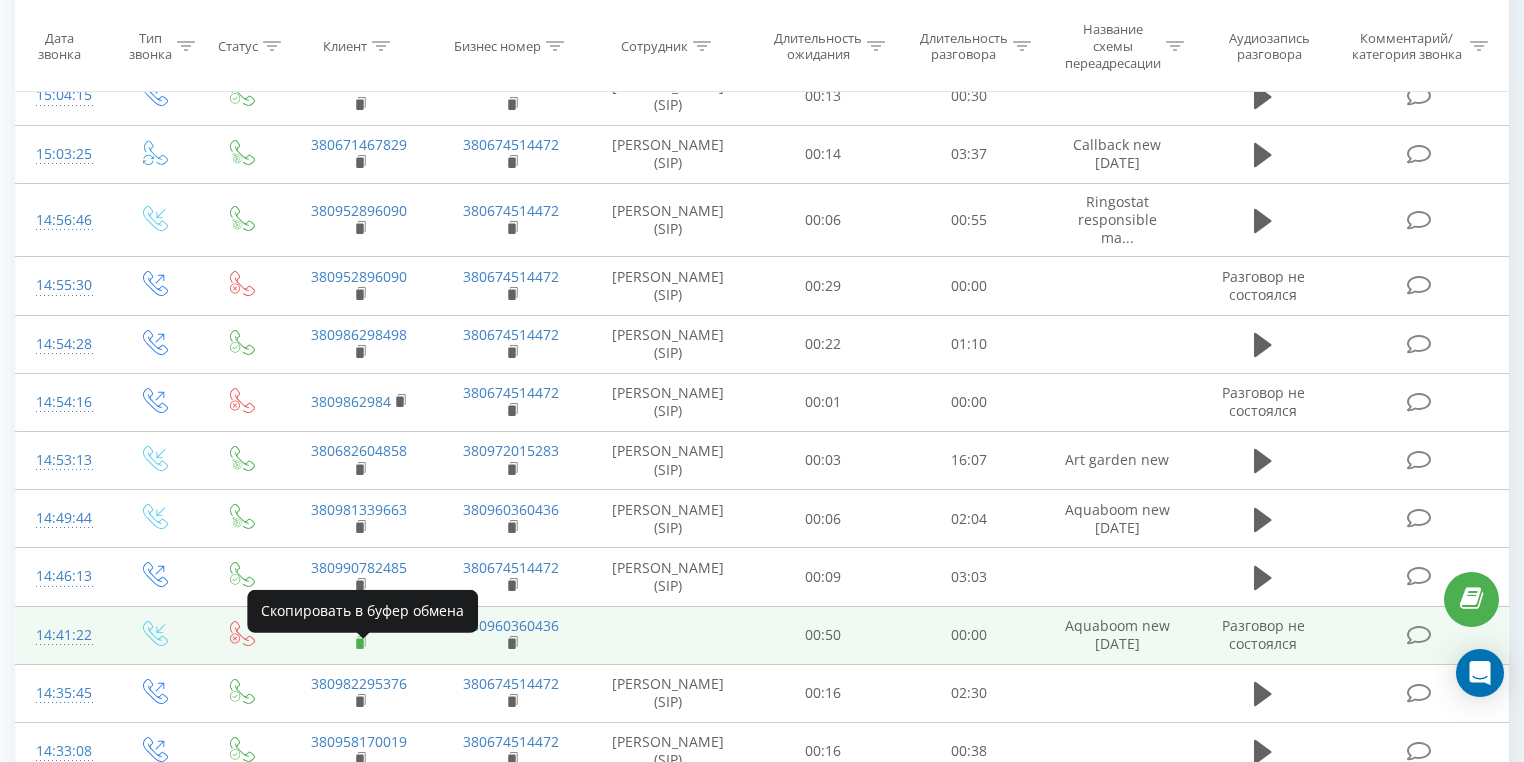 click 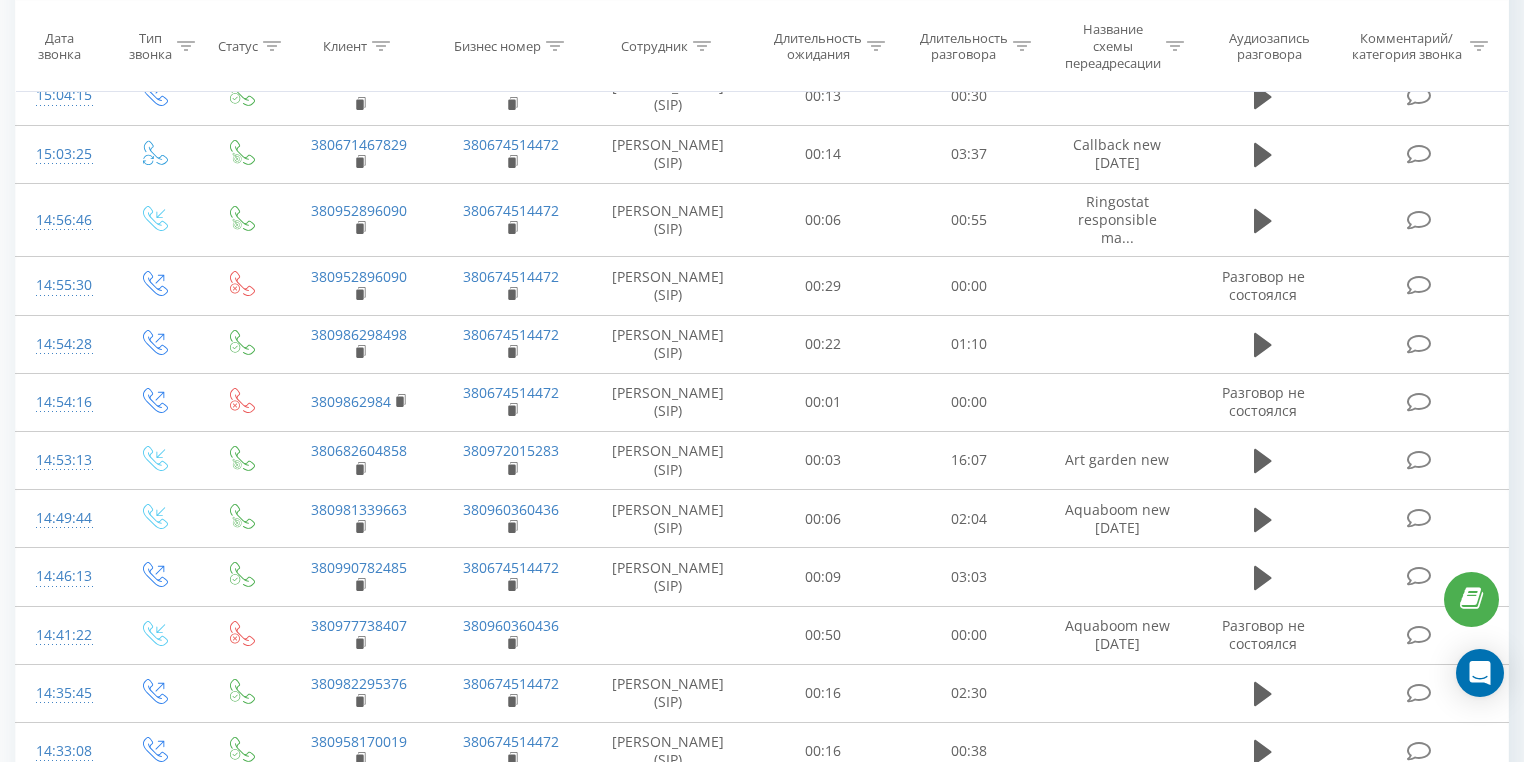 click 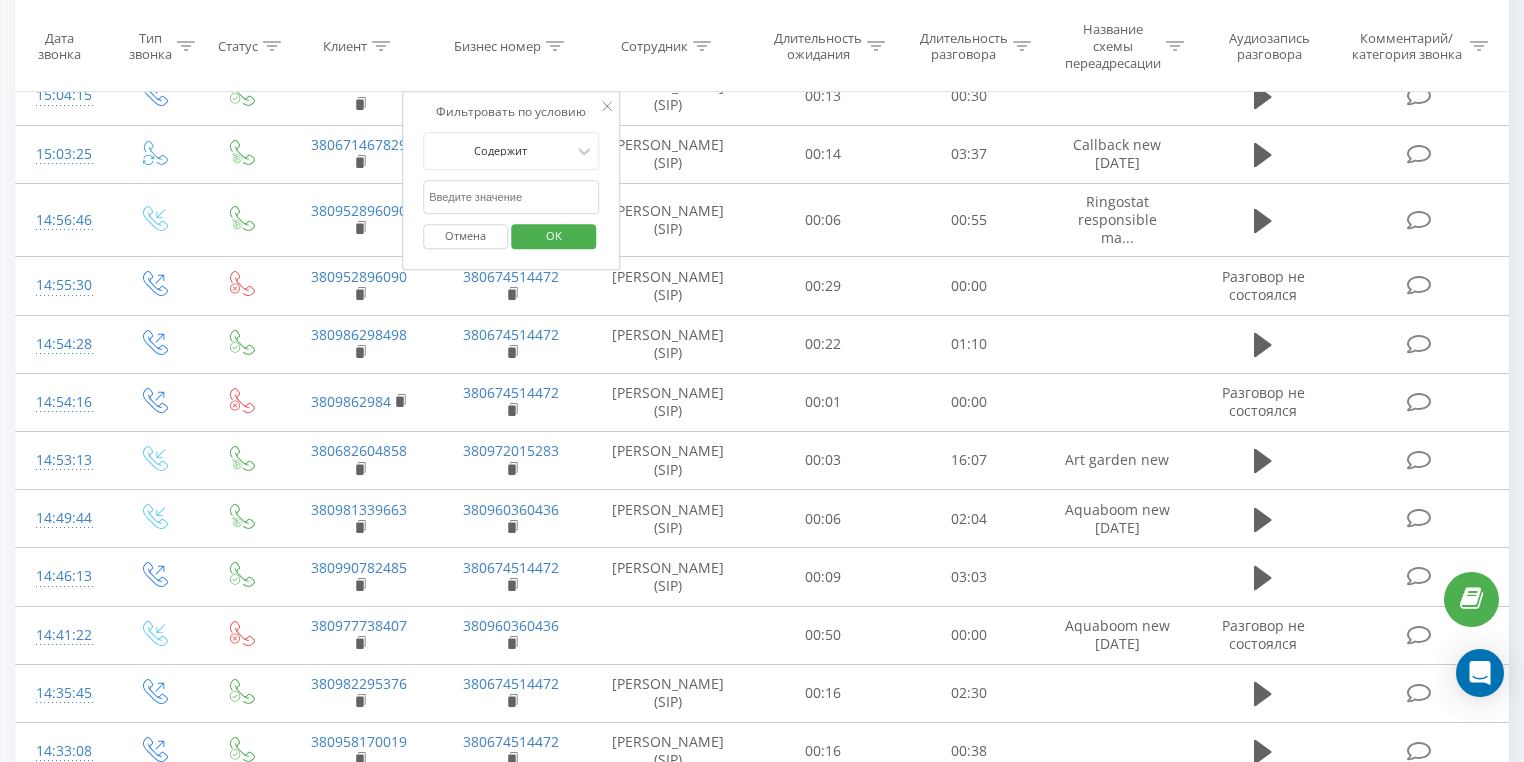 click at bounding box center [511, 197] 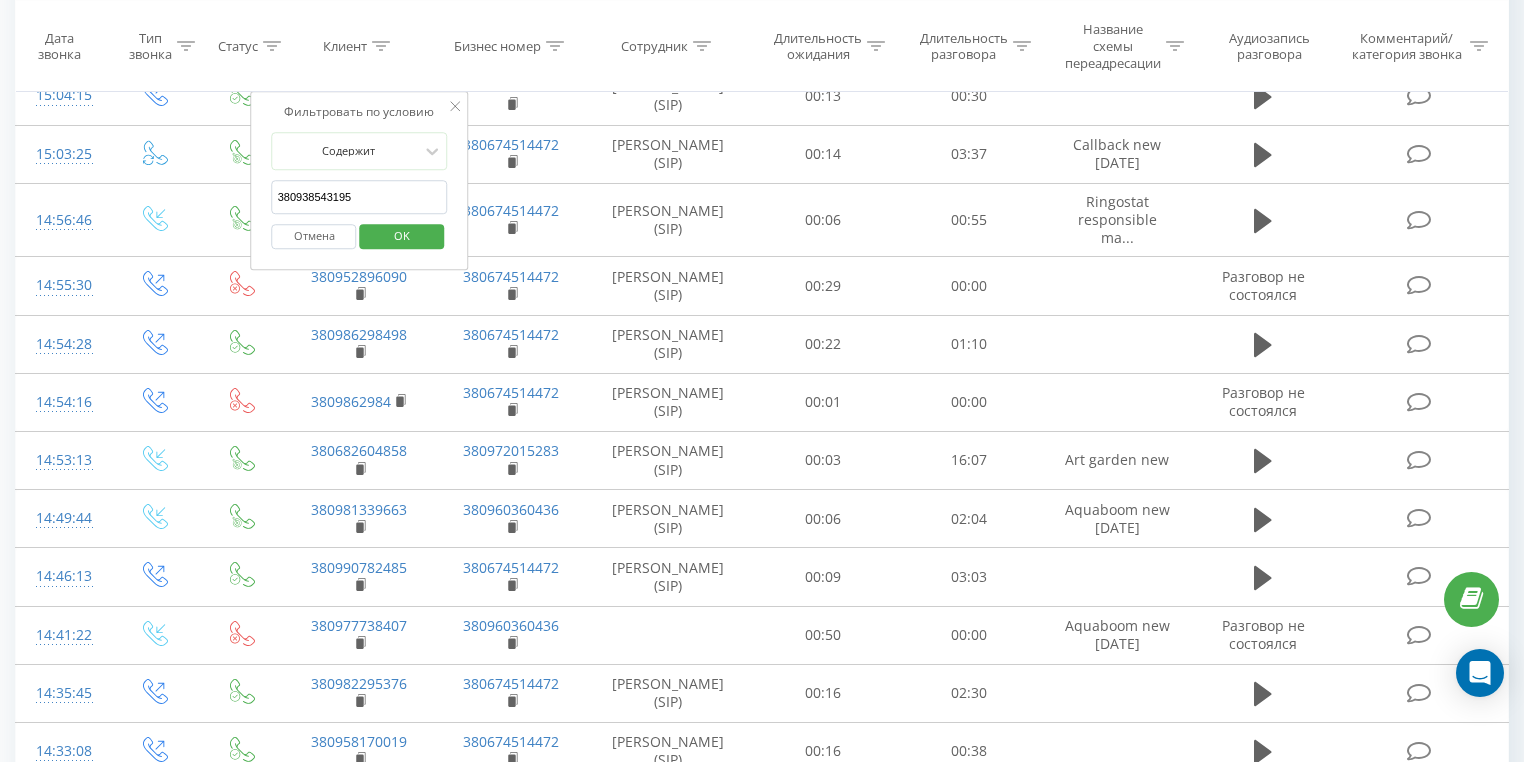 click on "380938543195" at bounding box center [360, 197] 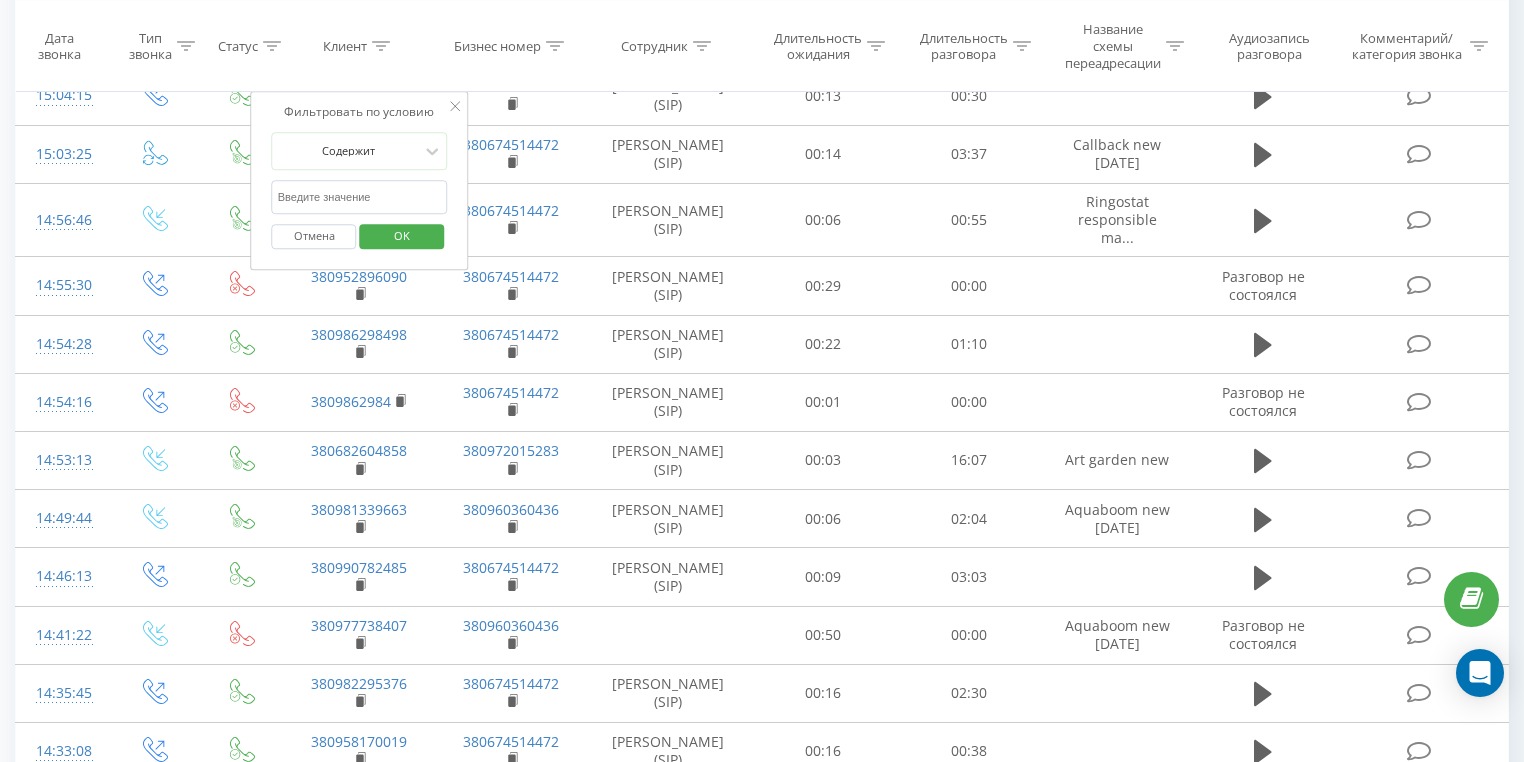 paste on "380977738407" 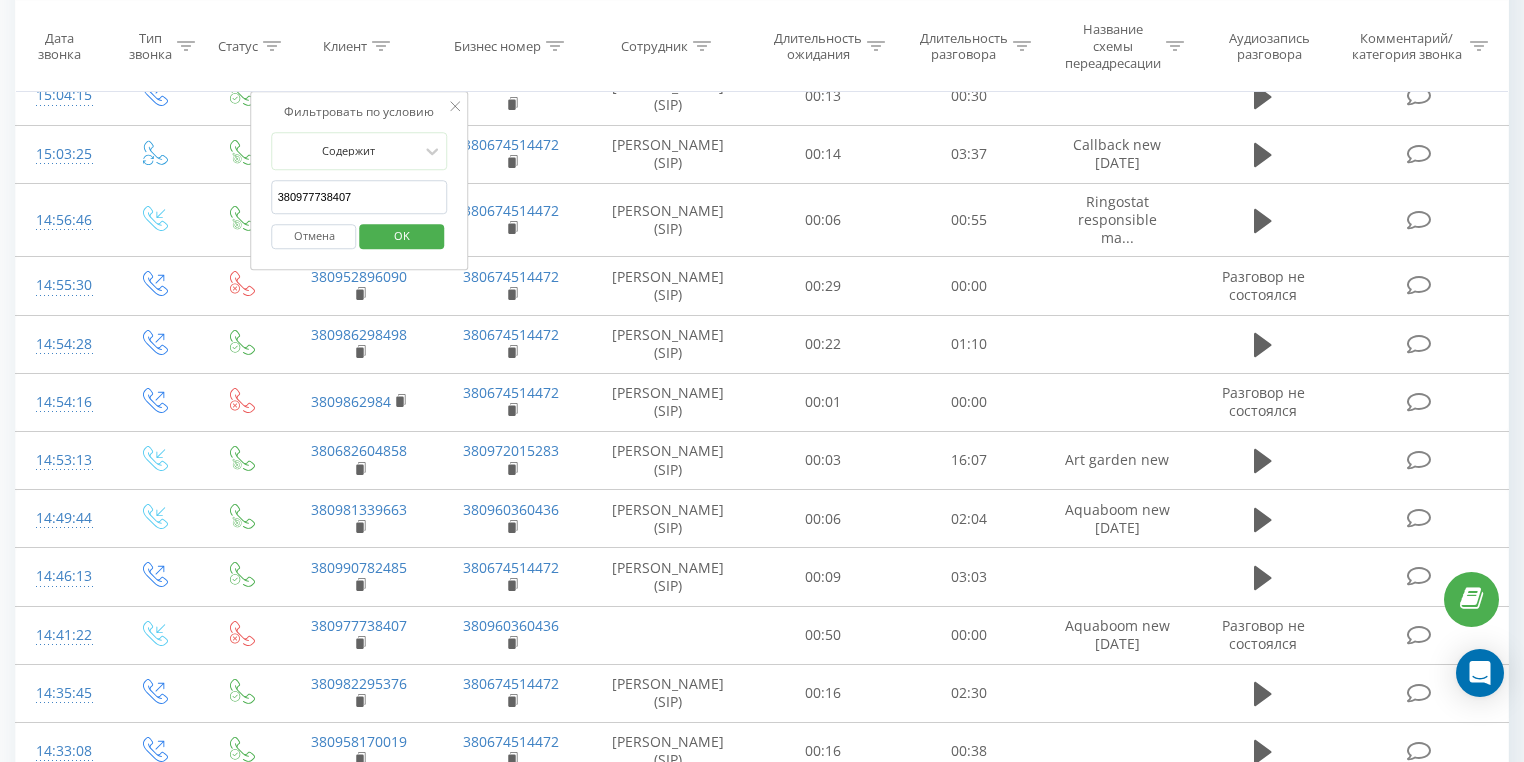 type on "380977738407" 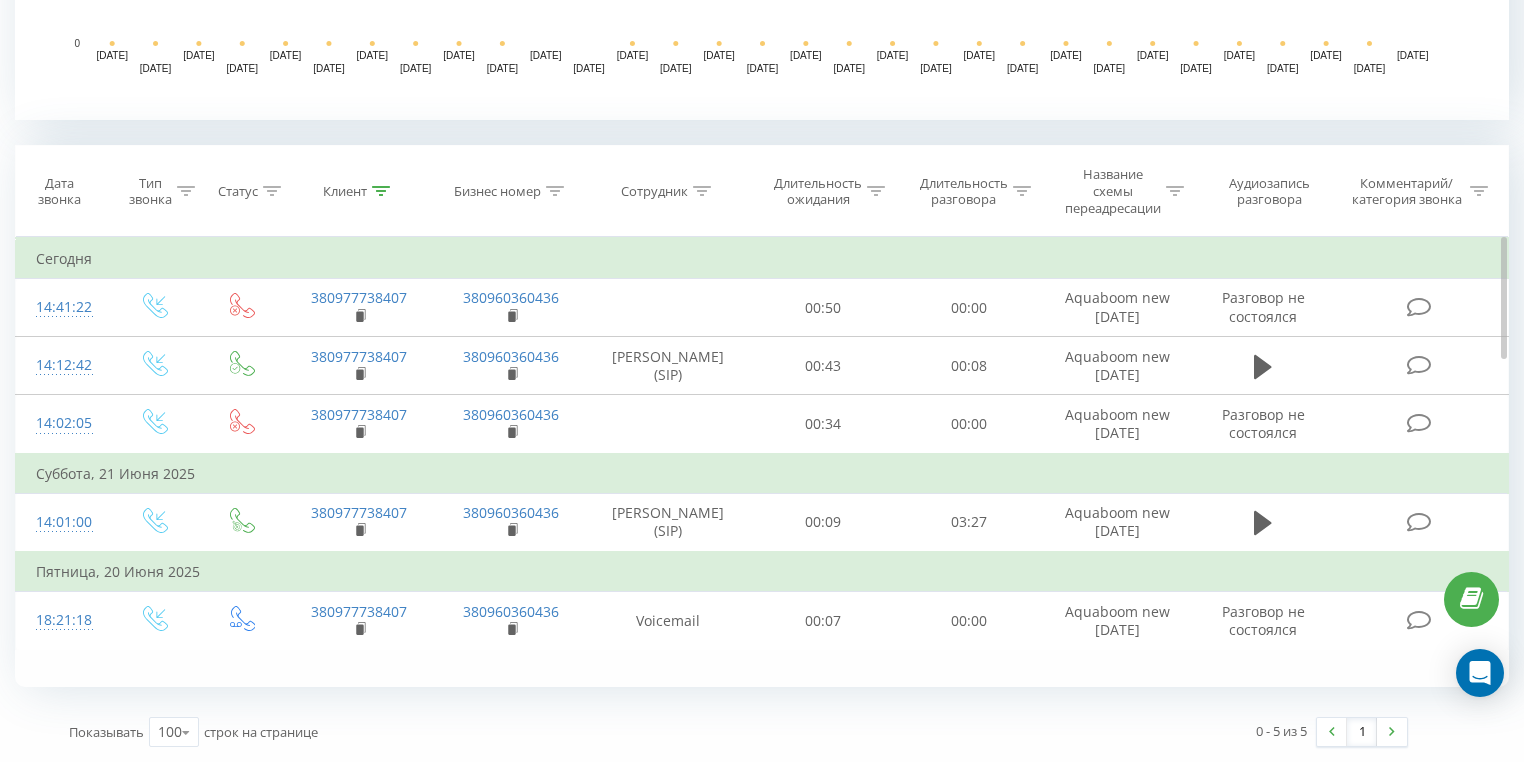 scroll, scrollTop: 716, scrollLeft: 0, axis: vertical 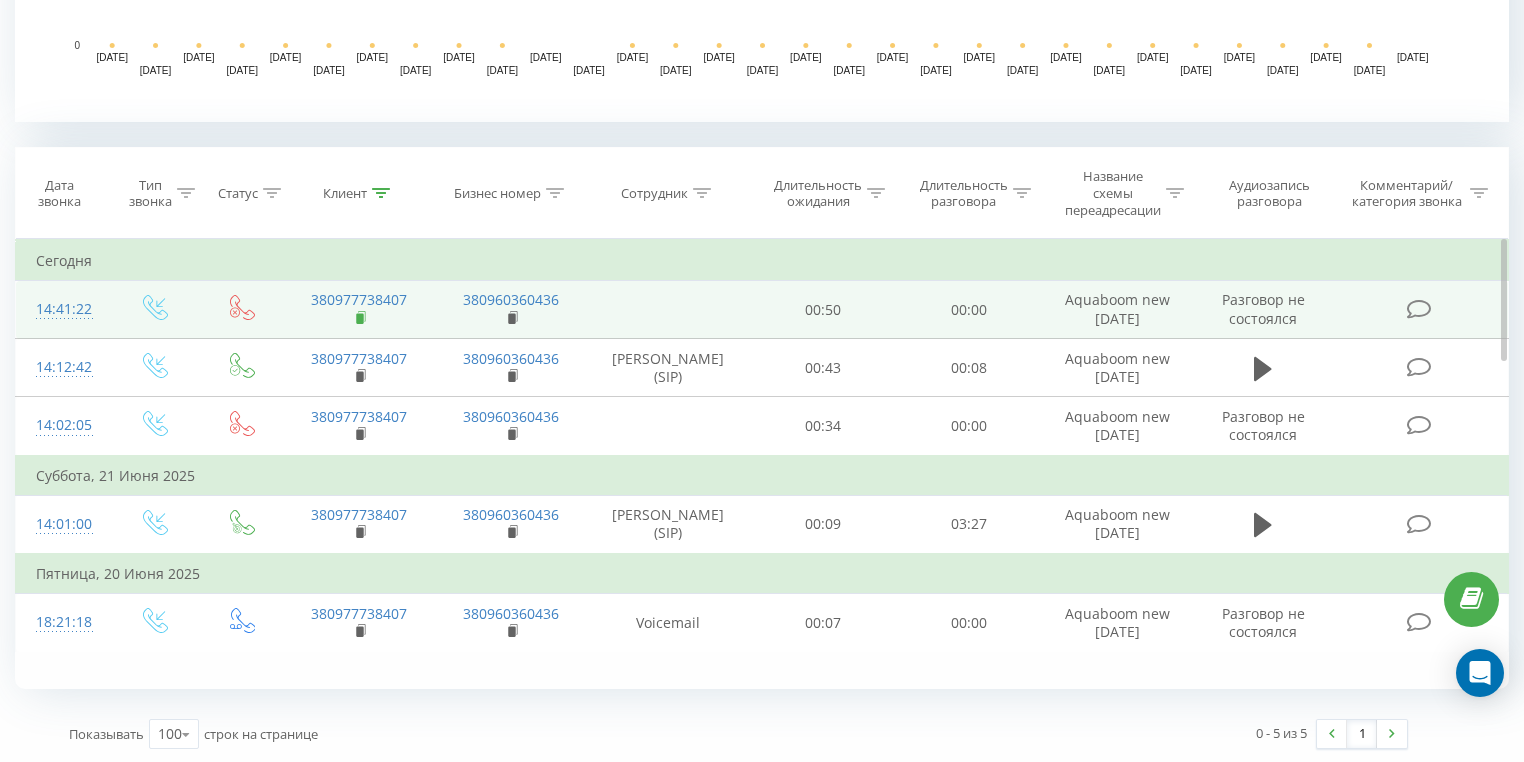 click 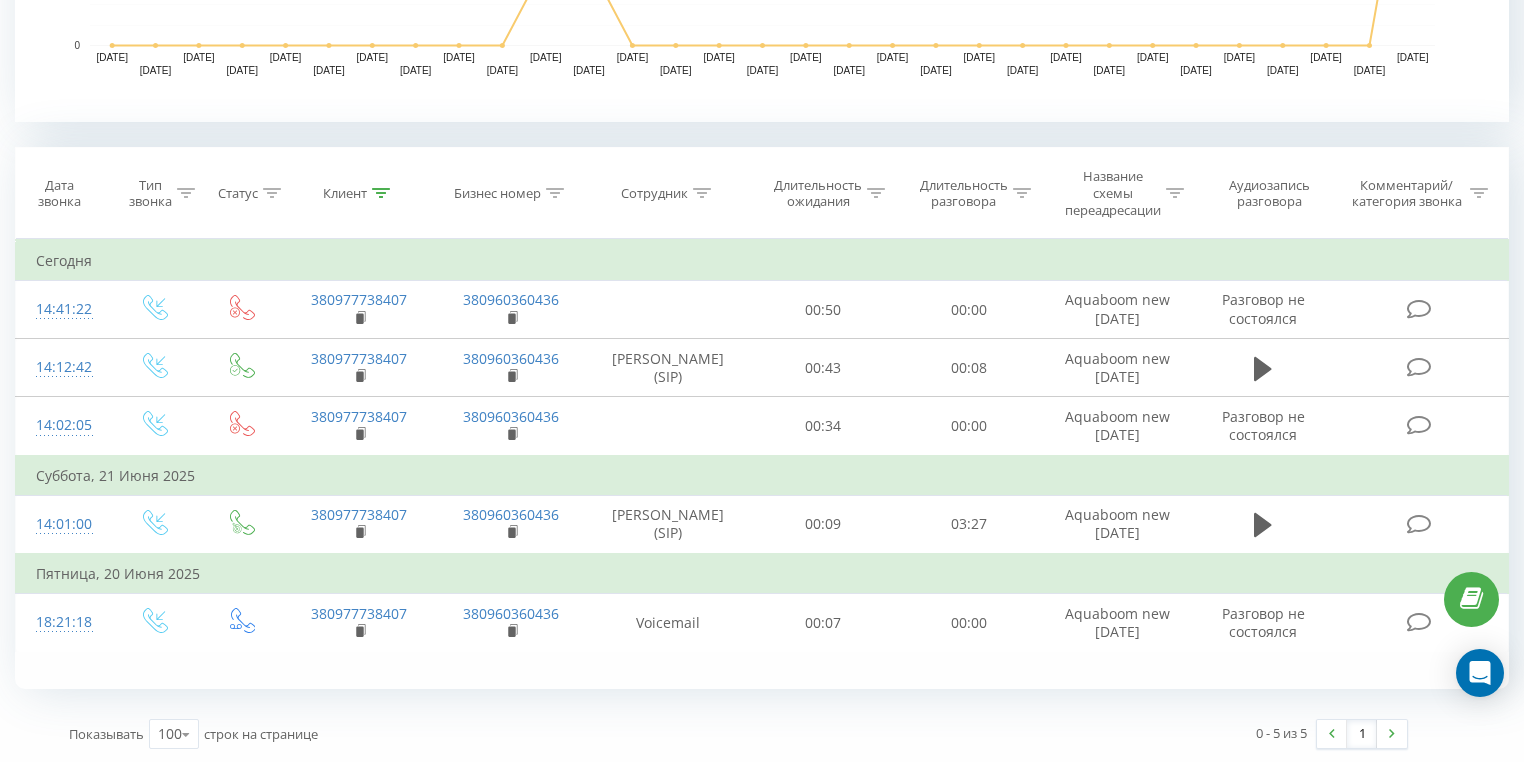 click 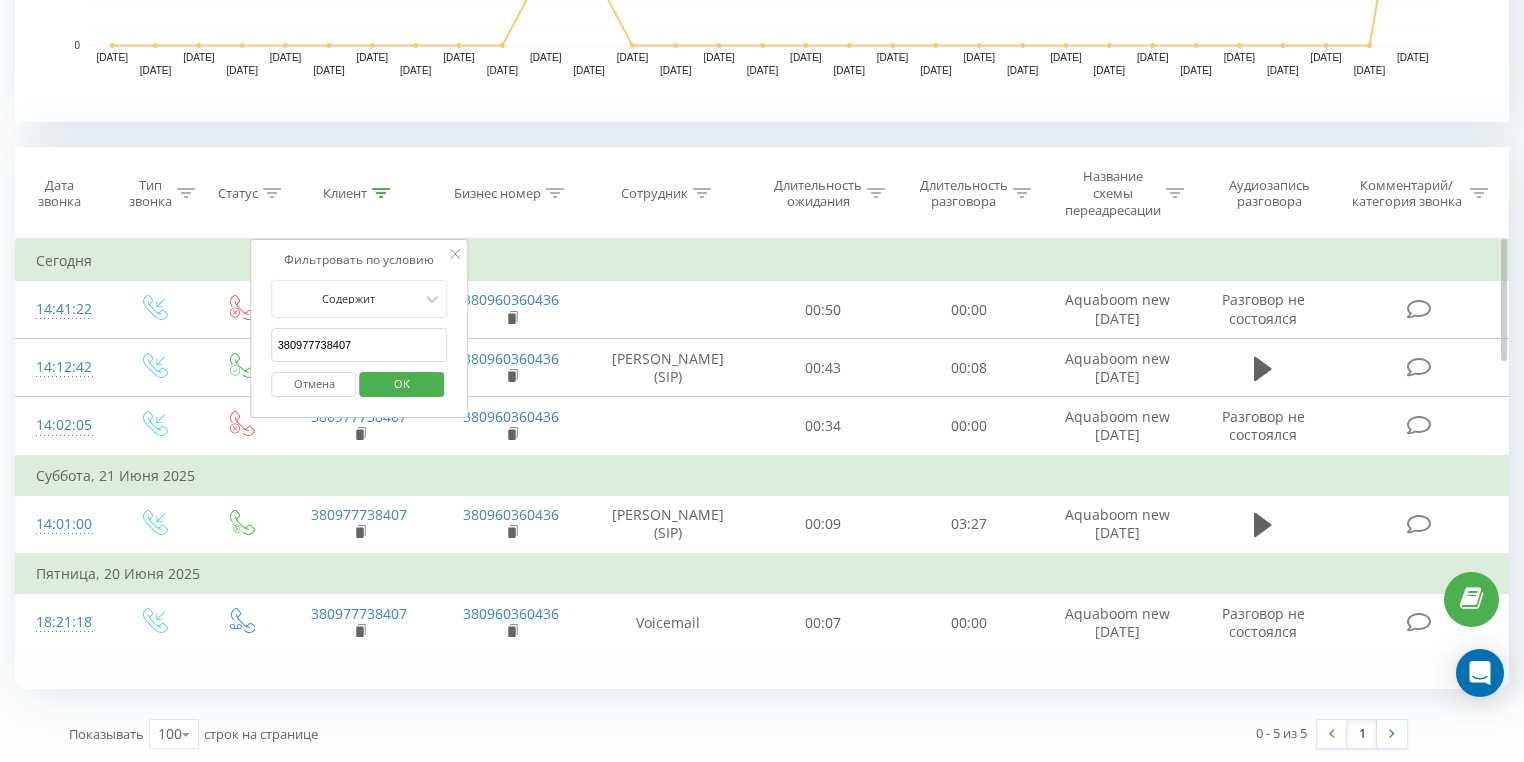 click on "Отмена" at bounding box center (314, 384) 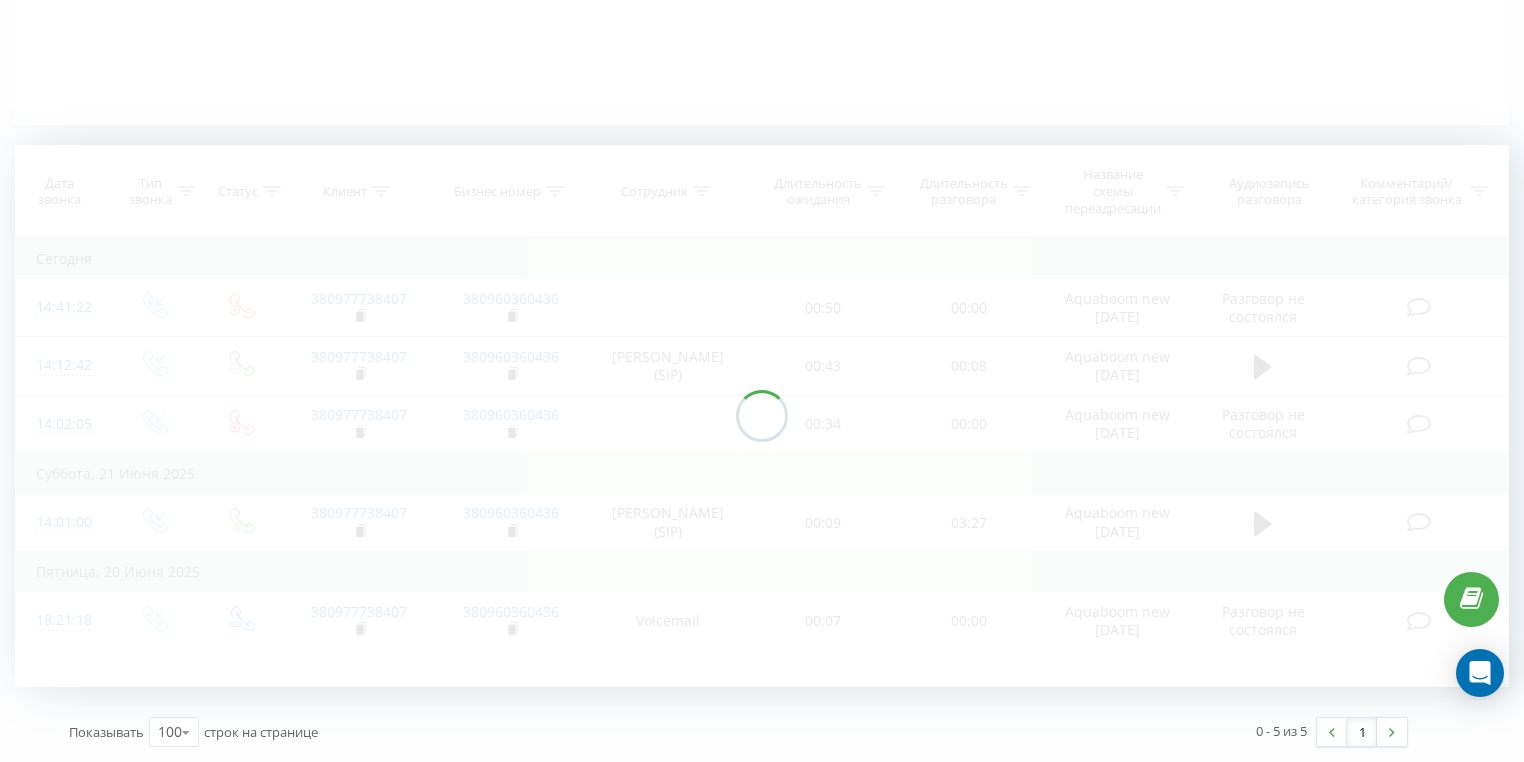 scroll, scrollTop: 436, scrollLeft: 0, axis: vertical 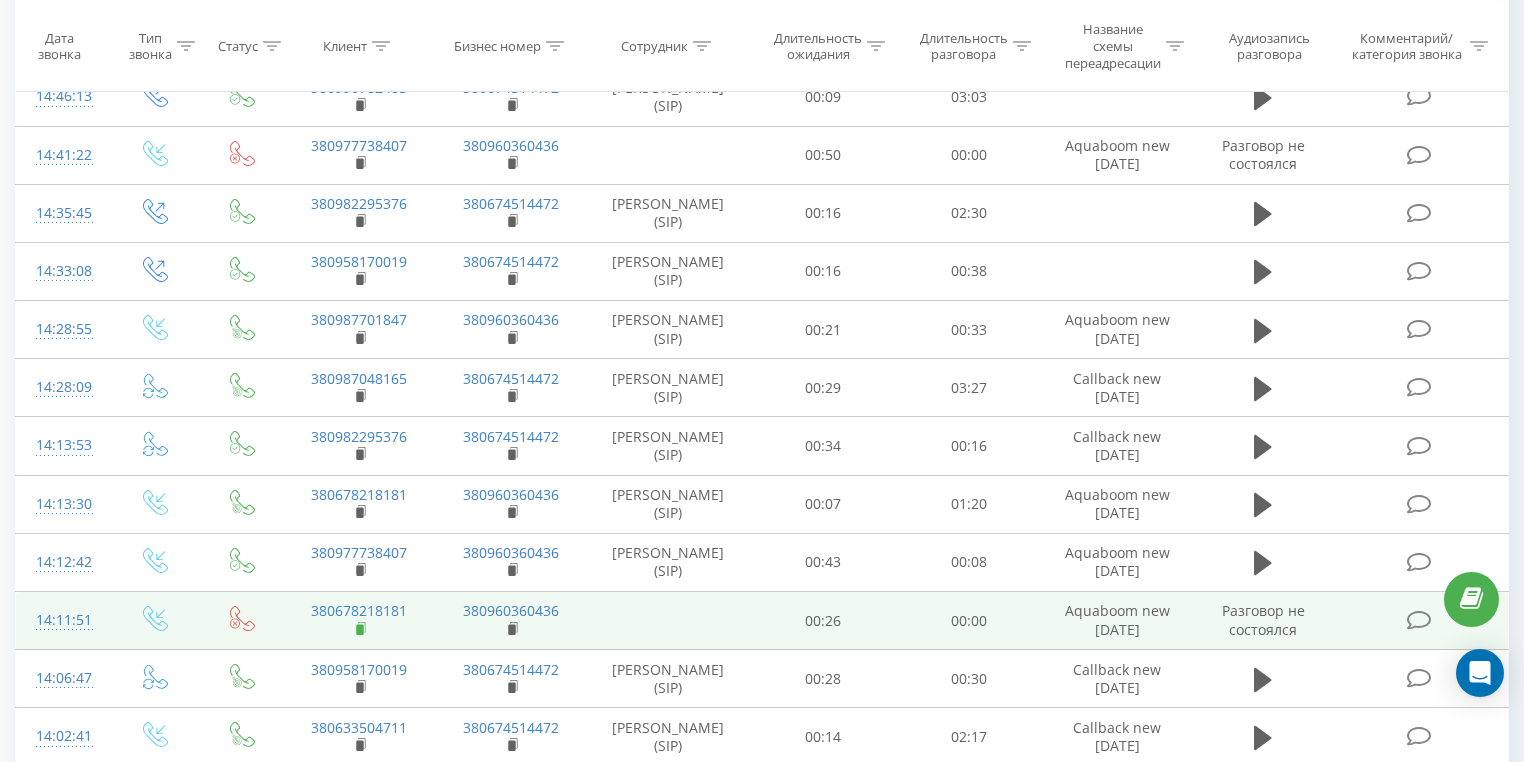 click 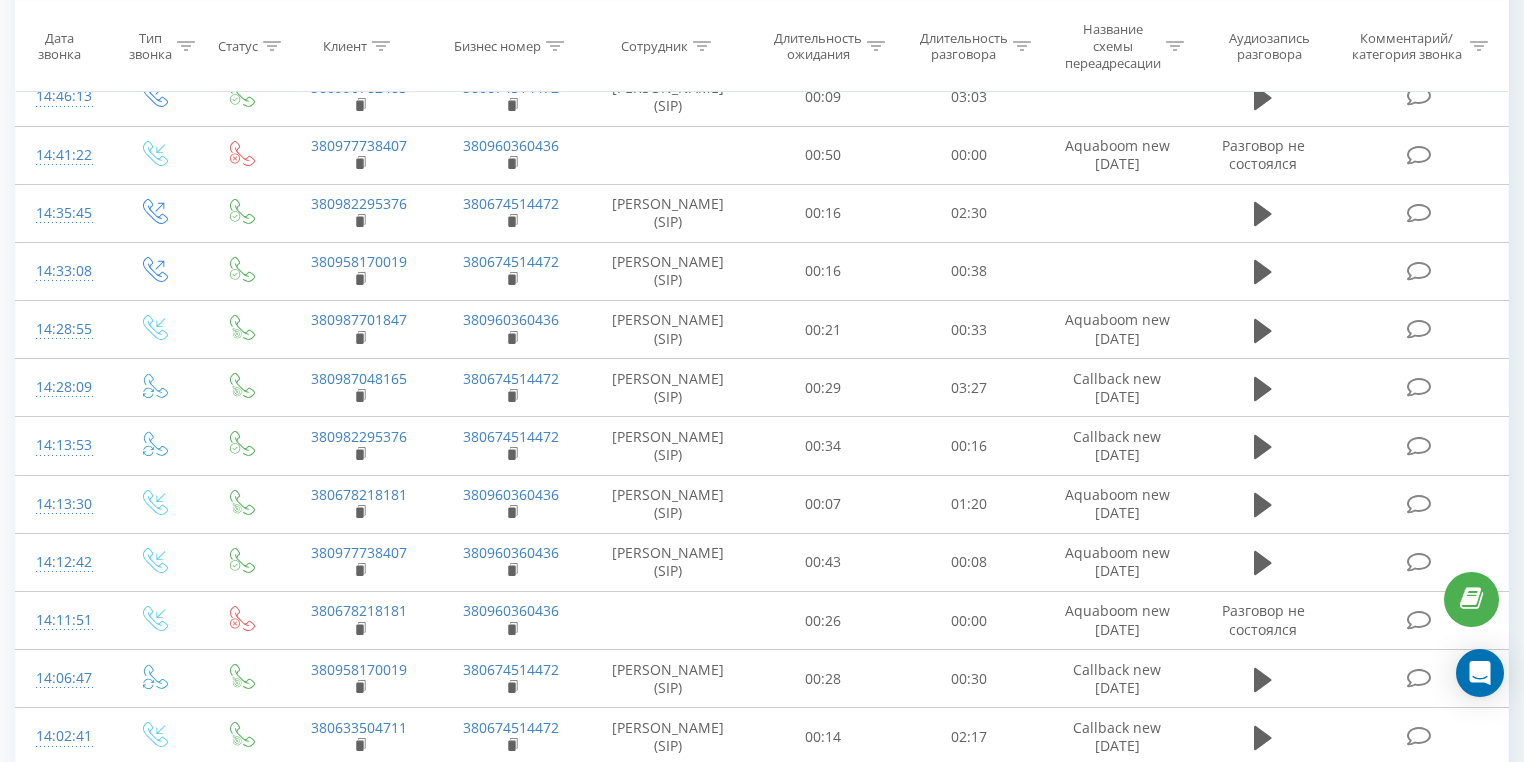 click 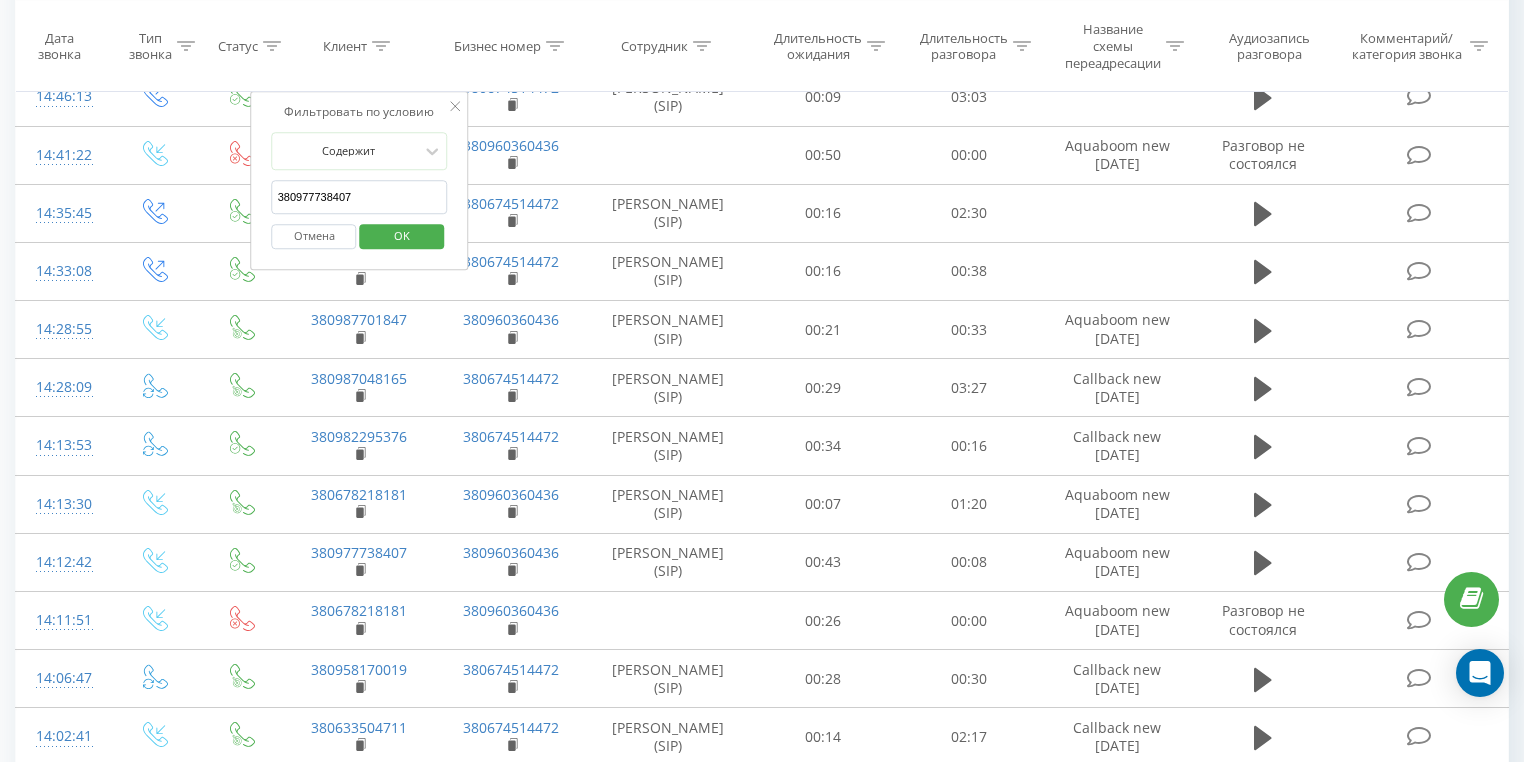 click on "380977738407" at bounding box center (360, 197) 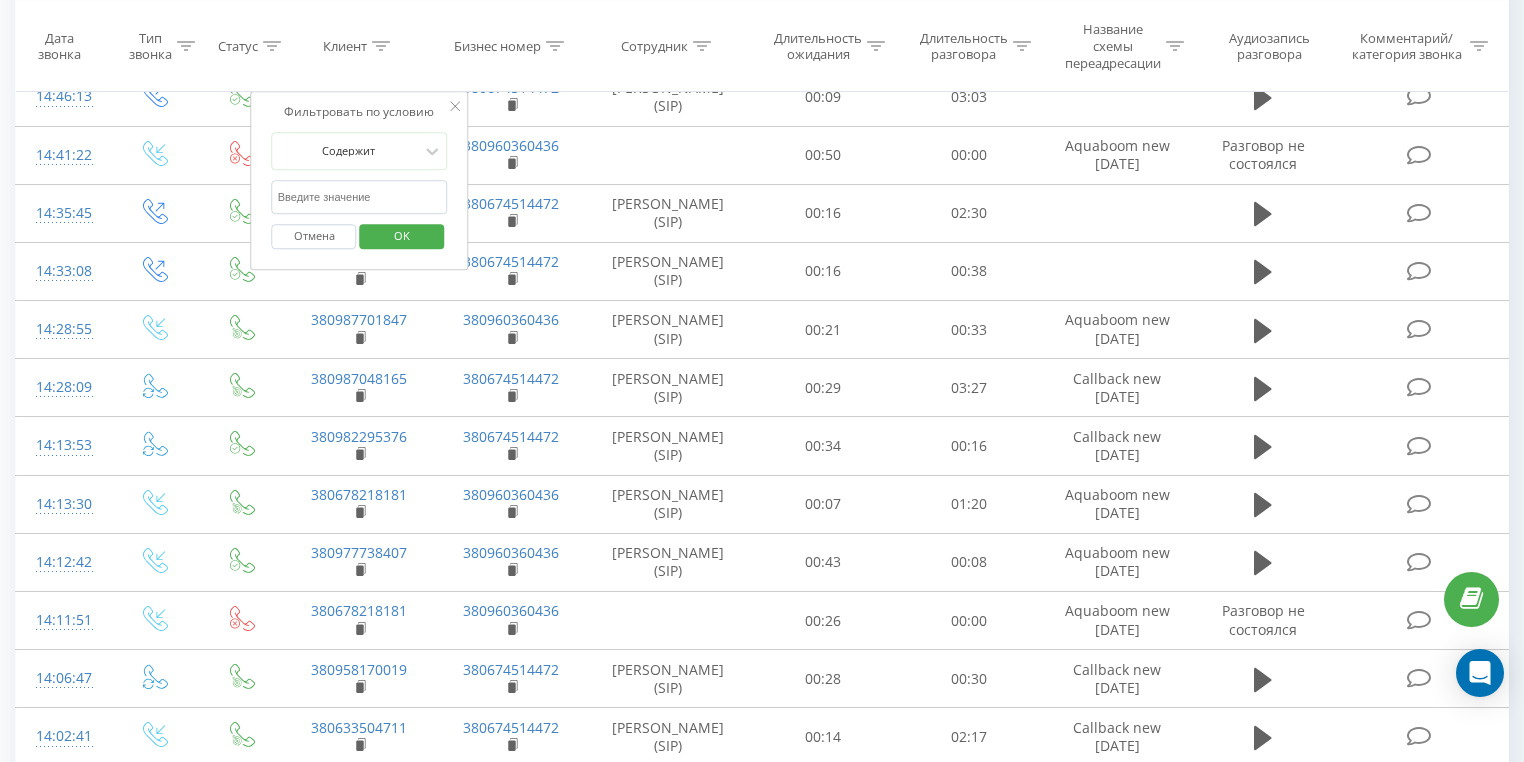 paste on "380678218181" 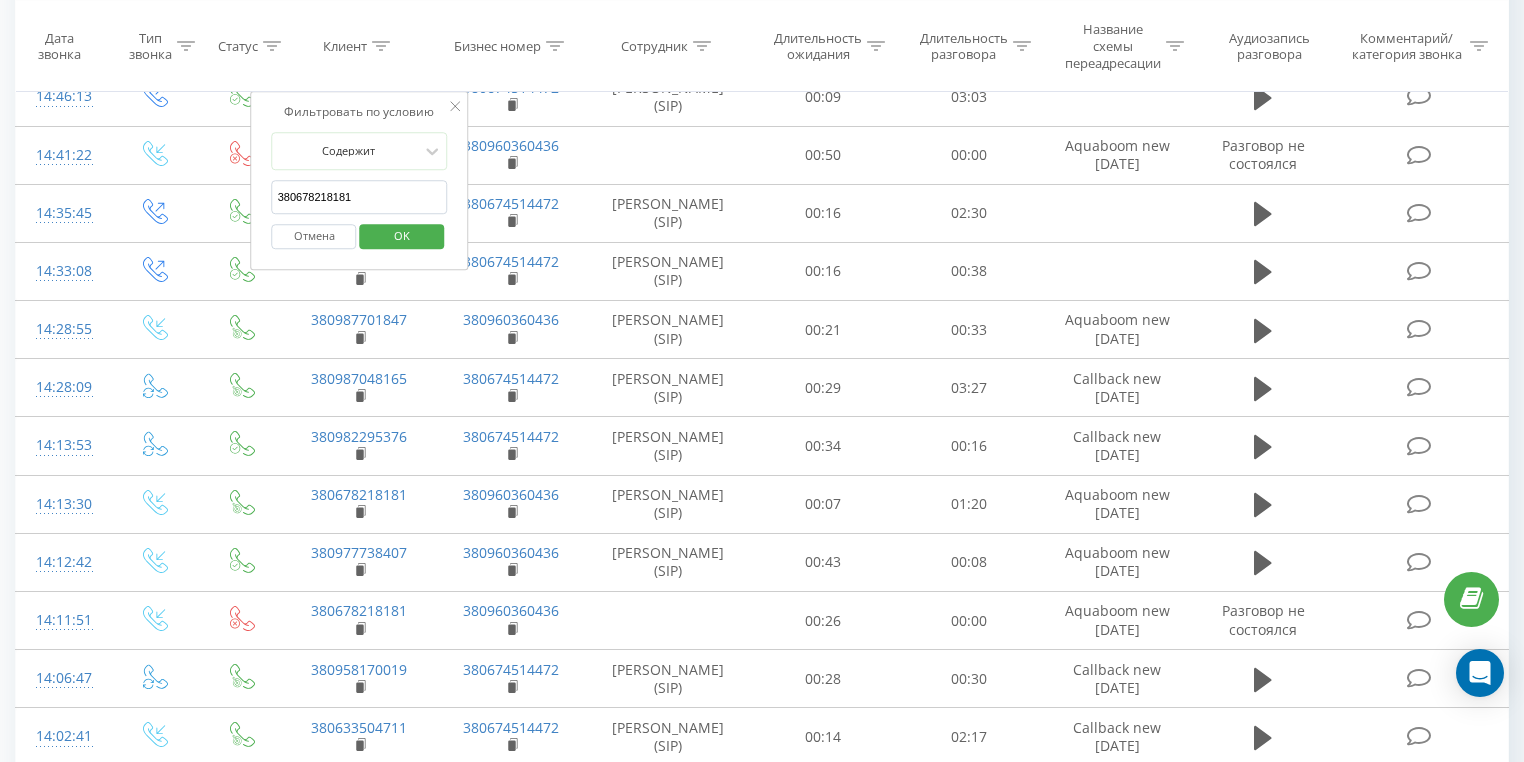 type on "380678218181" 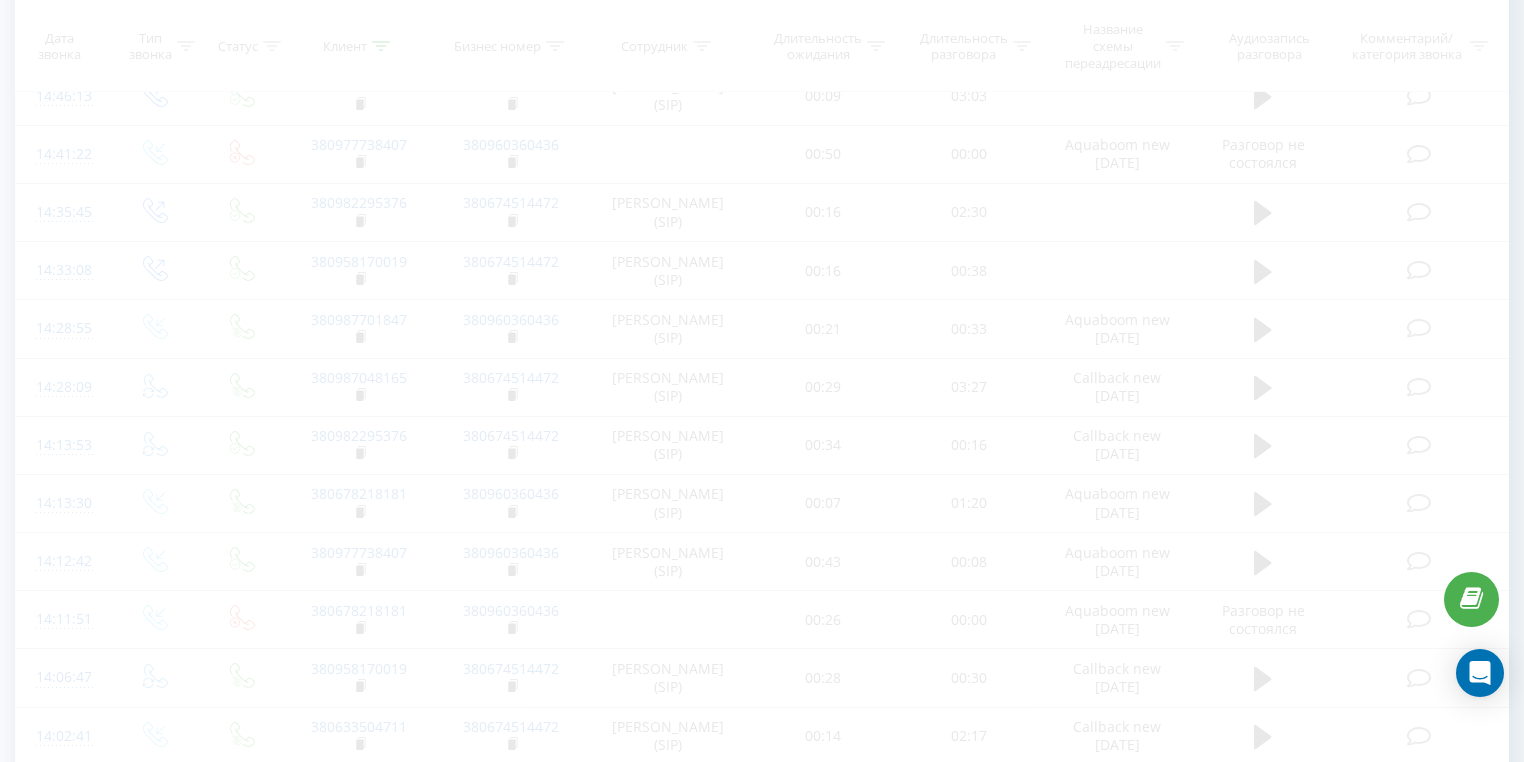 scroll, scrollTop: 716, scrollLeft: 0, axis: vertical 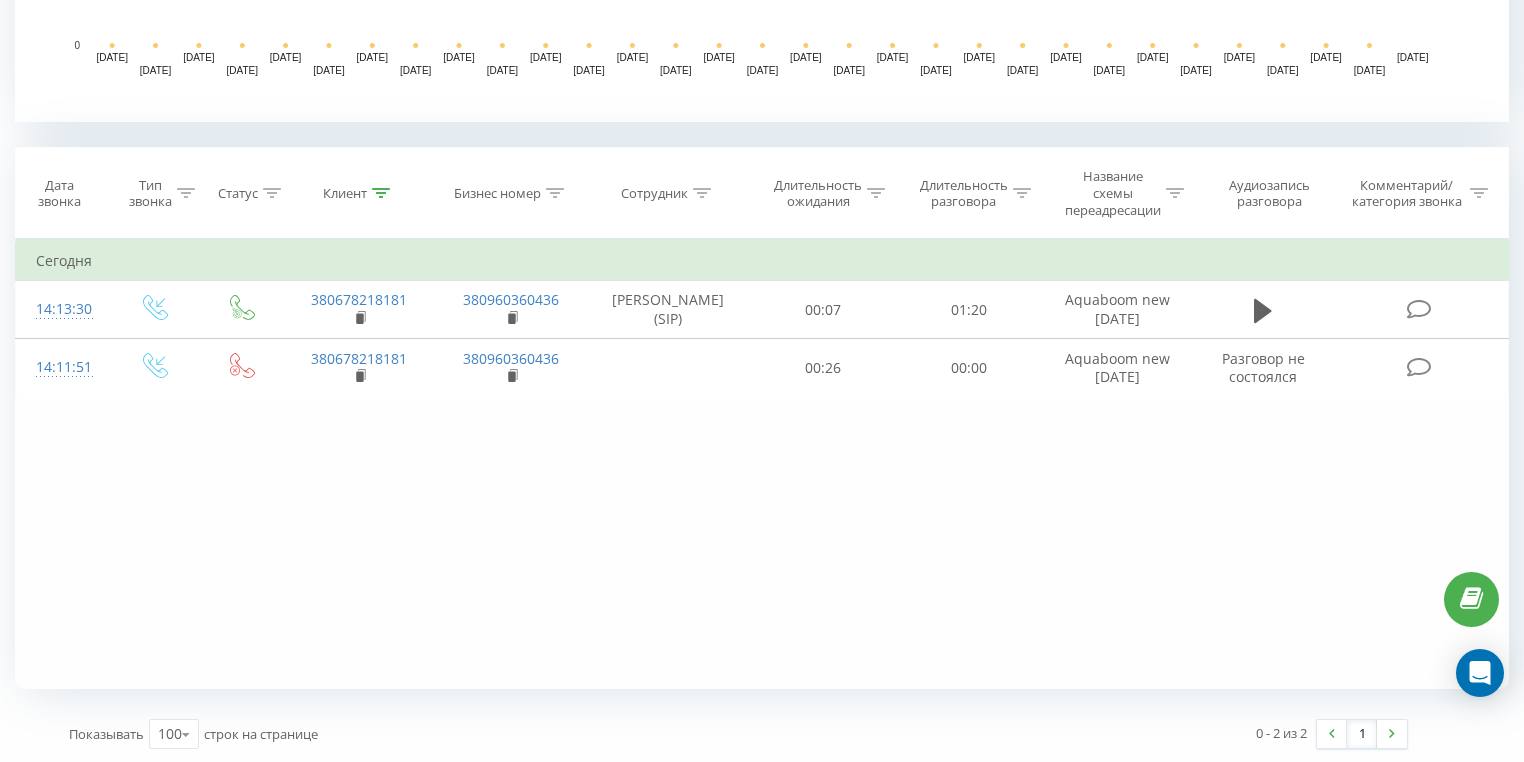 click 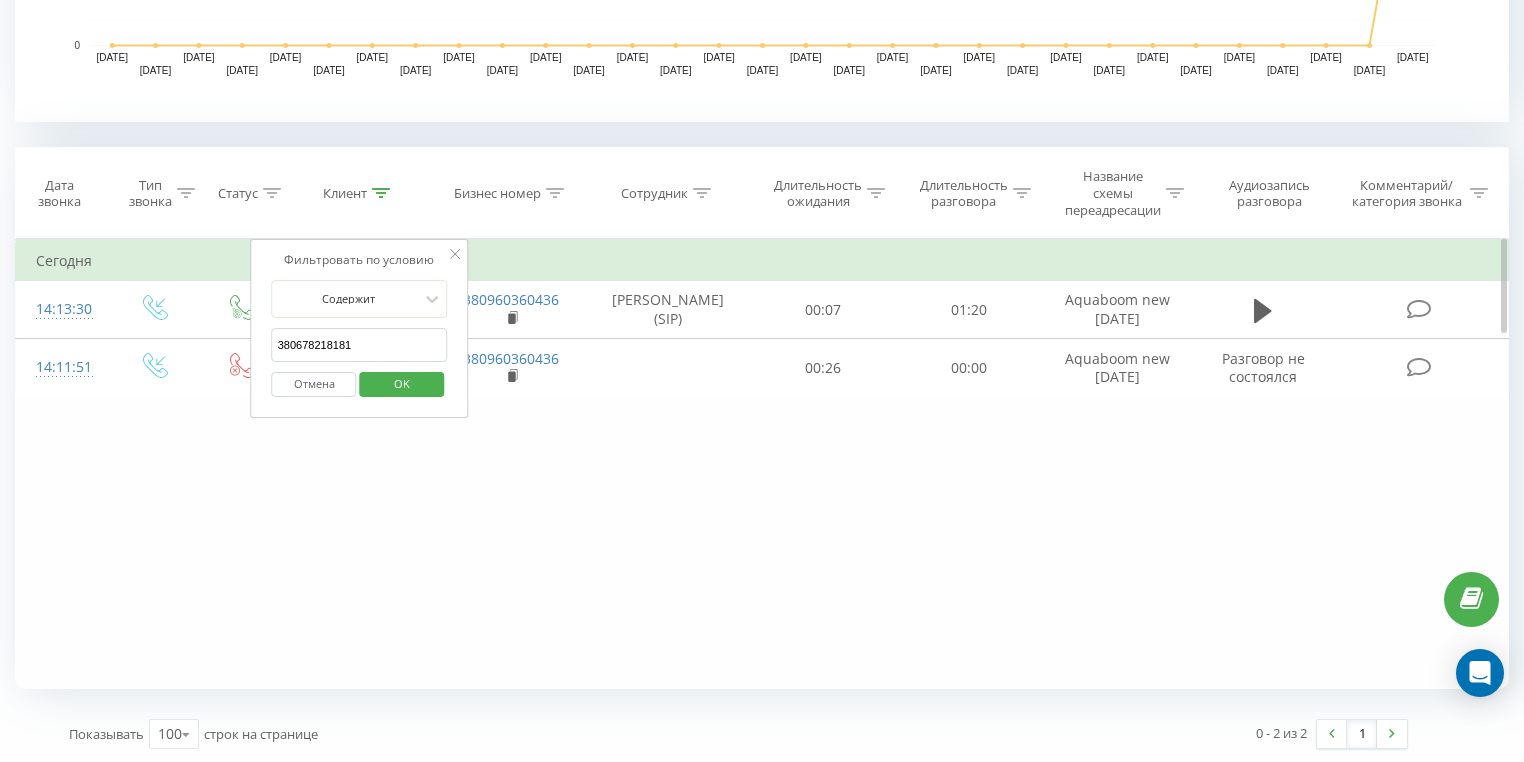 click on "Отмена" at bounding box center [314, 384] 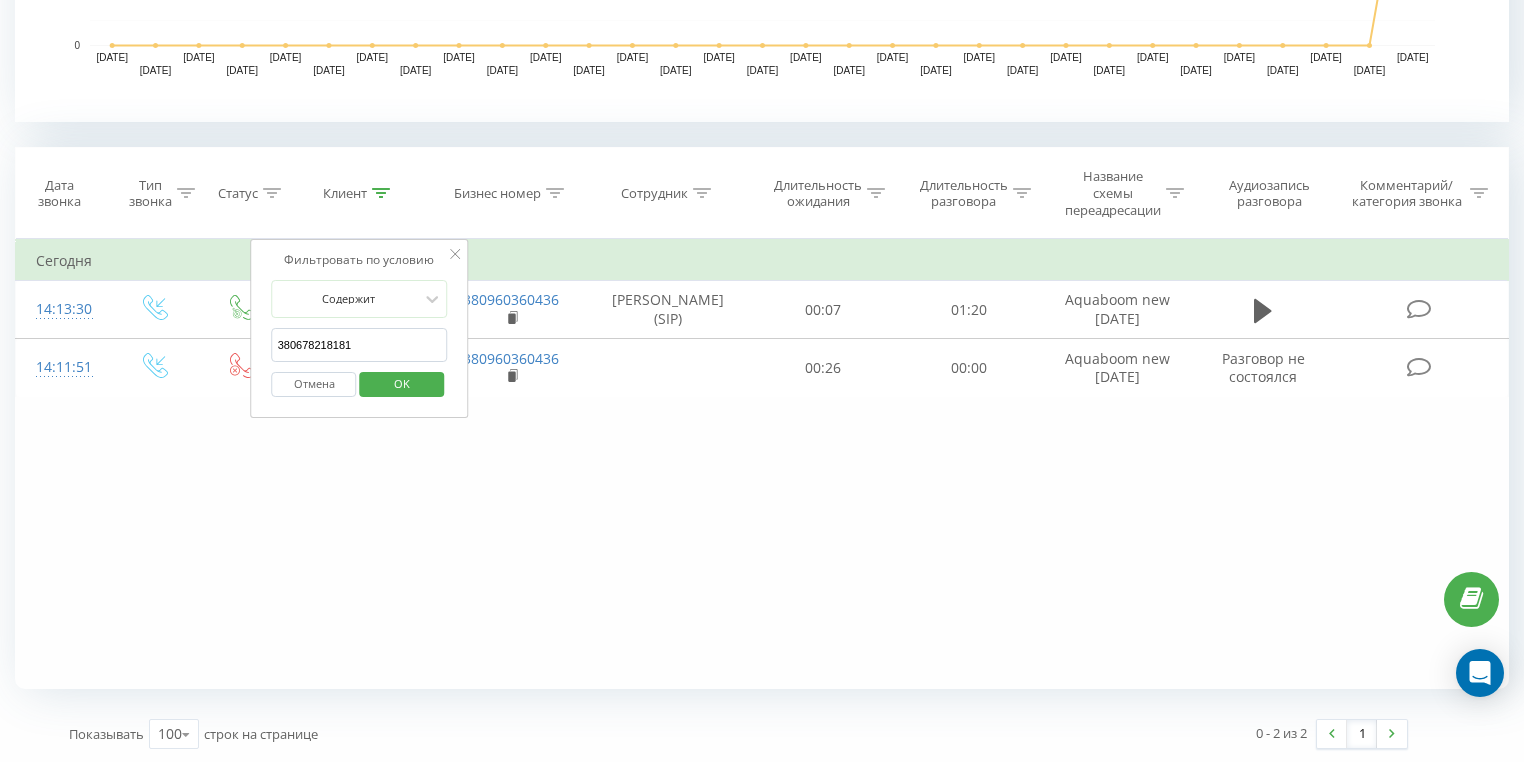 scroll, scrollTop: 436, scrollLeft: 0, axis: vertical 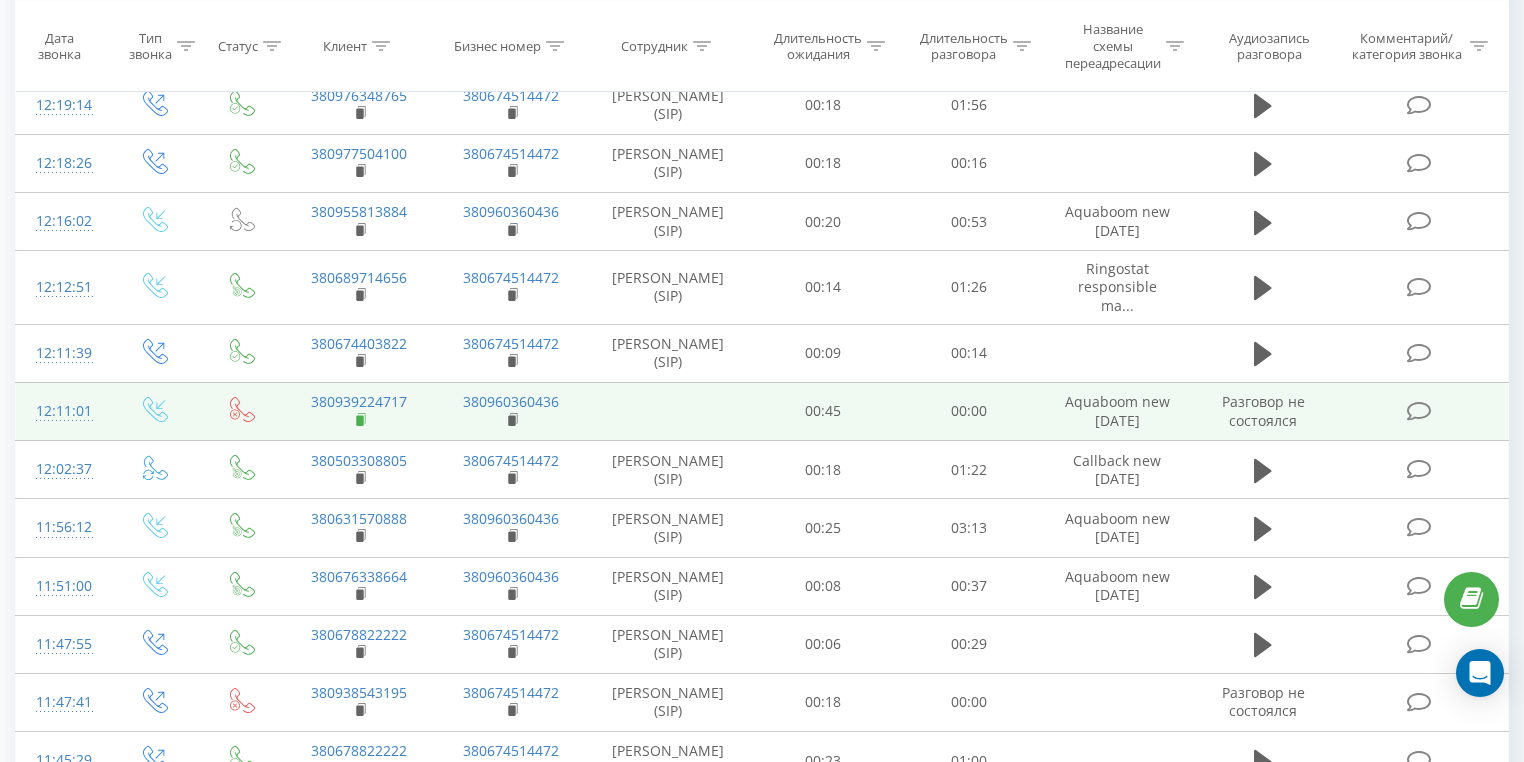 click 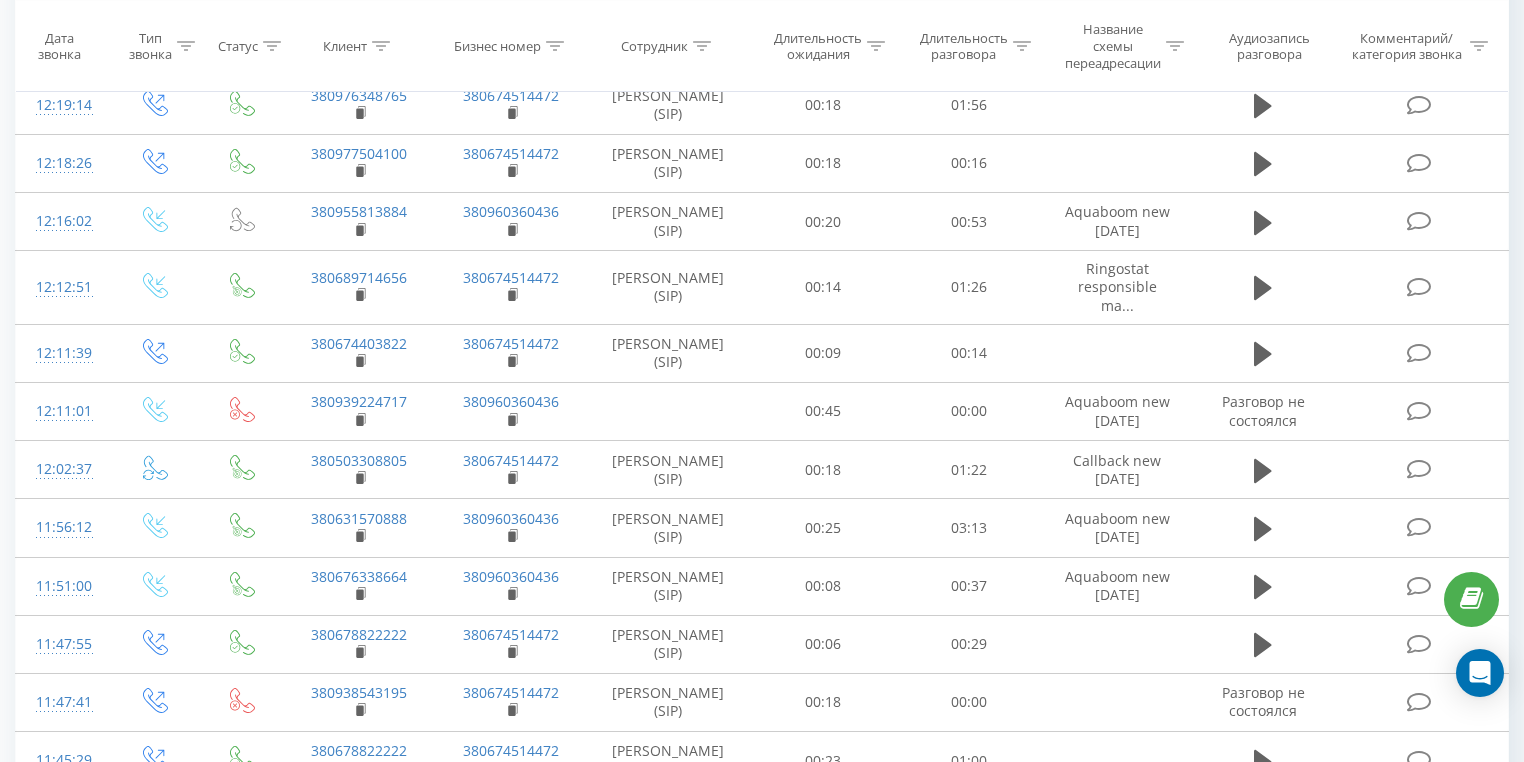 click on "Клиент" at bounding box center [360, 46] 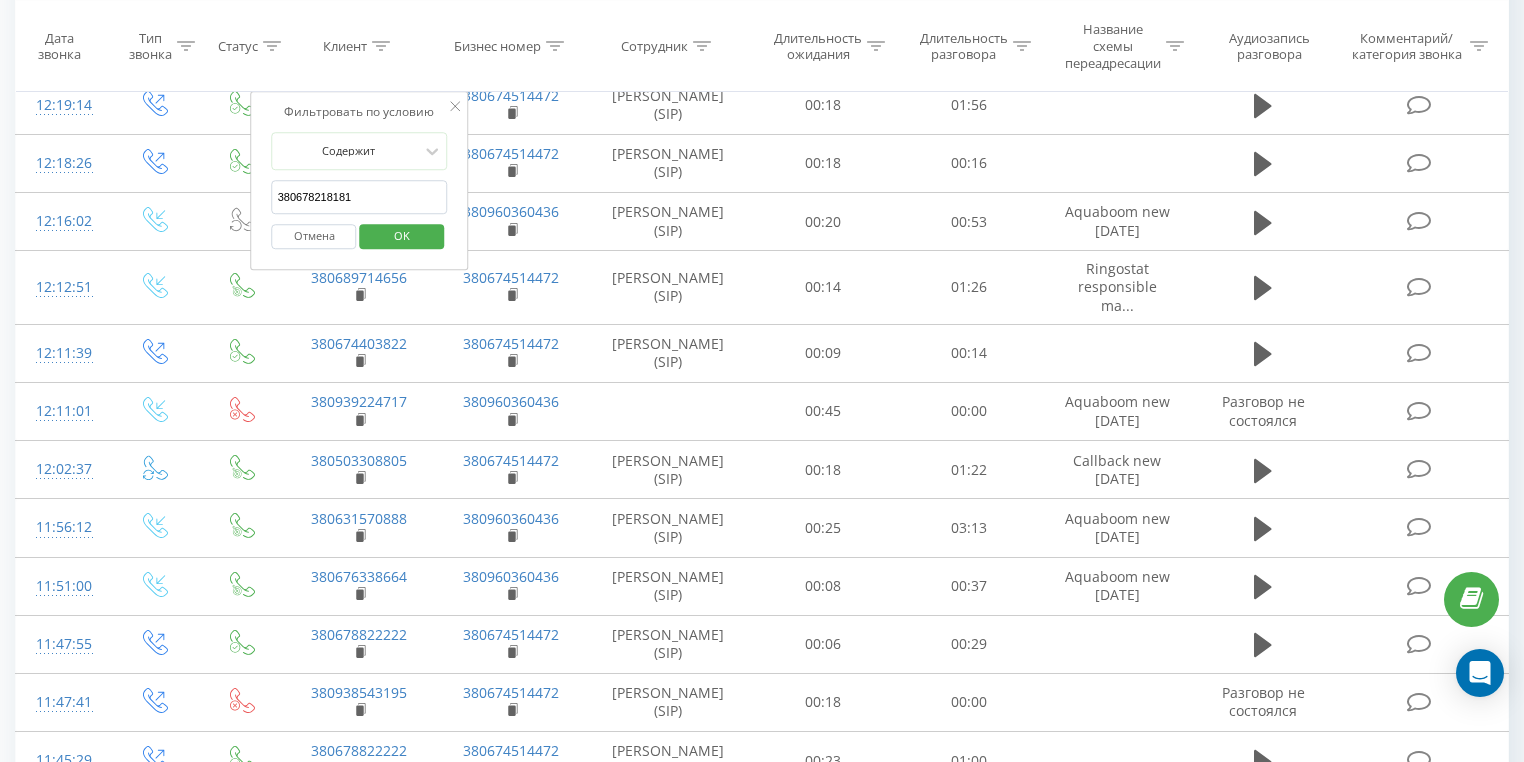 click on "380678218181" at bounding box center [360, 197] 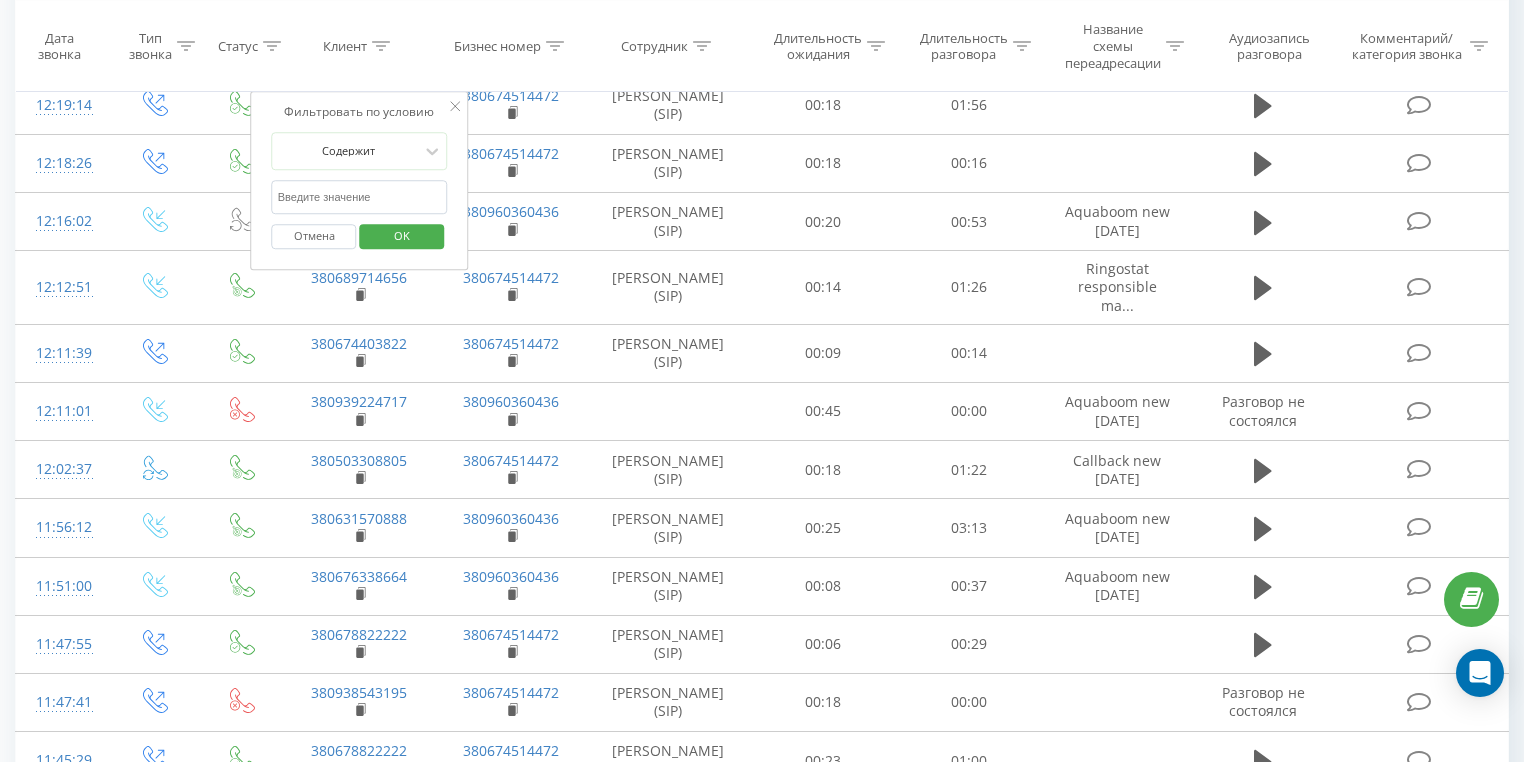 paste on "380939224717" 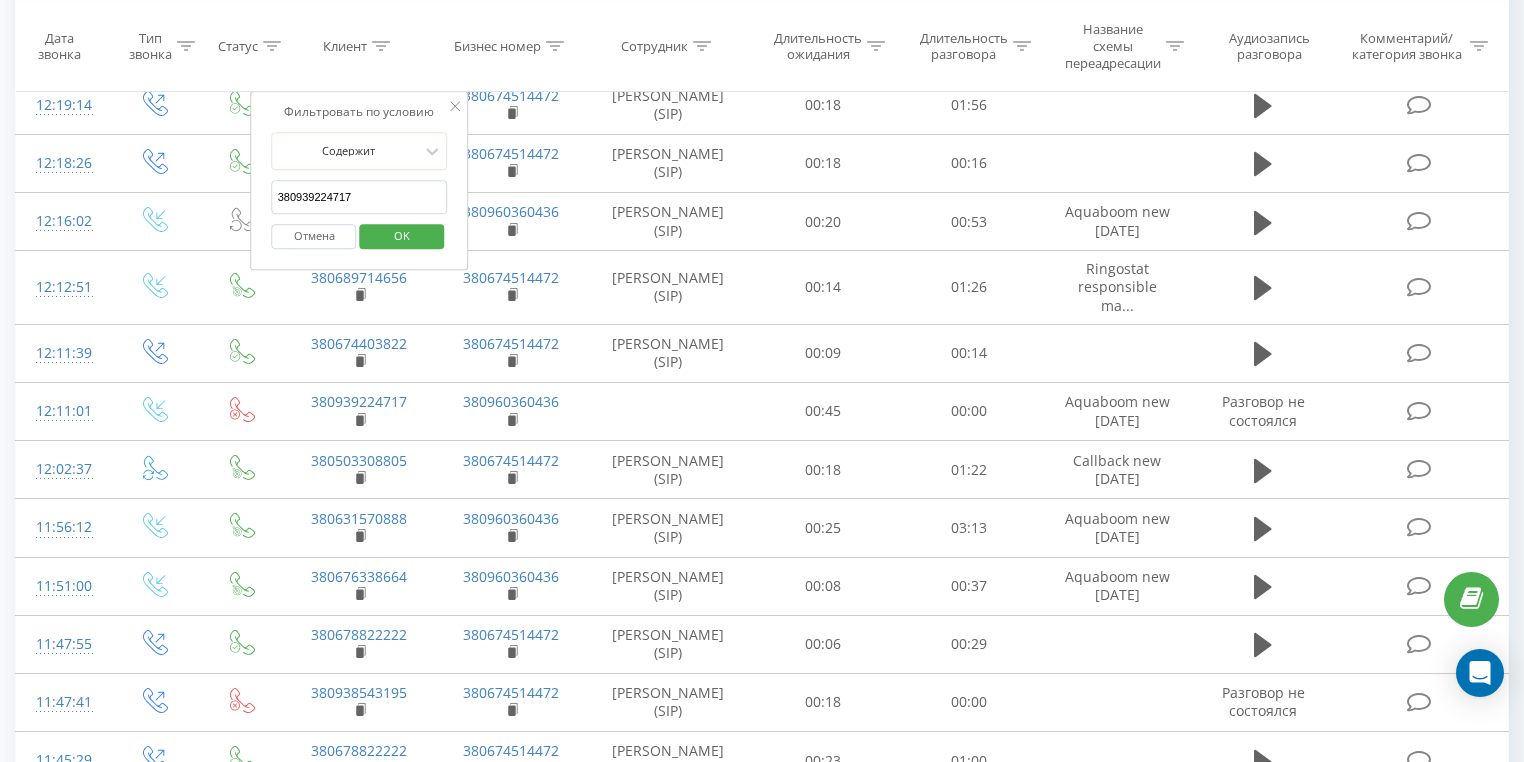 type on "380939224717" 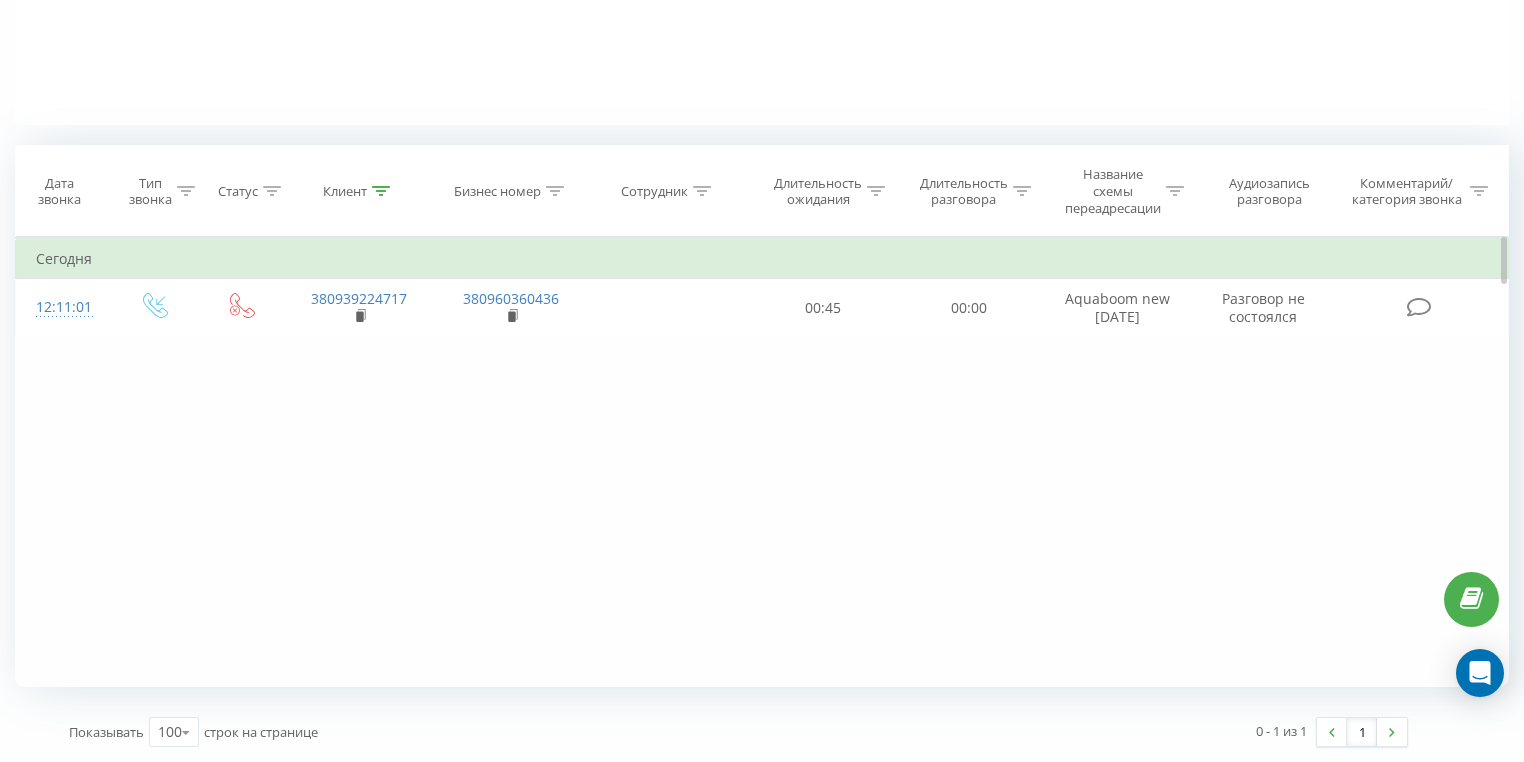 scroll, scrollTop: 716, scrollLeft: 0, axis: vertical 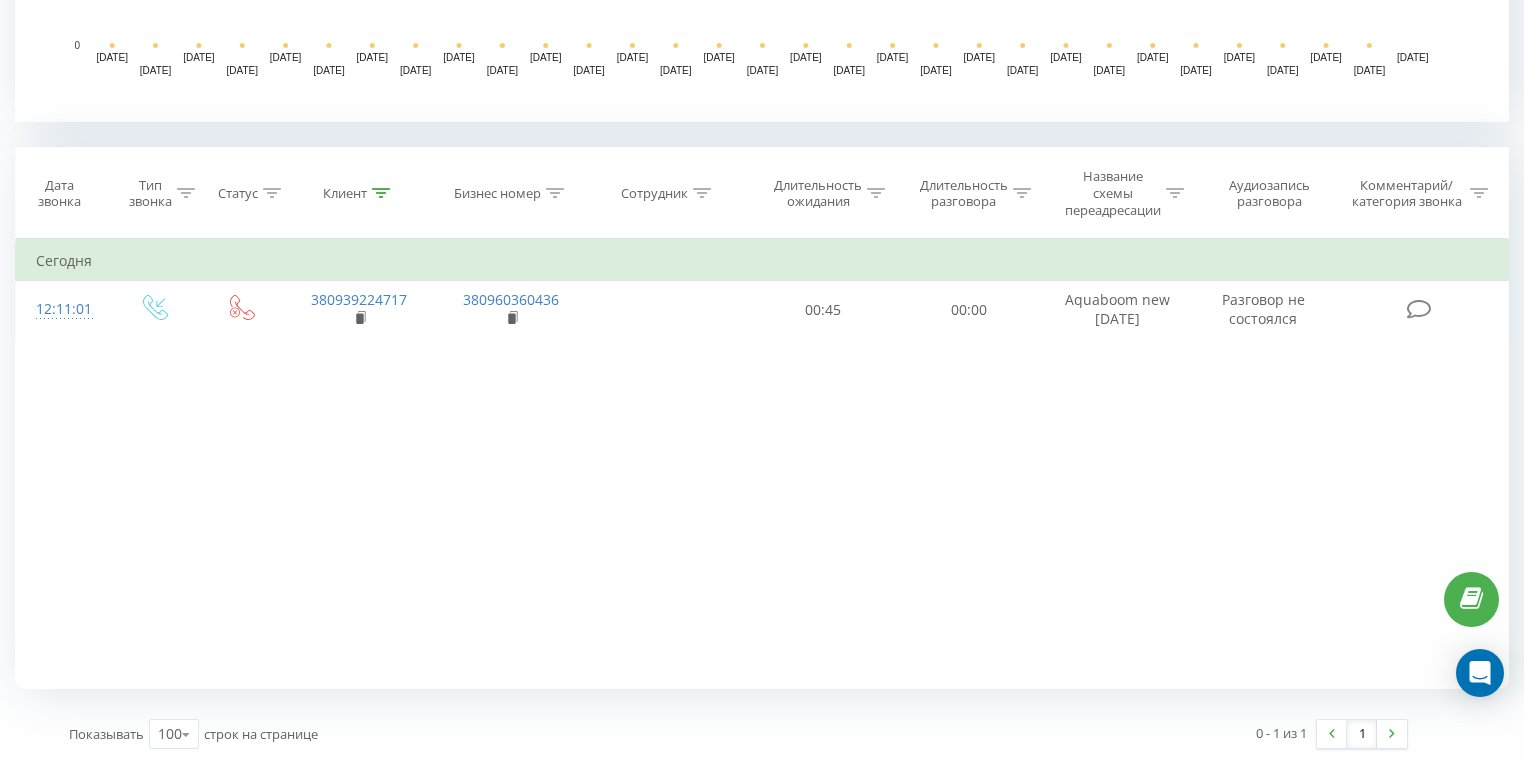 click 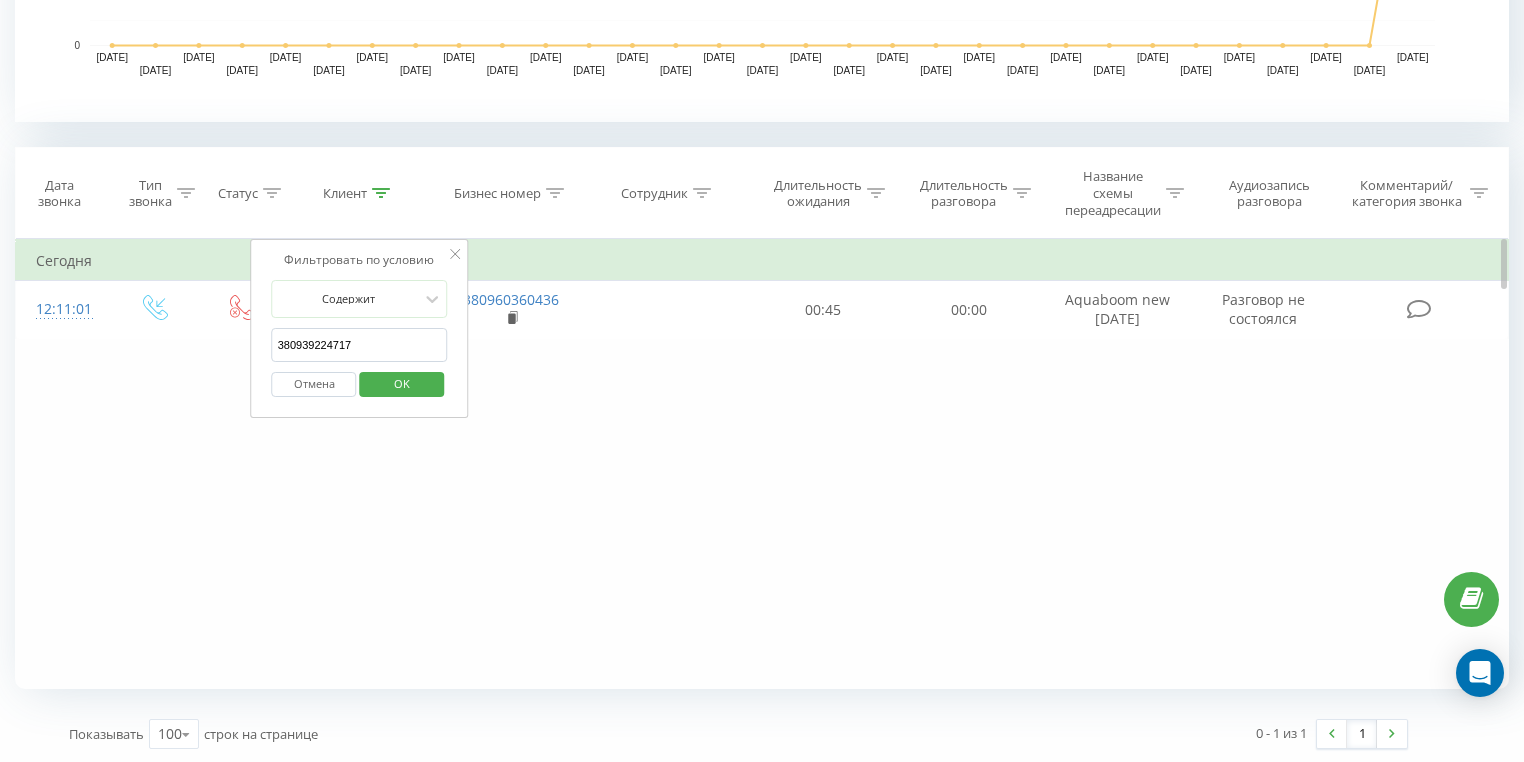 click on "Отмена" at bounding box center (314, 384) 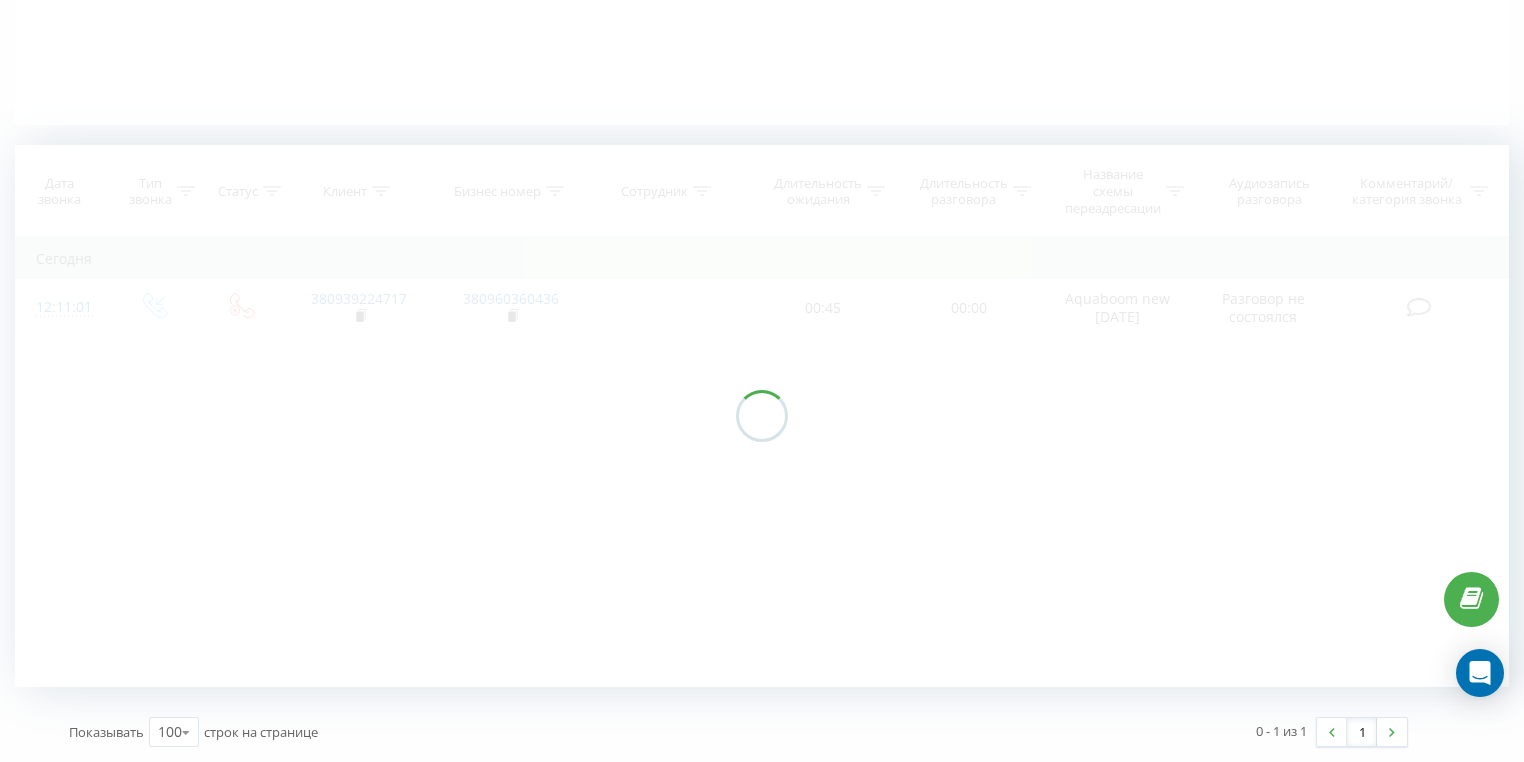 scroll, scrollTop: 436, scrollLeft: 0, axis: vertical 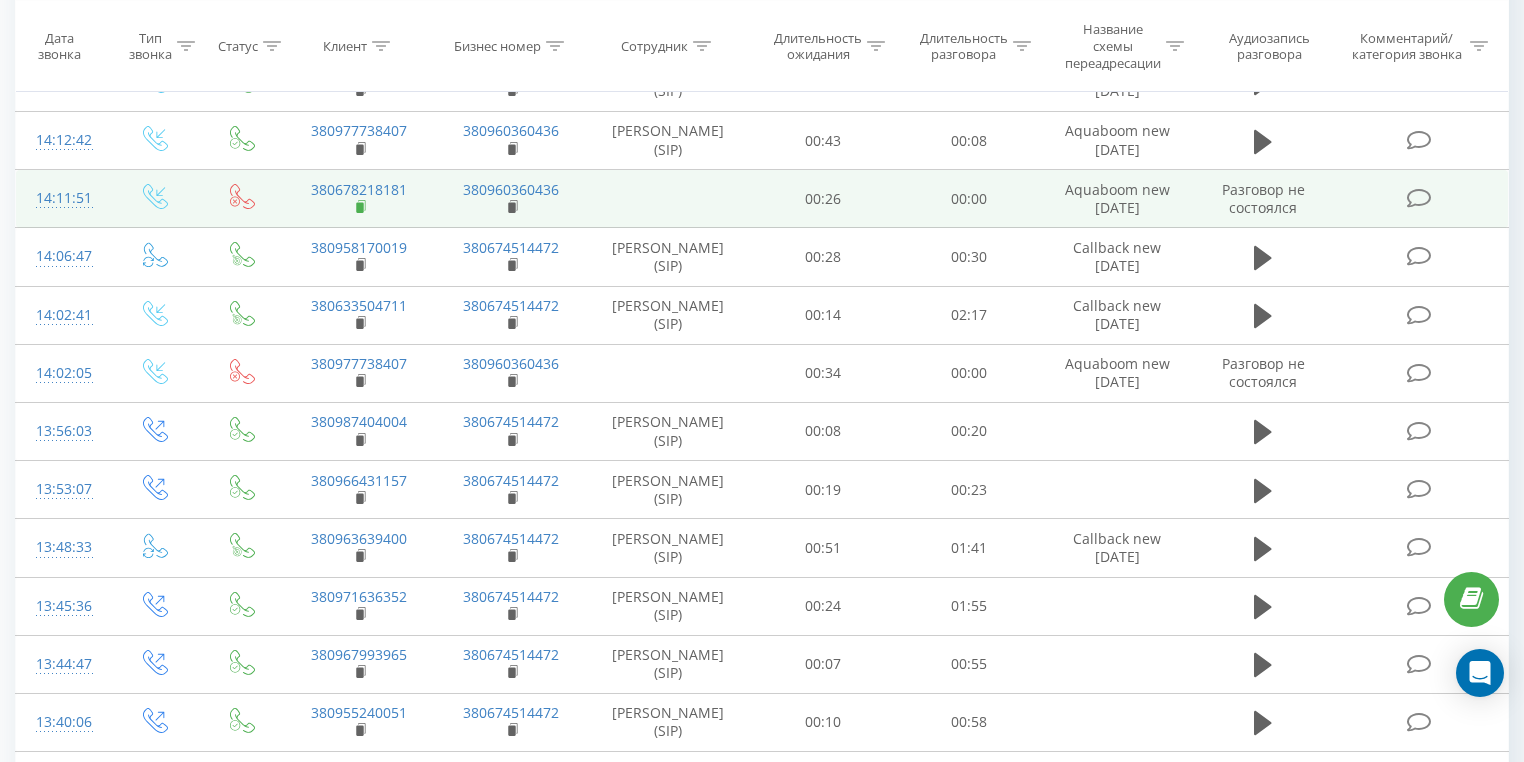 click 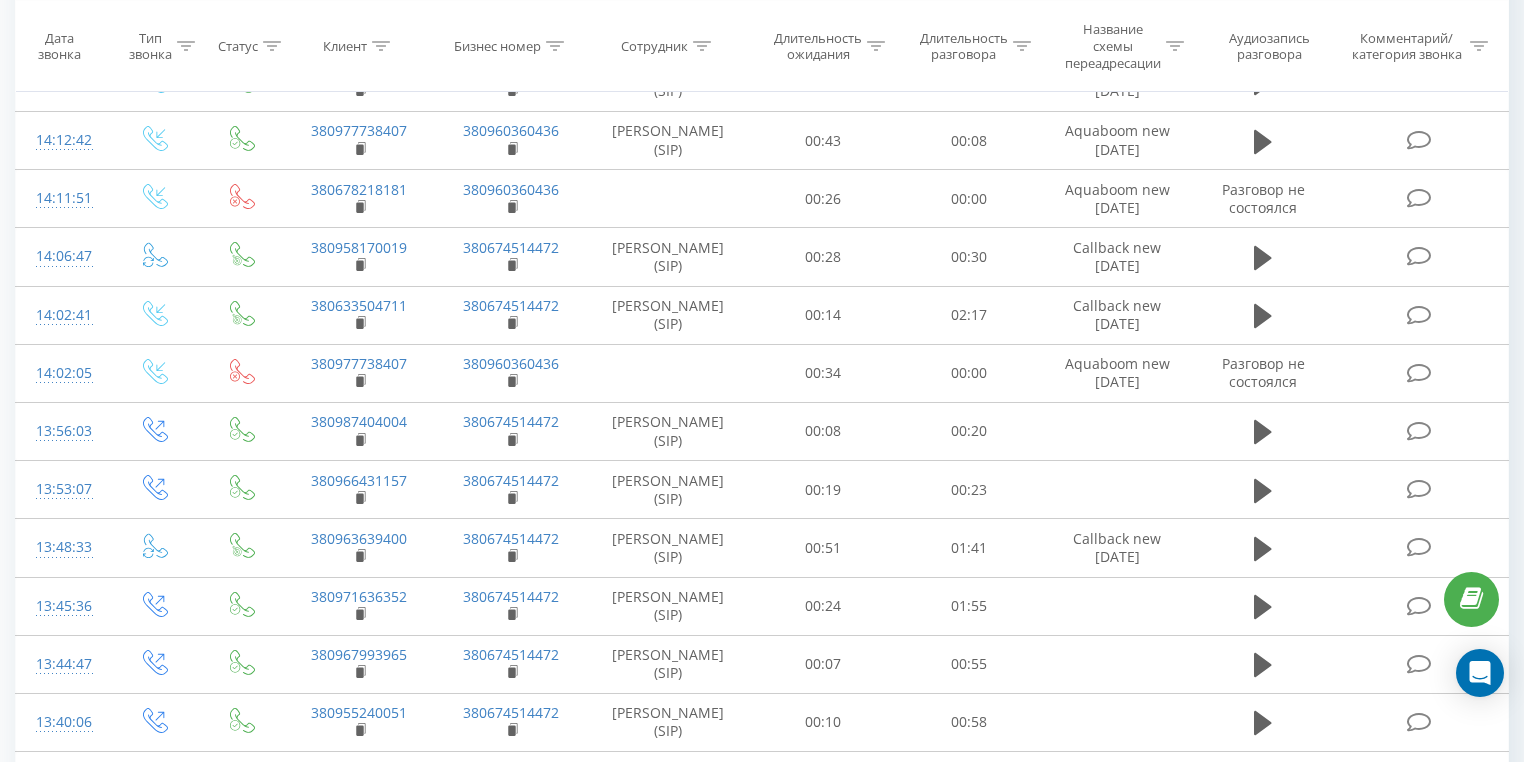 click 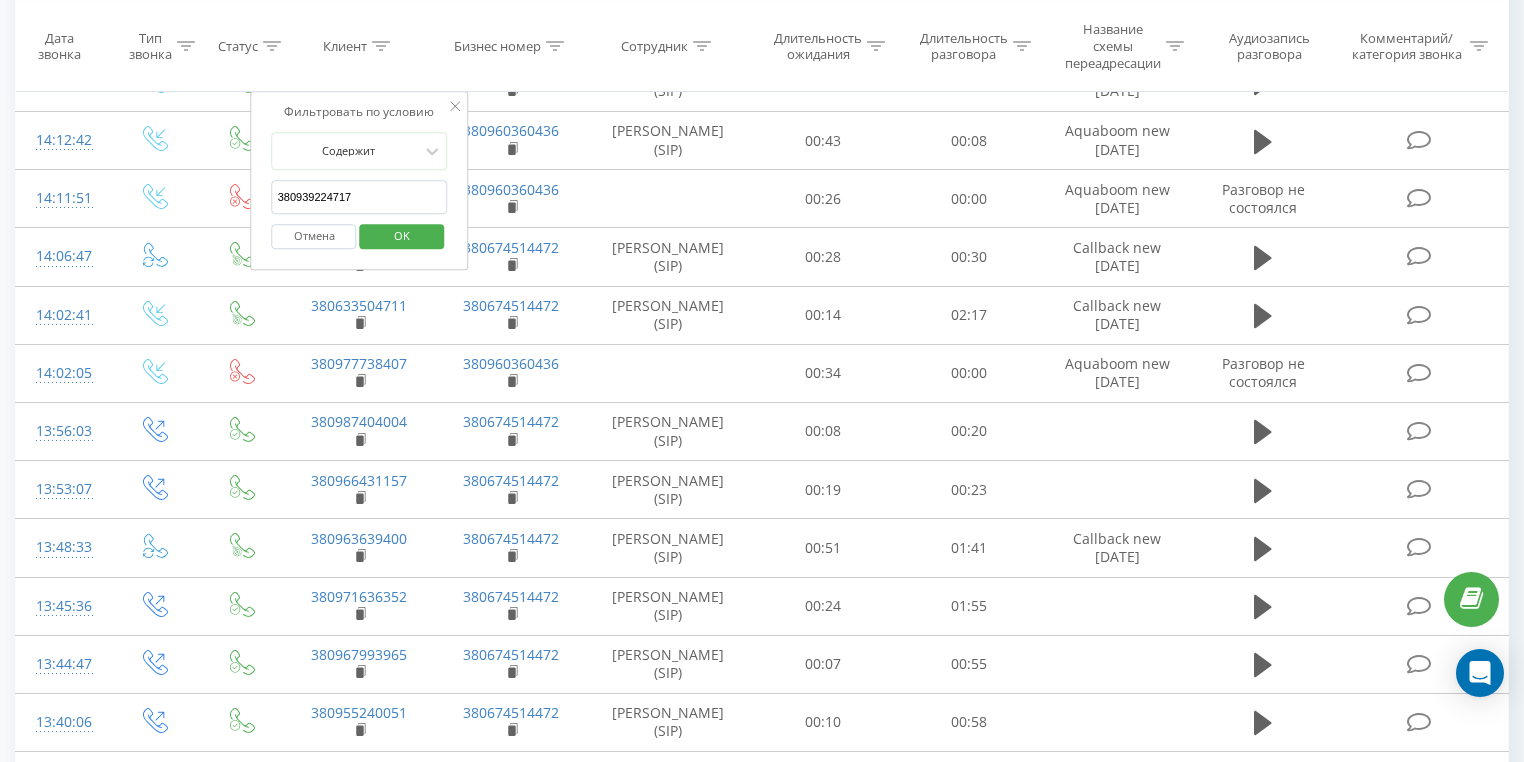 click on "380939224717" at bounding box center [360, 197] 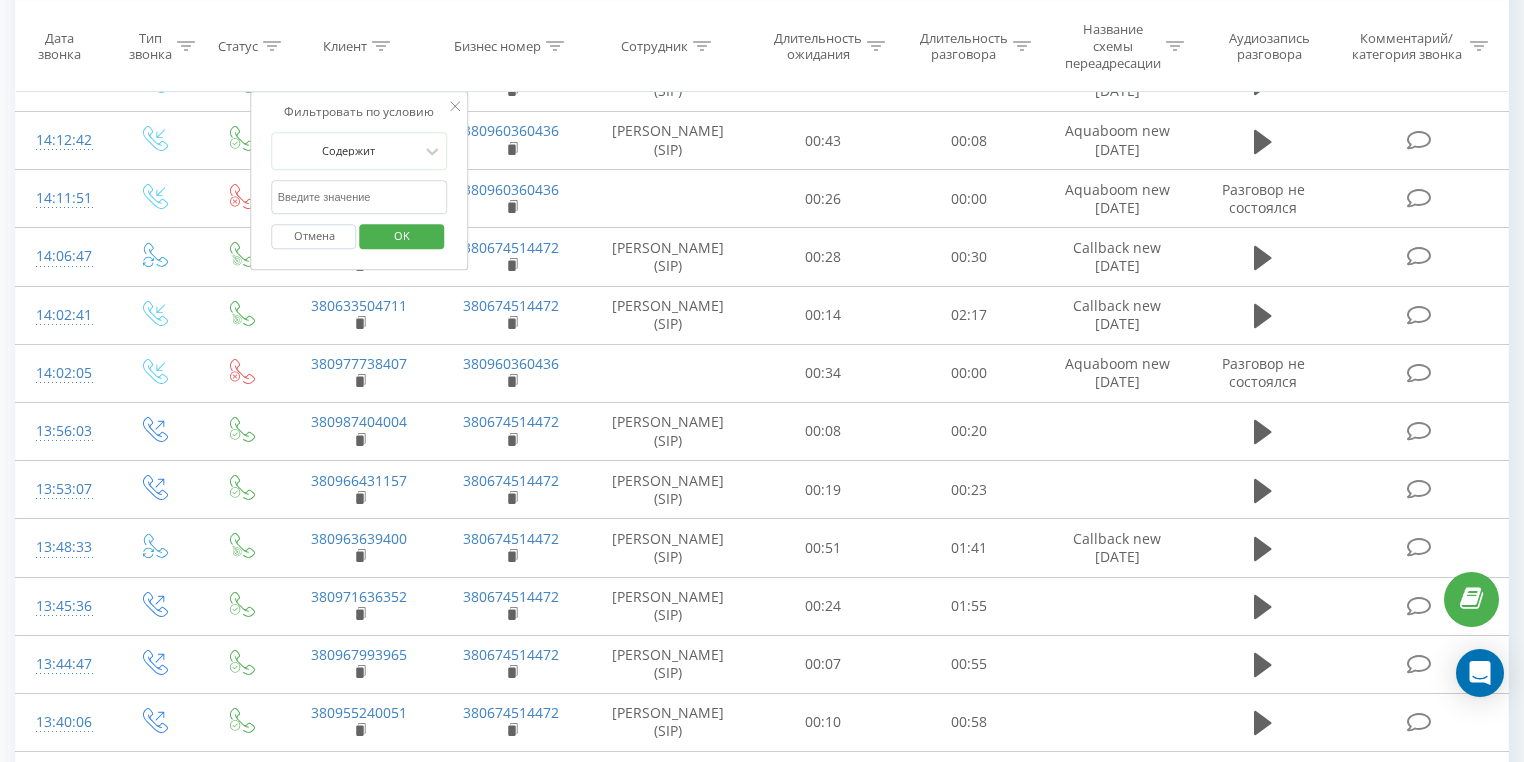 paste on "380678218181" 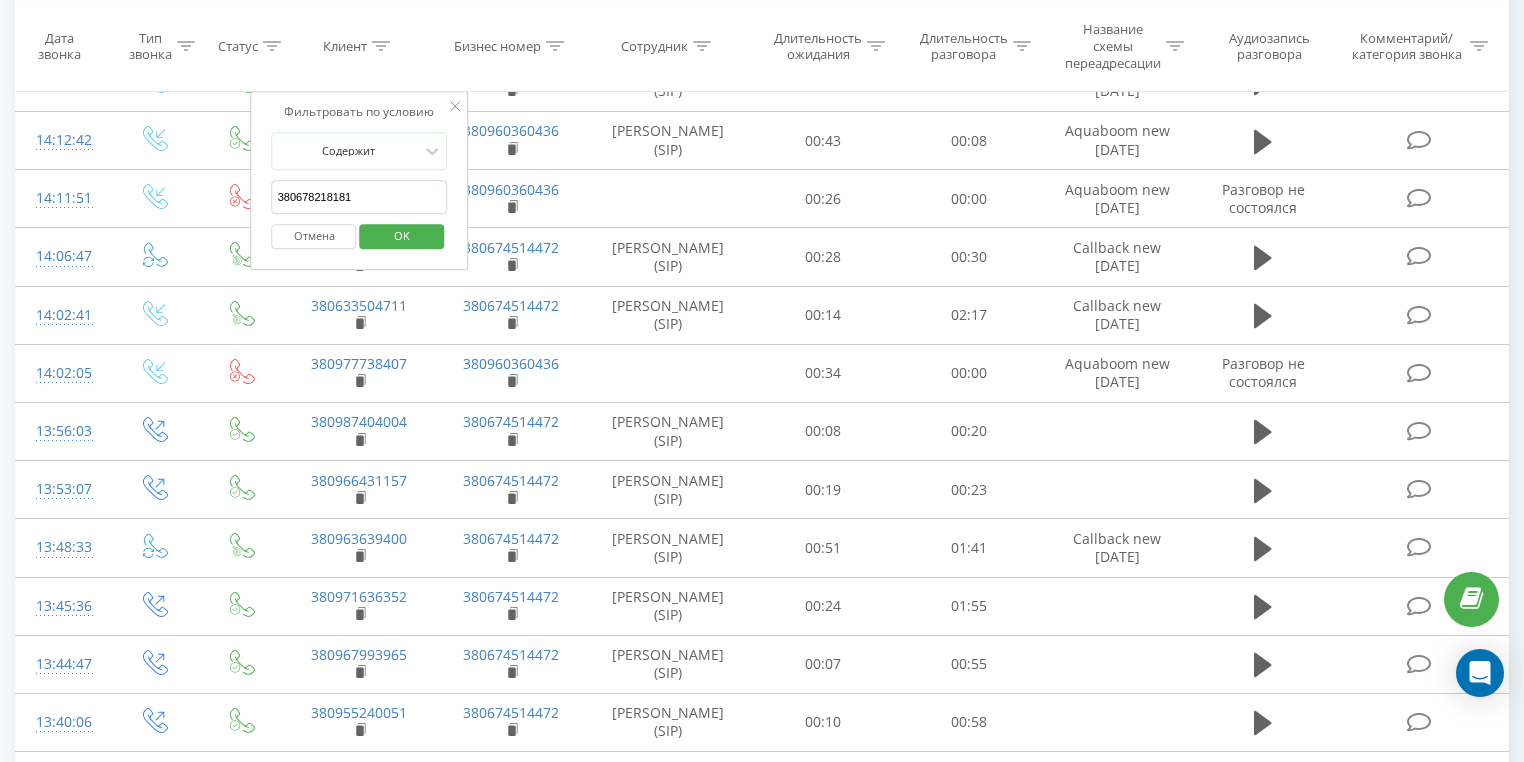 type on "380678218181" 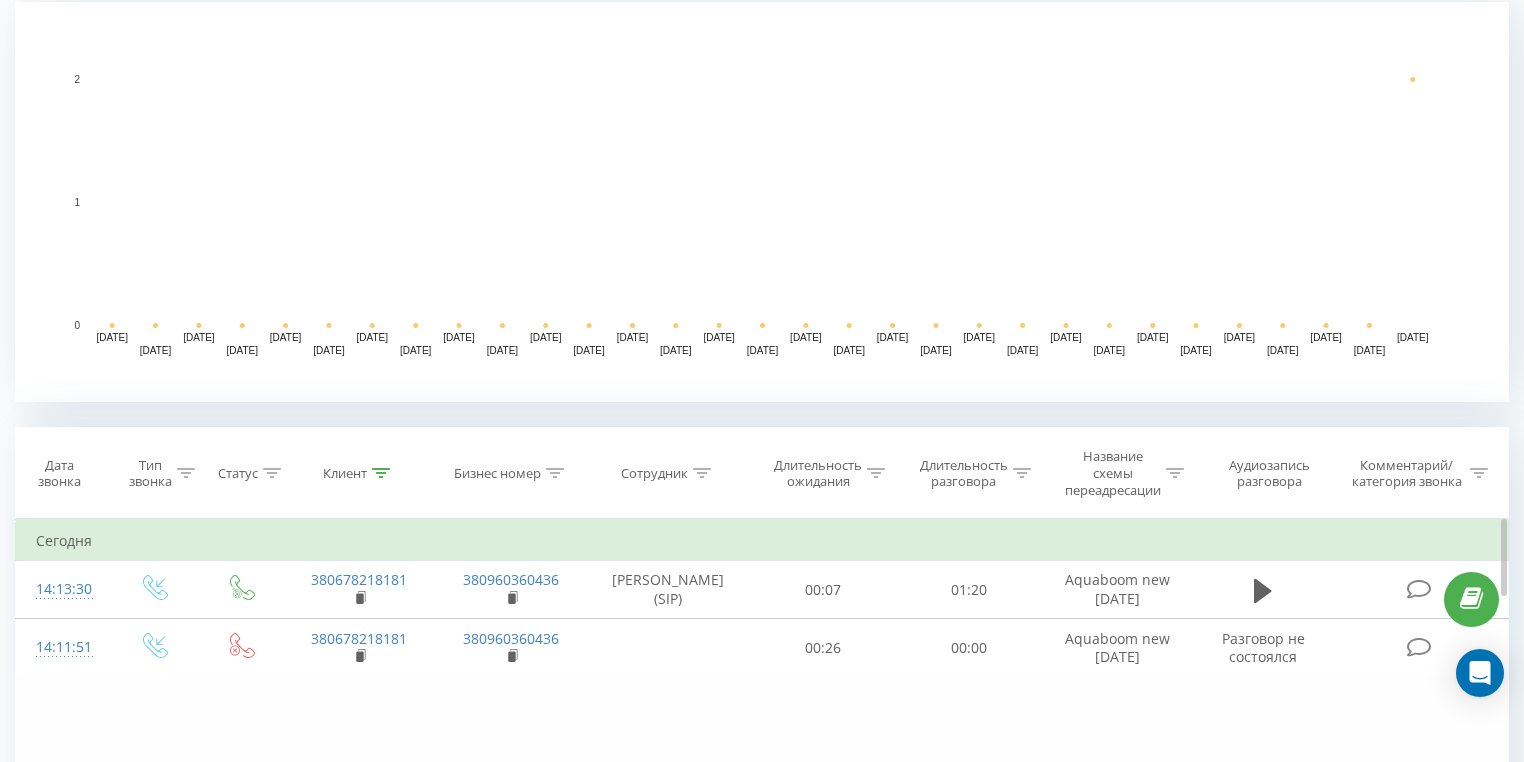 scroll, scrollTop: 716, scrollLeft: 0, axis: vertical 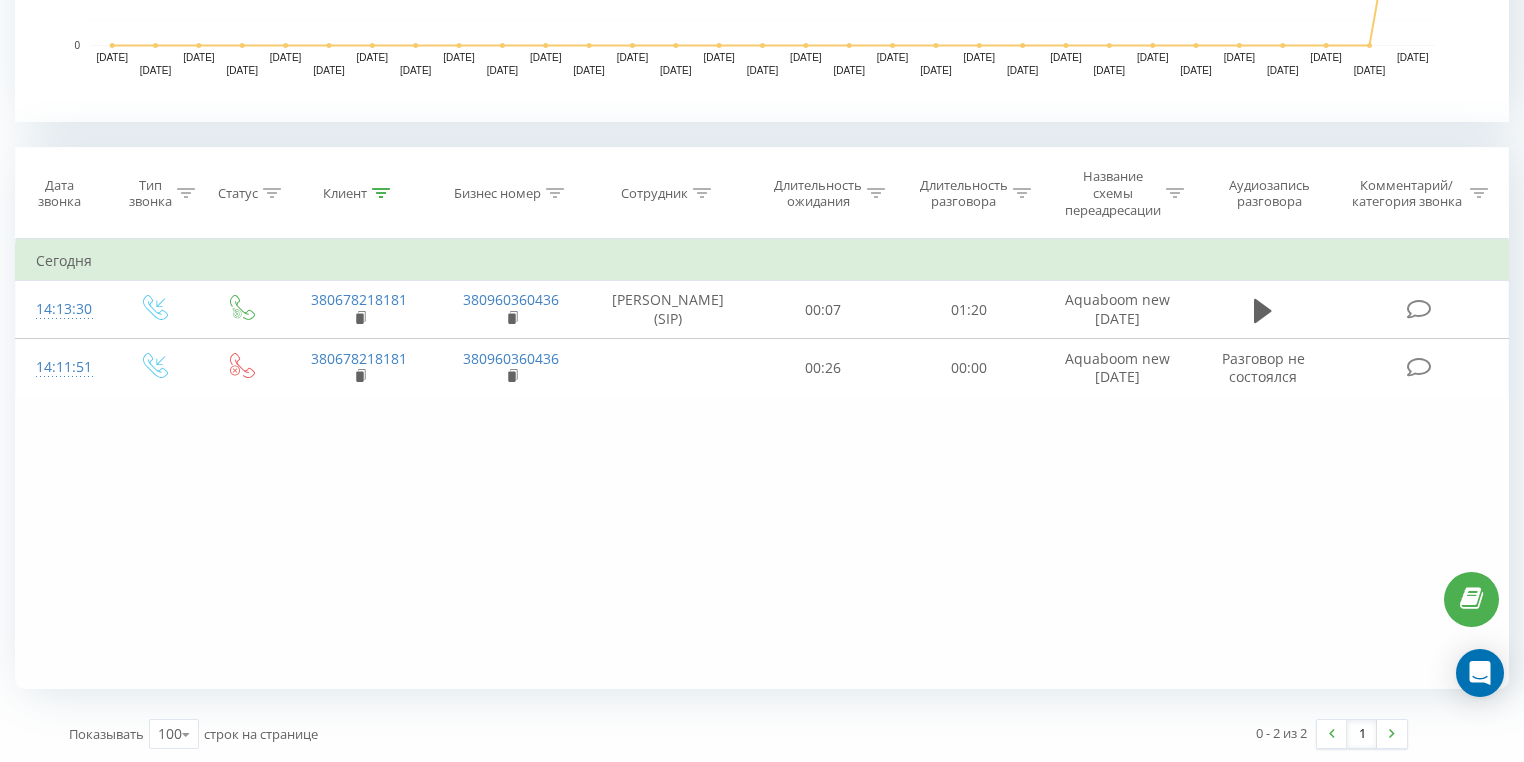 click 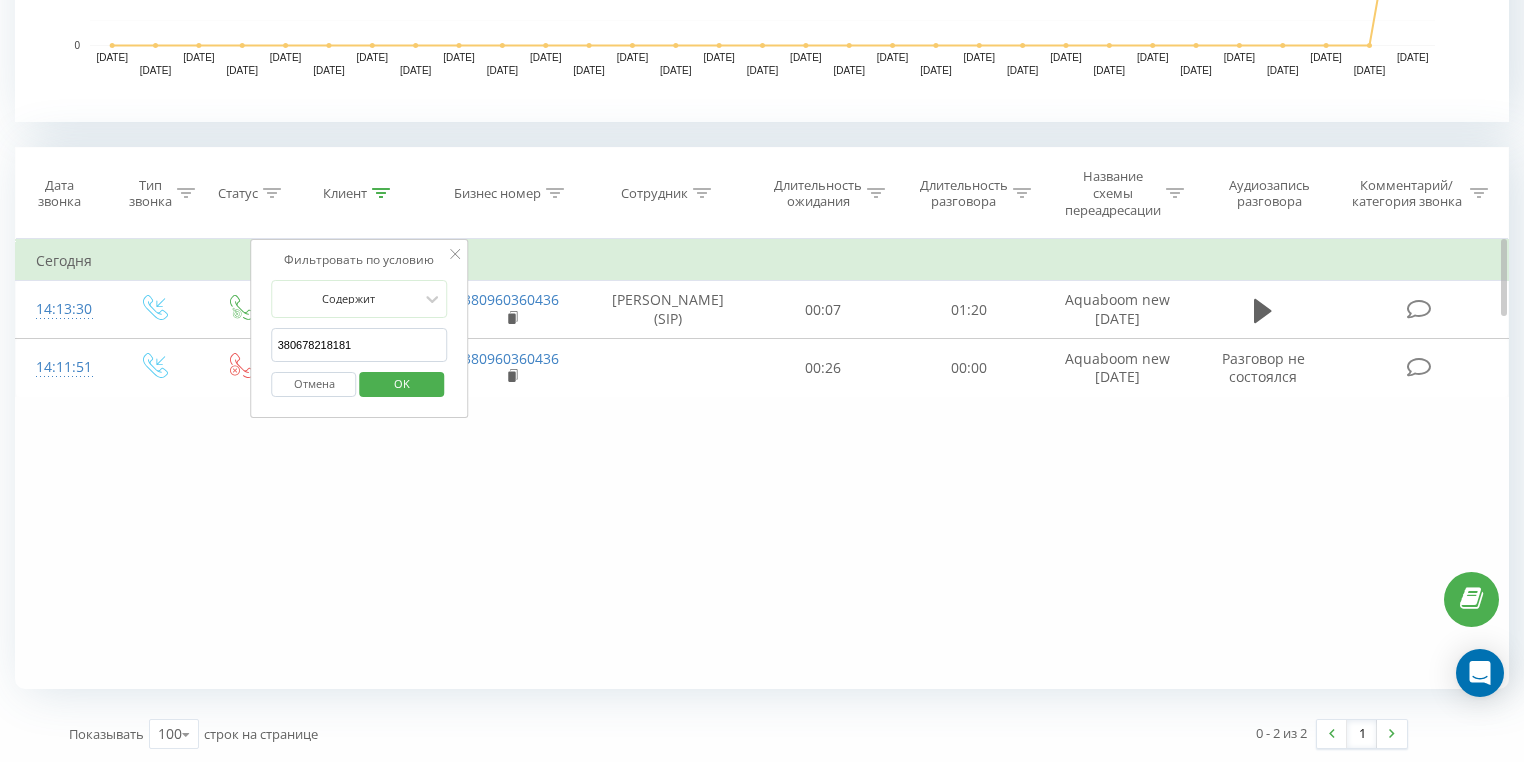 click on "Отмена" at bounding box center (314, 384) 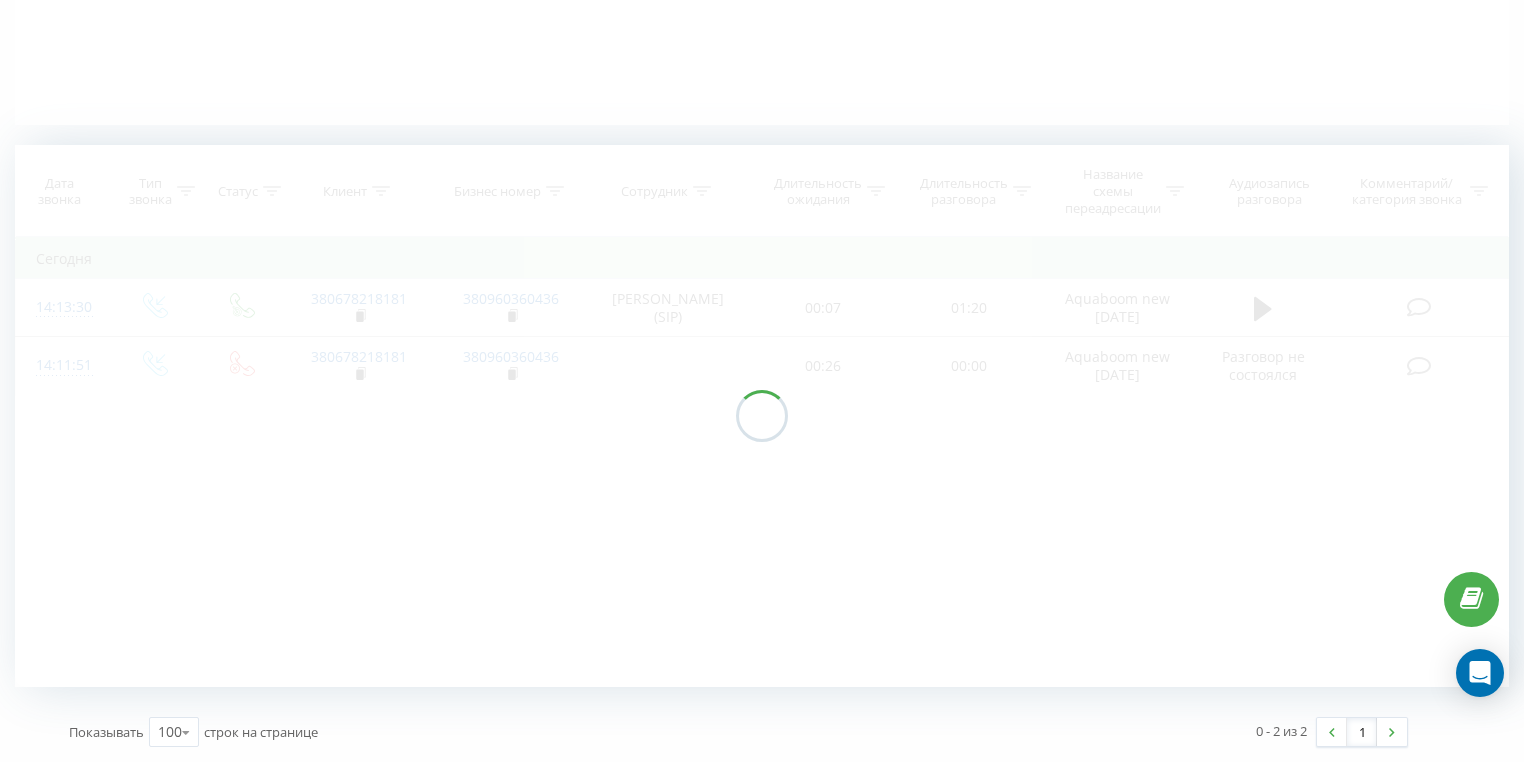 scroll, scrollTop: 436, scrollLeft: 0, axis: vertical 